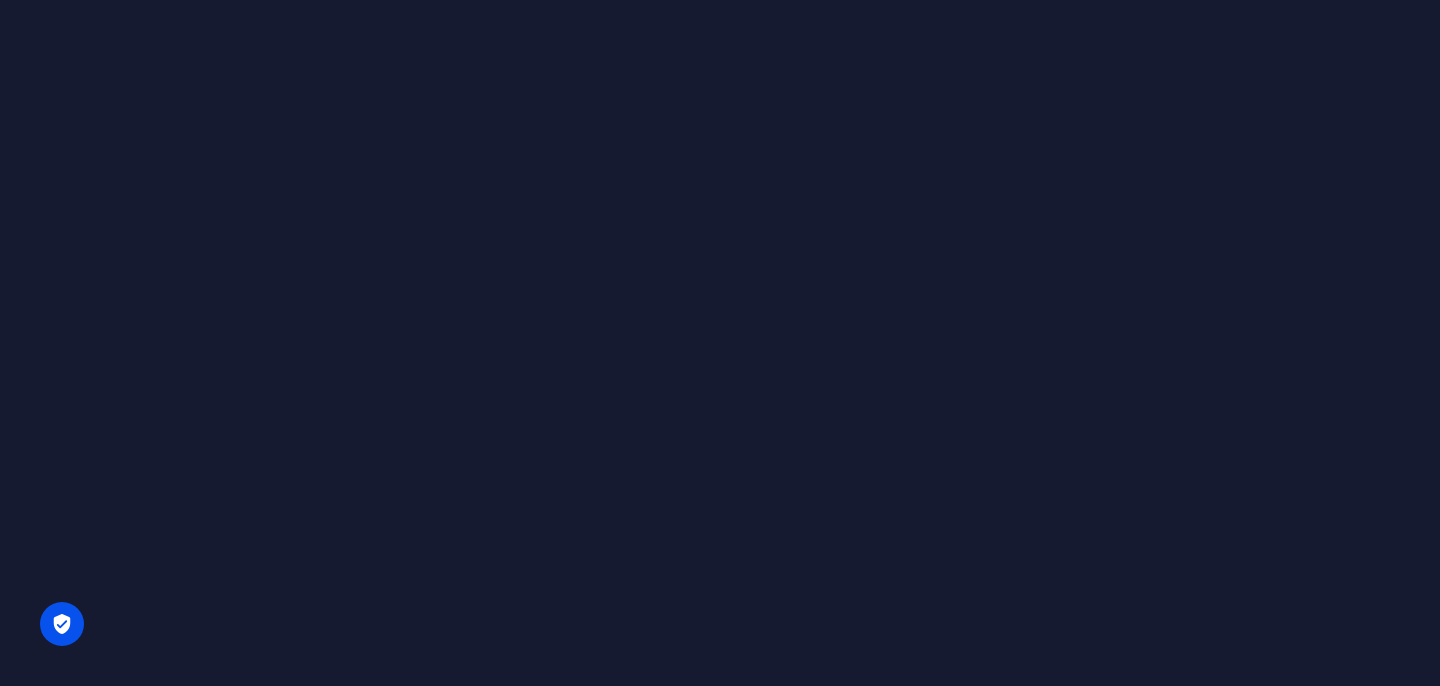 scroll, scrollTop: 0, scrollLeft: 0, axis: both 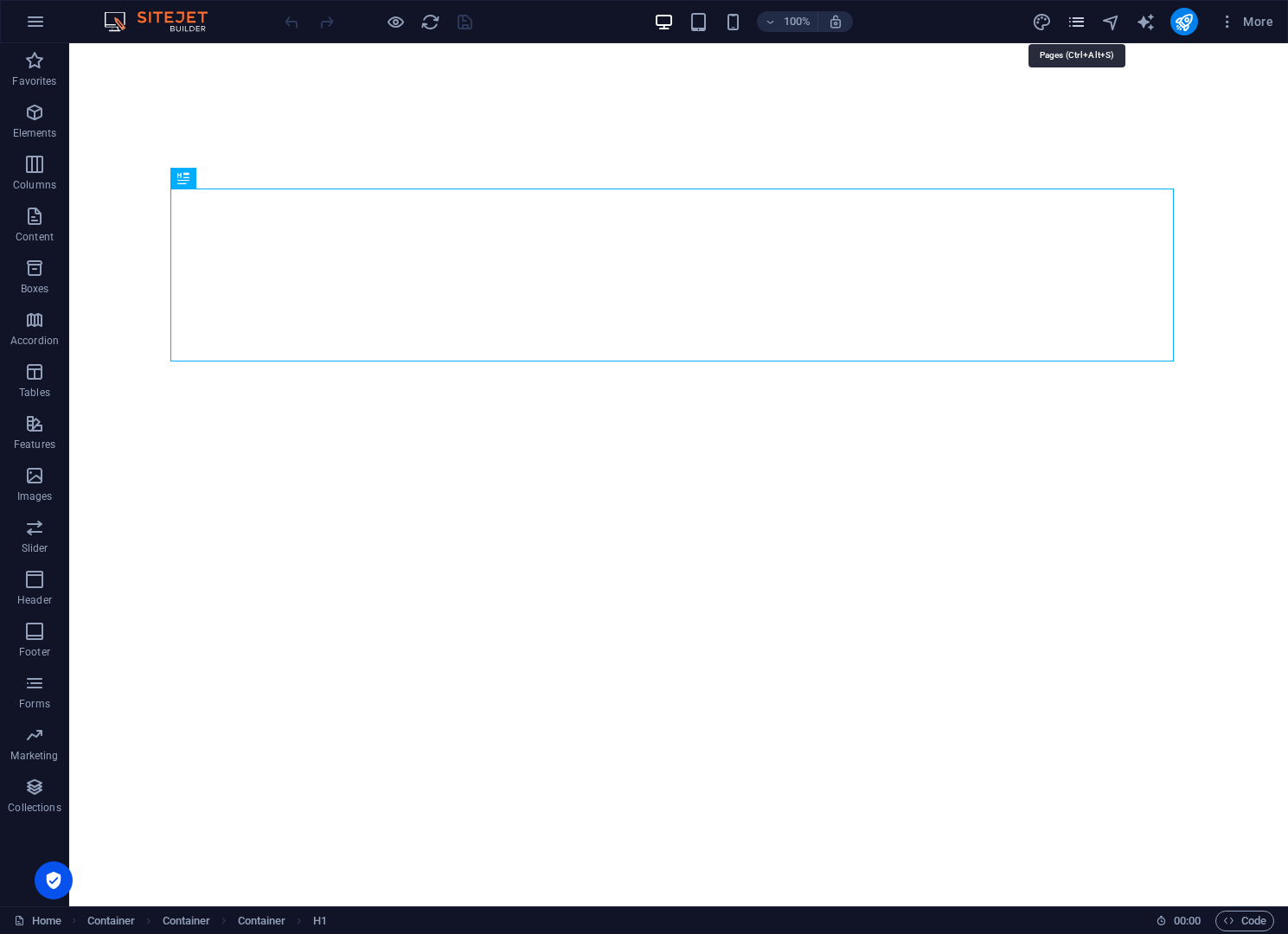 click at bounding box center [1076, 22] 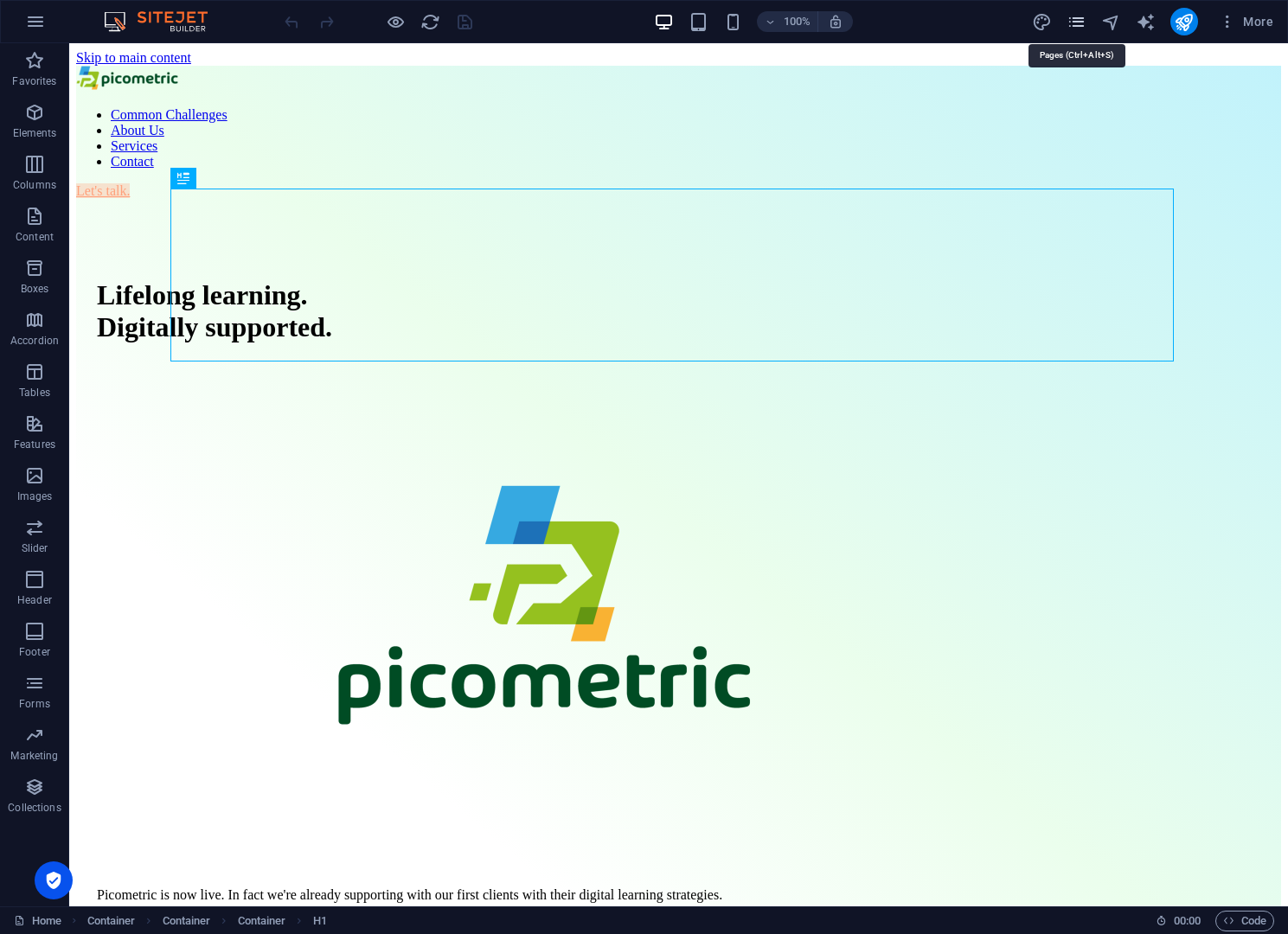 scroll, scrollTop: 0, scrollLeft: 0, axis: both 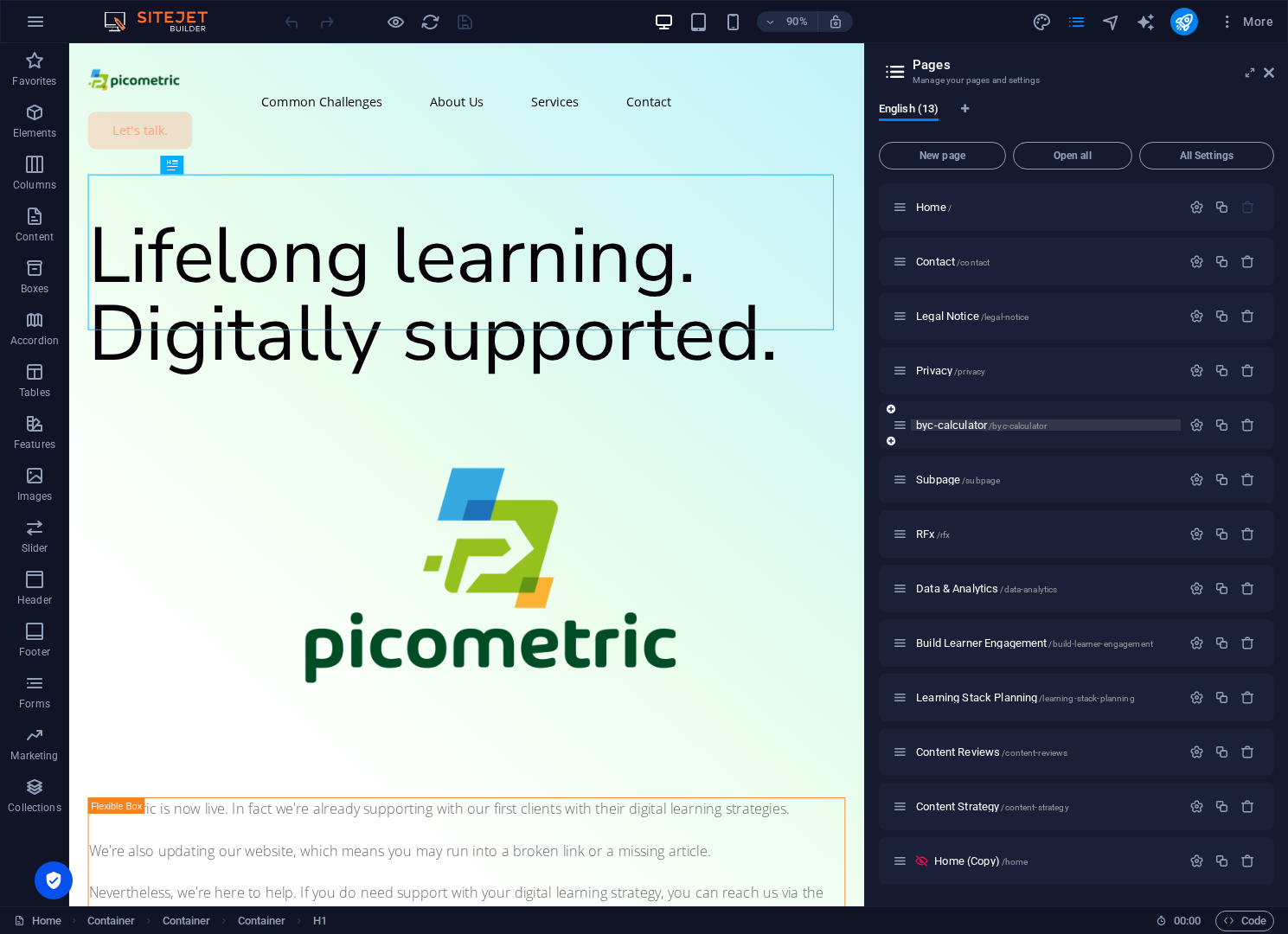 click on "byc-calculator /byc-calculator" at bounding box center [981, 425] 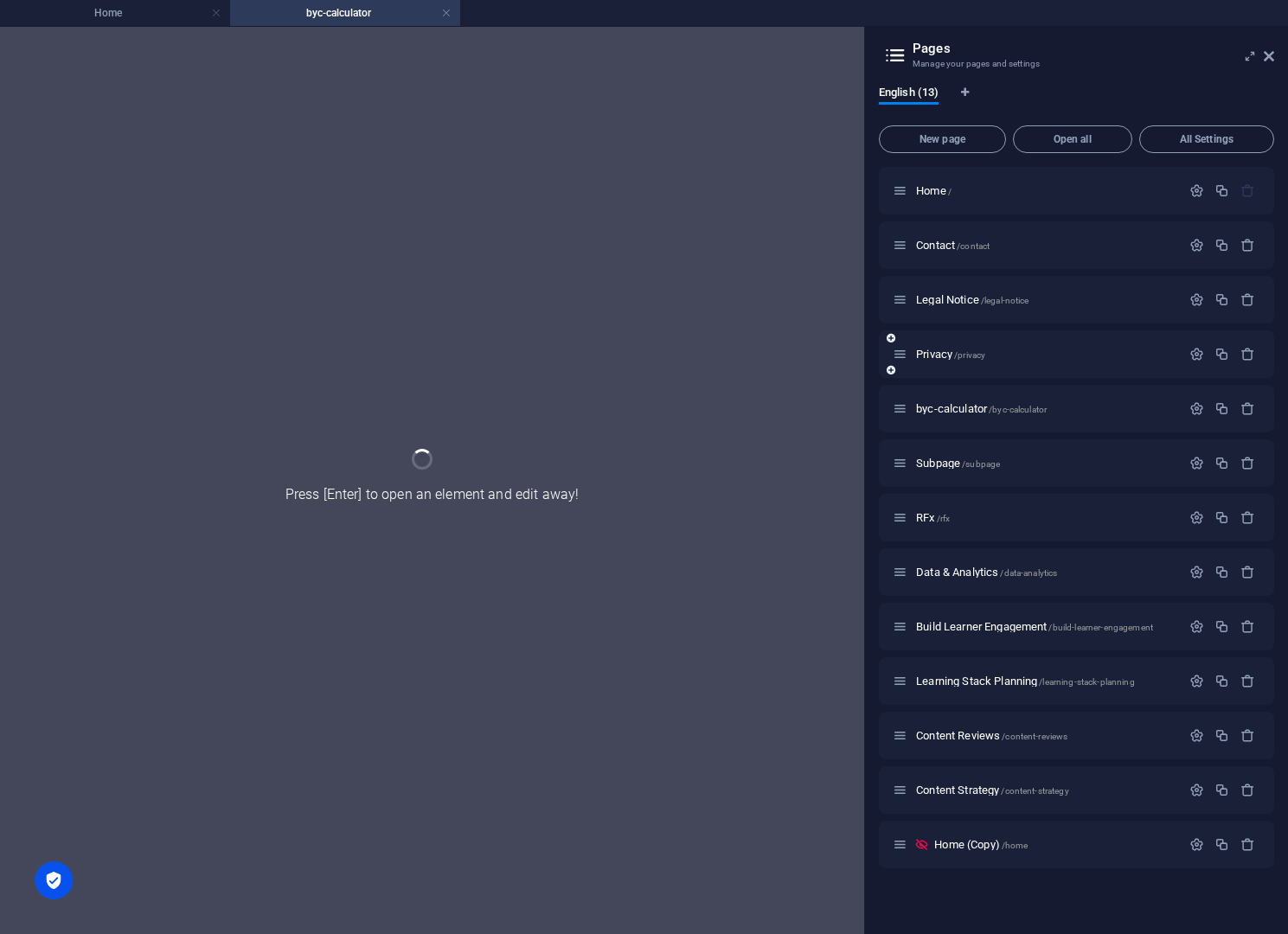scroll, scrollTop: 0, scrollLeft: 0, axis: both 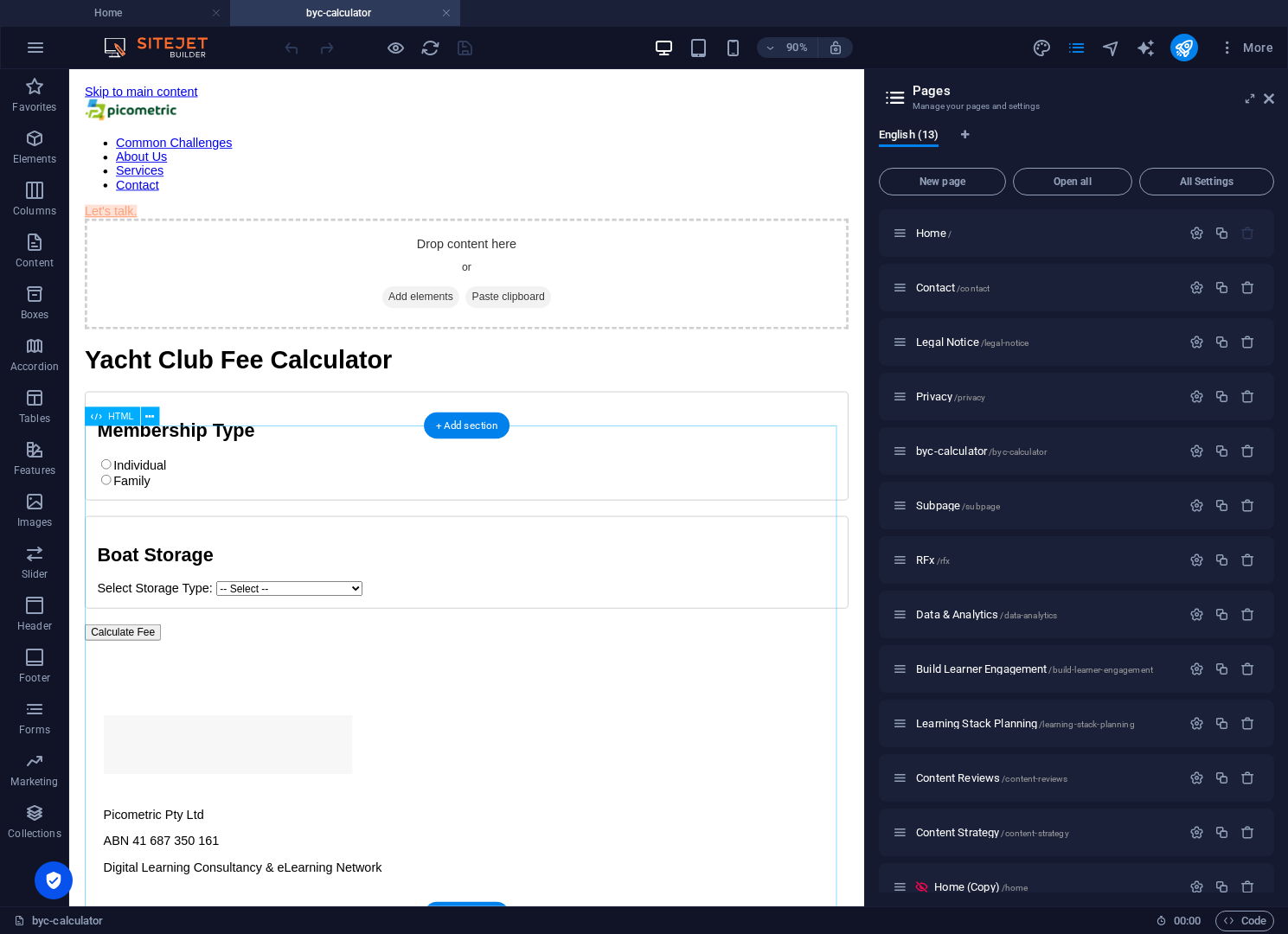 click on "Yacht Club Fee Calculator
Yacht Club Fee Calculator
Membership Type
Individual
Family
Individual Membership
Select Type:
-- Select --
Senior - $530
Youth - $200
Student - $260
Associate - $160
Service - $95
Life (sailing) - $95
Life (non-sailing) - $0
Family Membership
Base fee: $665 (includes one adult)
Number of Adults:
1
Number of Dependent Full Time Students:
0
Number of Dependent Youths:
0
Boat Storage
Select Storage Type:
-- Select --
Ground rack - $370
Middle rack - $310
No storage" at bounding box center (510, 540) 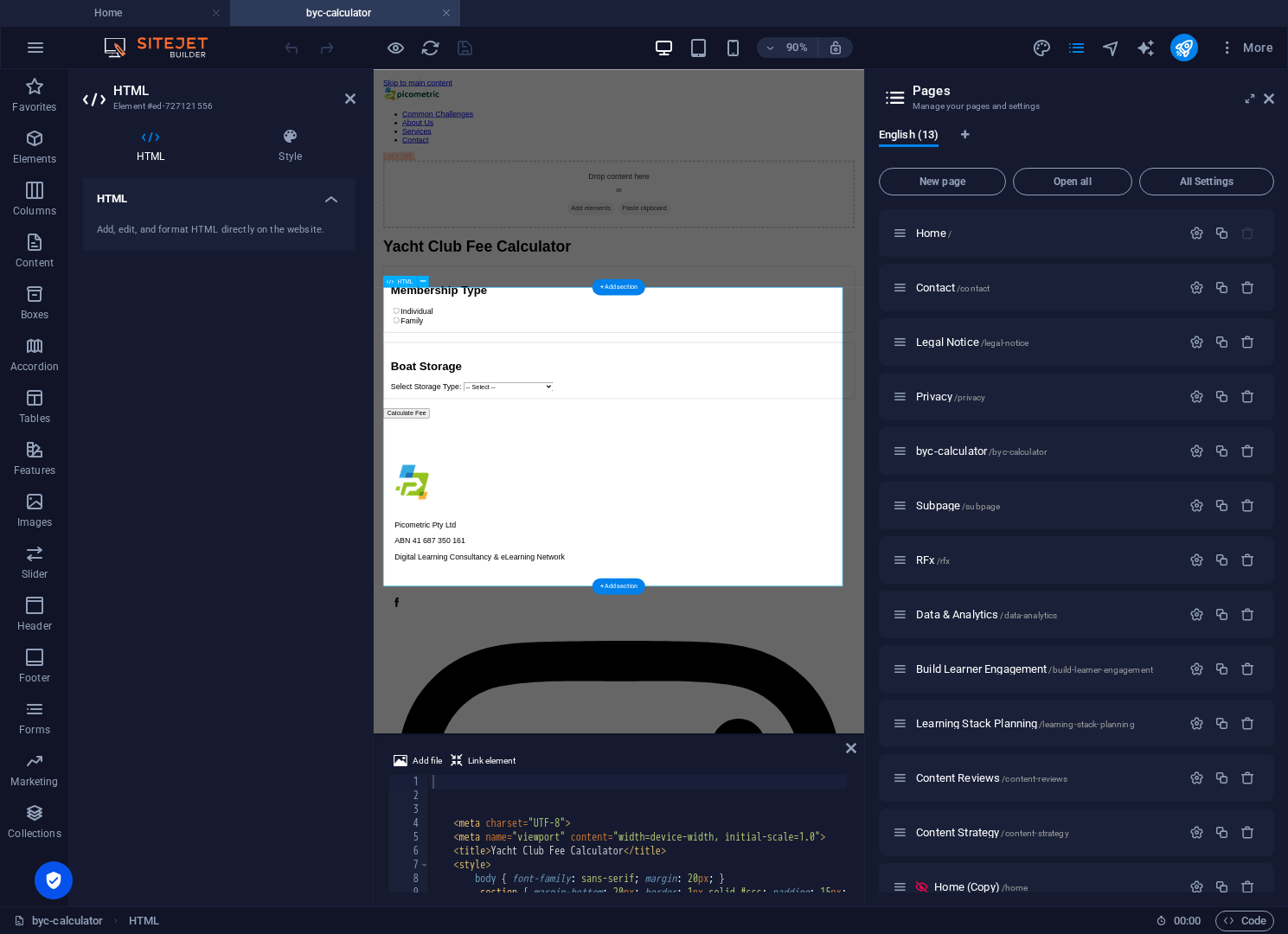 click on "Yacht Club Fee Calculator
Yacht Club Fee Calculator
Membership Type
Individual
Family
Individual Membership
Select Type:
-- Select --
Senior - $530
Youth - $200
Student - $260
Associate - $160
Service - $95
Life (sailing) - $95
Life (non-sailing) - $0
Family Membership
Base fee: $665 (includes one adult)
Number of Adults:
1
Number of Dependent Full Time Students:
0
Number of Dependent Youths:
0
Boat Storage
Select Storage Type:
-- Select --
Ground rack - $370
Middle rack - $310
No storage" at bounding box center [819, 540] 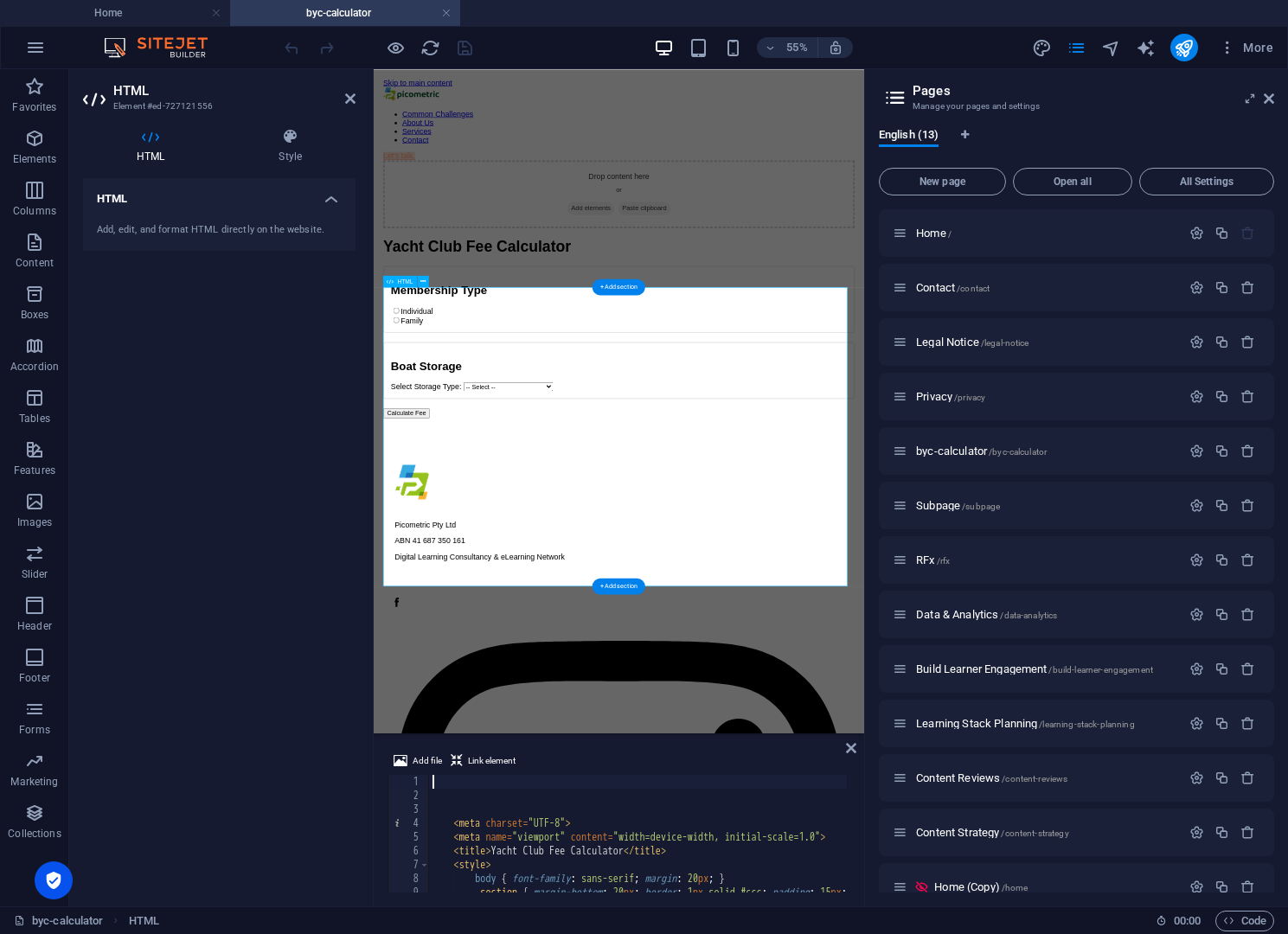 click on "Yacht Club Fee Calculator
Yacht Club Fee Calculator
Membership Type
Individual
Family
Individual Membership
Select Type:
-- Select --
Senior - $530
Youth - $200
Student - $260
Associate - $160
Service - $95
Life (sailing) - $95
Life (non-sailing) - $0
Family Membership
Base fee: $665 (includes one adult)
Number of Adults:
1
Number of Dependent Full Time Students:
0
Number of Dependent Youths:
0
Boat Storage
Select Storage Type:
-- Select --
Ground rack - $370
Middle rack - $310
No storage" at bounding box center [819, 540] 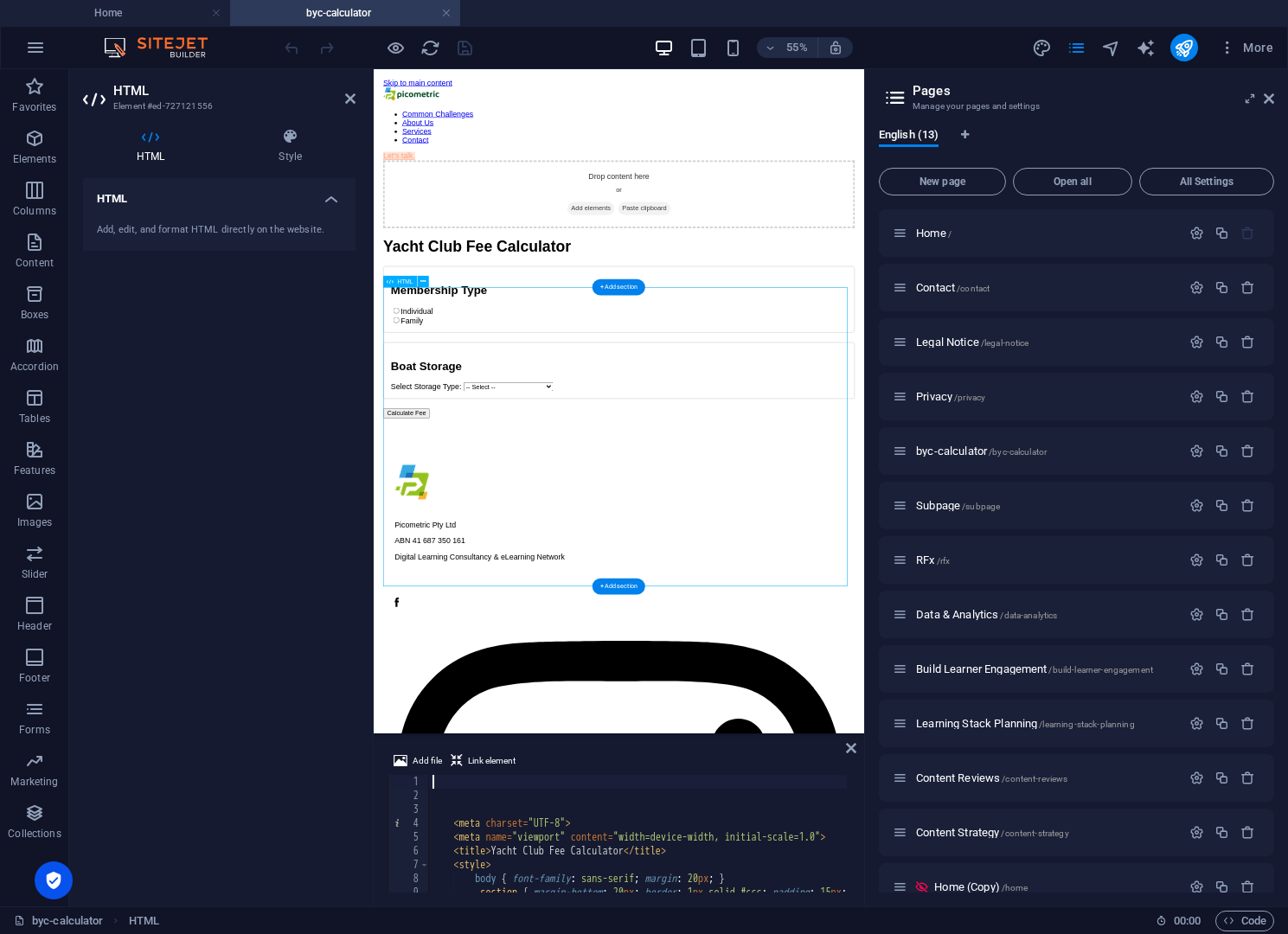 click on "Yacht Club Fee Calculator
Yacht Club Fee Calculator
Membership Type
Individual
Family
Individual Membership
Select Type:
-- Select --
Senior - $530
Youth - $200
Student - $260
Associate - $160
Service - $95
Life (sailing) - $95
Life (non-sailing) - $0
Family Membership
Base fee: $665 (includes one adult)
Number of Adults:
1
Number of Dependent Full Time Students:
0
Number of Dependent Youths:
0
Boat Storage
Select Storage Type:
-- Select --
Ground rack - $370
Middle rack - $310
No storage" at bounding box center (819, 540) 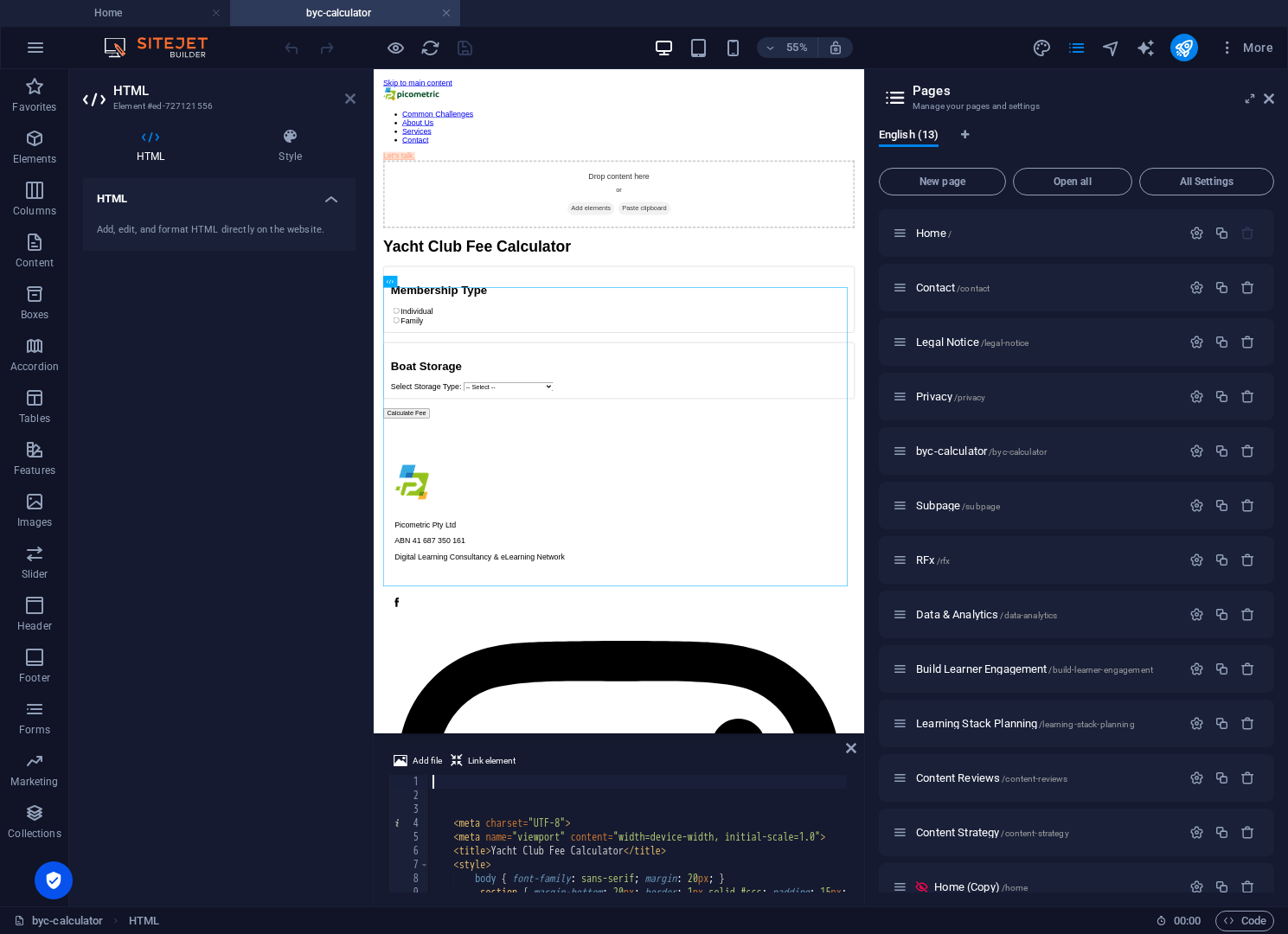 click at bounding box center [350, 99] 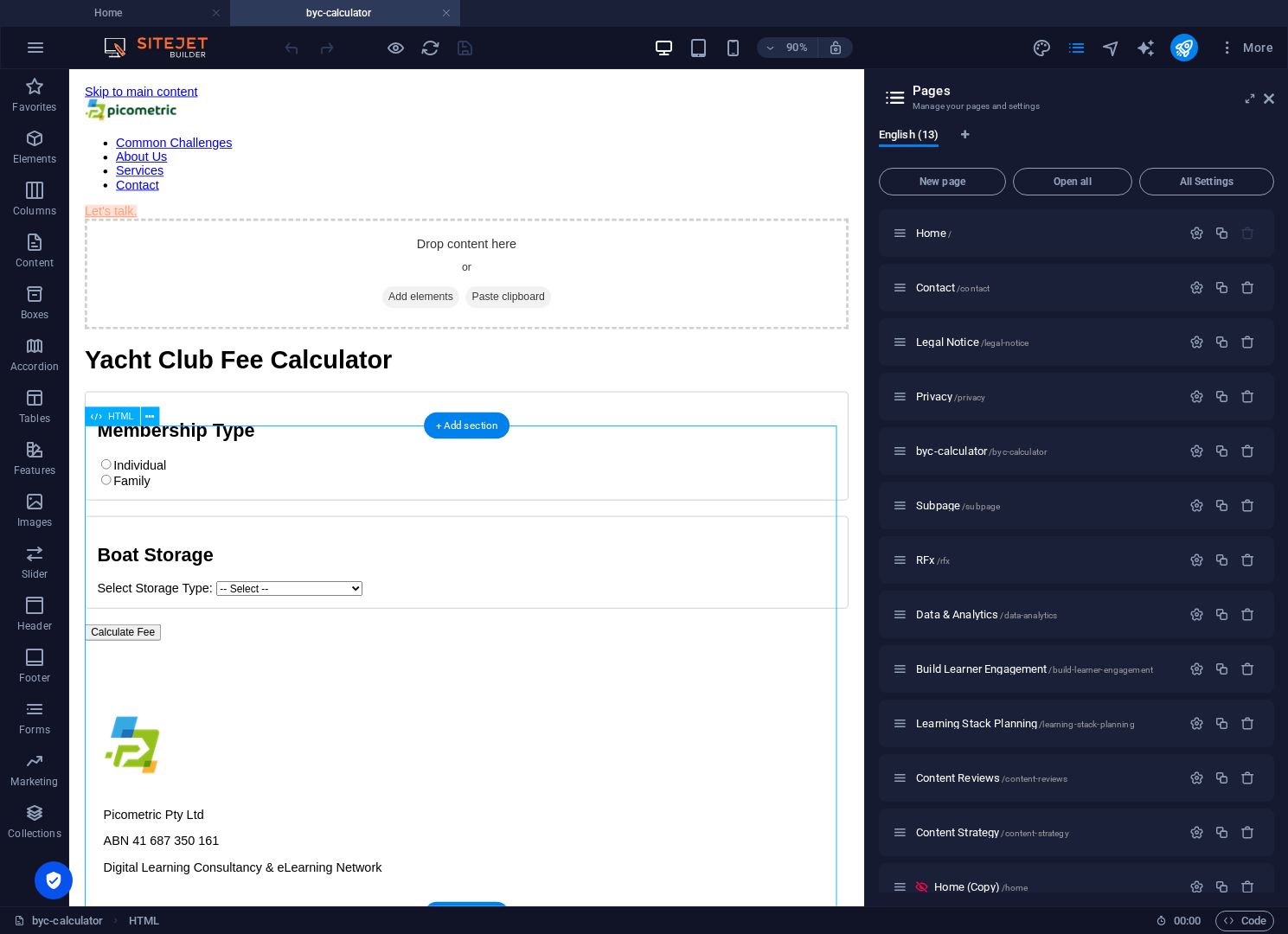 click on "Yacht Club Fee Calculator
Yacht Club Fee Calculator
Membership Type
Individual
Family
Individual Membership
Select Type:
-- Select --
Senior - $530
Youth - $200
Student - $260
Associate - $160
Service - $95
Life (sailing) - $95
Life (non-sailing) - $0
Family Membership
Base fee: $665 (includes one adult)
Number of Adults:
1
Number of Dependent Full Time Students:
0
Number of Dependent Youths:
0
Boat Storage
Select Storage Type:
-- Select --
Ground rack - $370
Middle rack - $310
No storage" at bounding box center [510, 540] 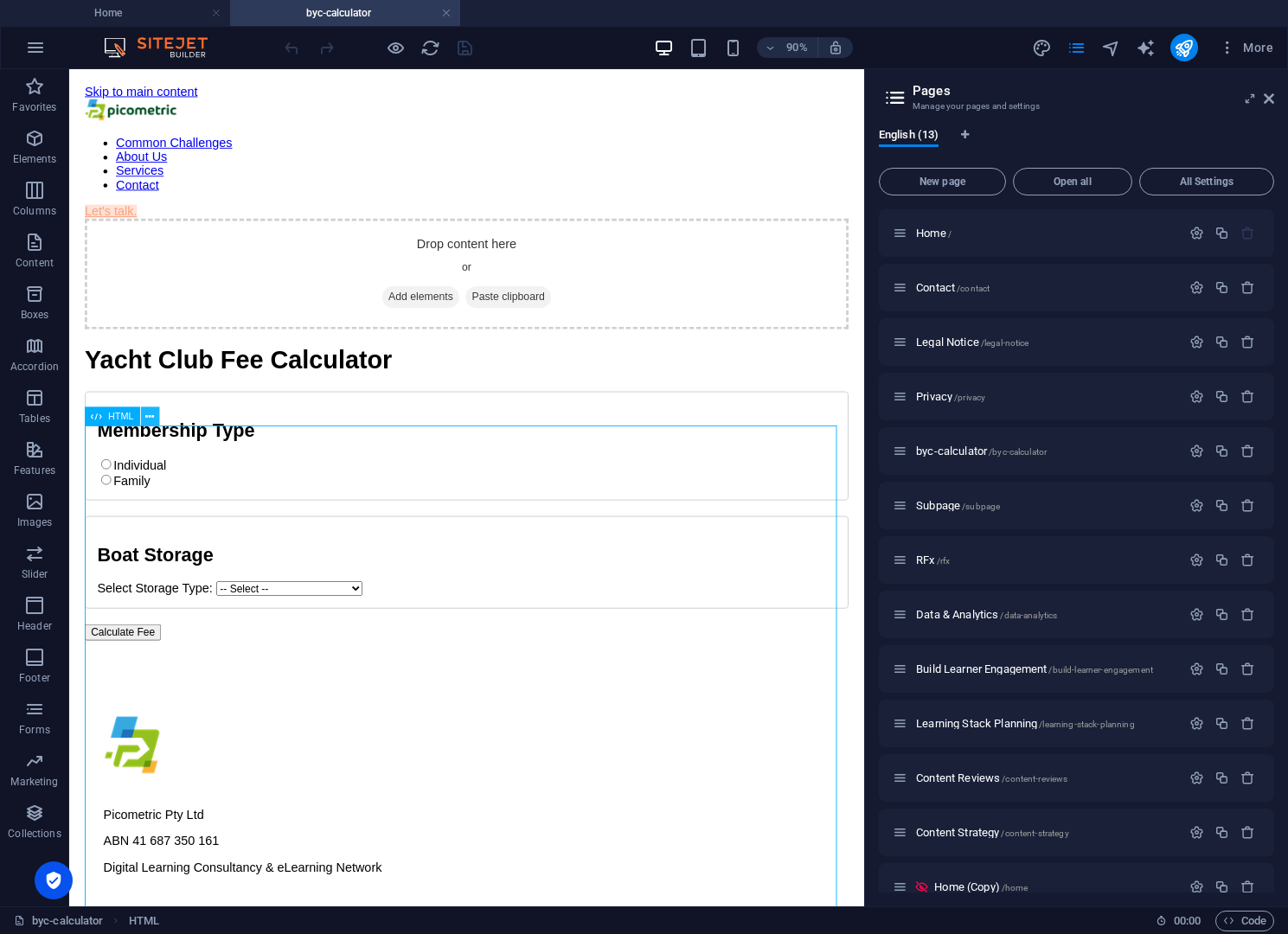 click at bounding box center [150, 416] 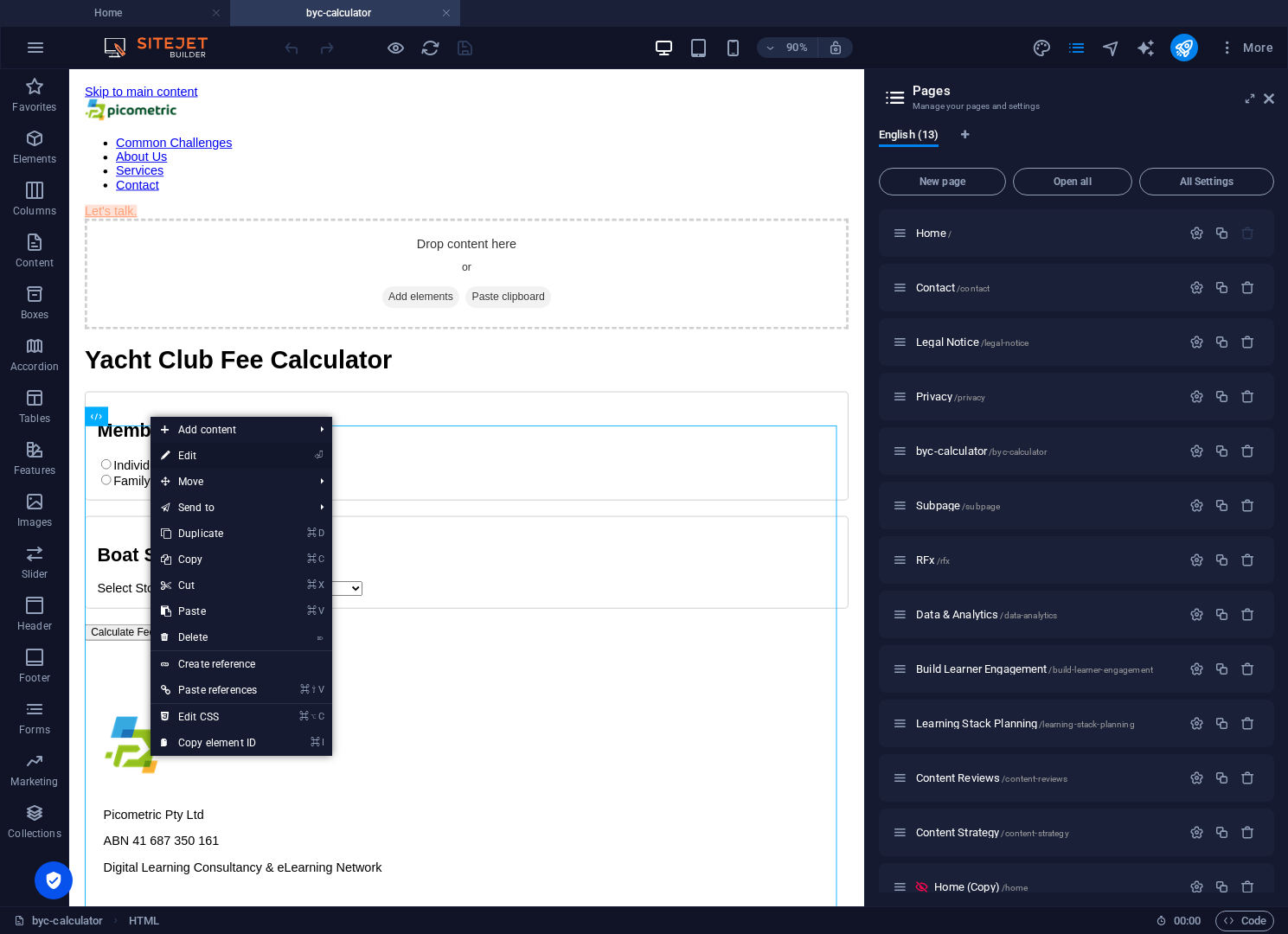 click at bounding box center (165, 456) 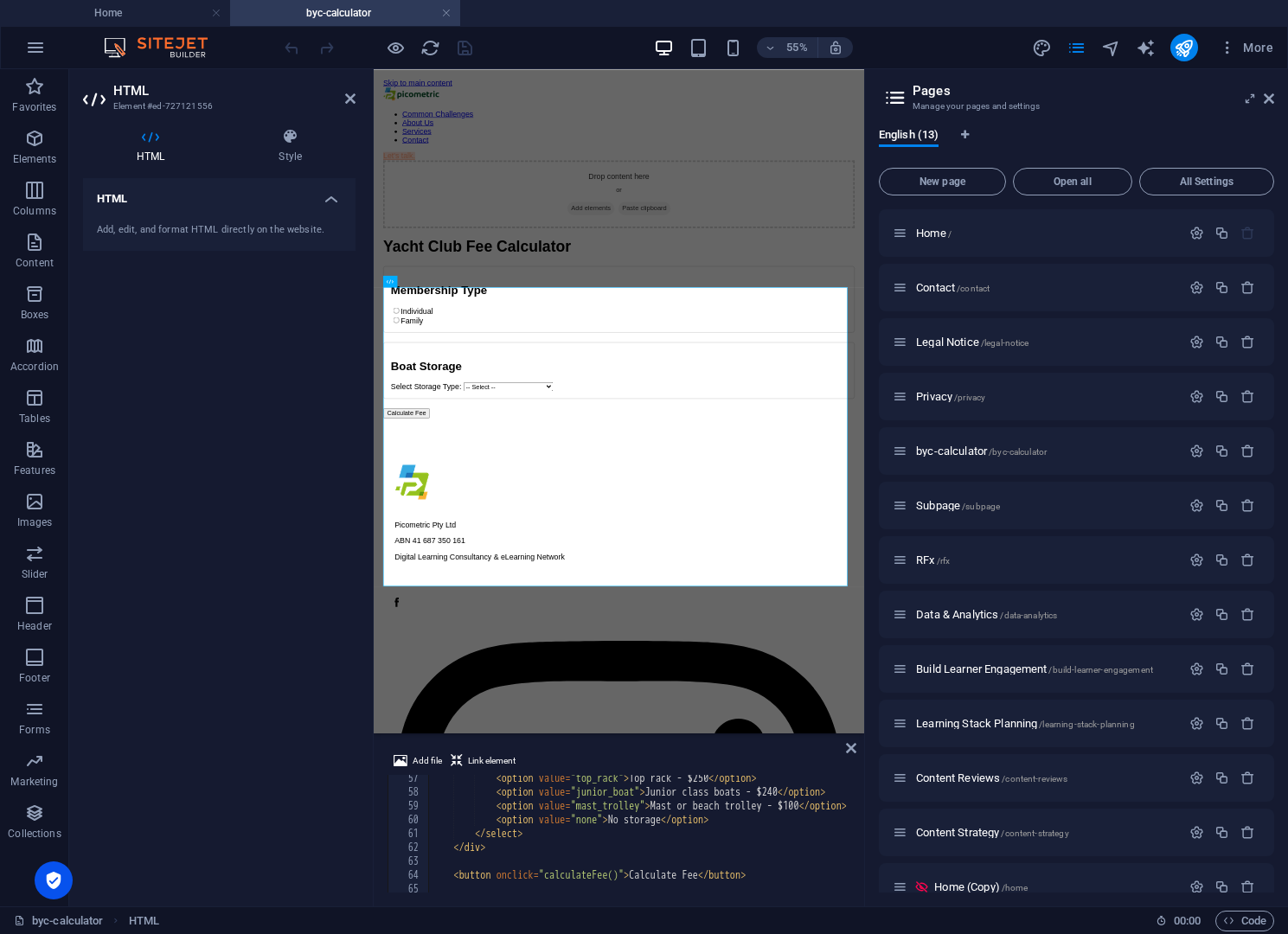 scroll, scrollTop: 0, scrollLeft: 0, axis: both 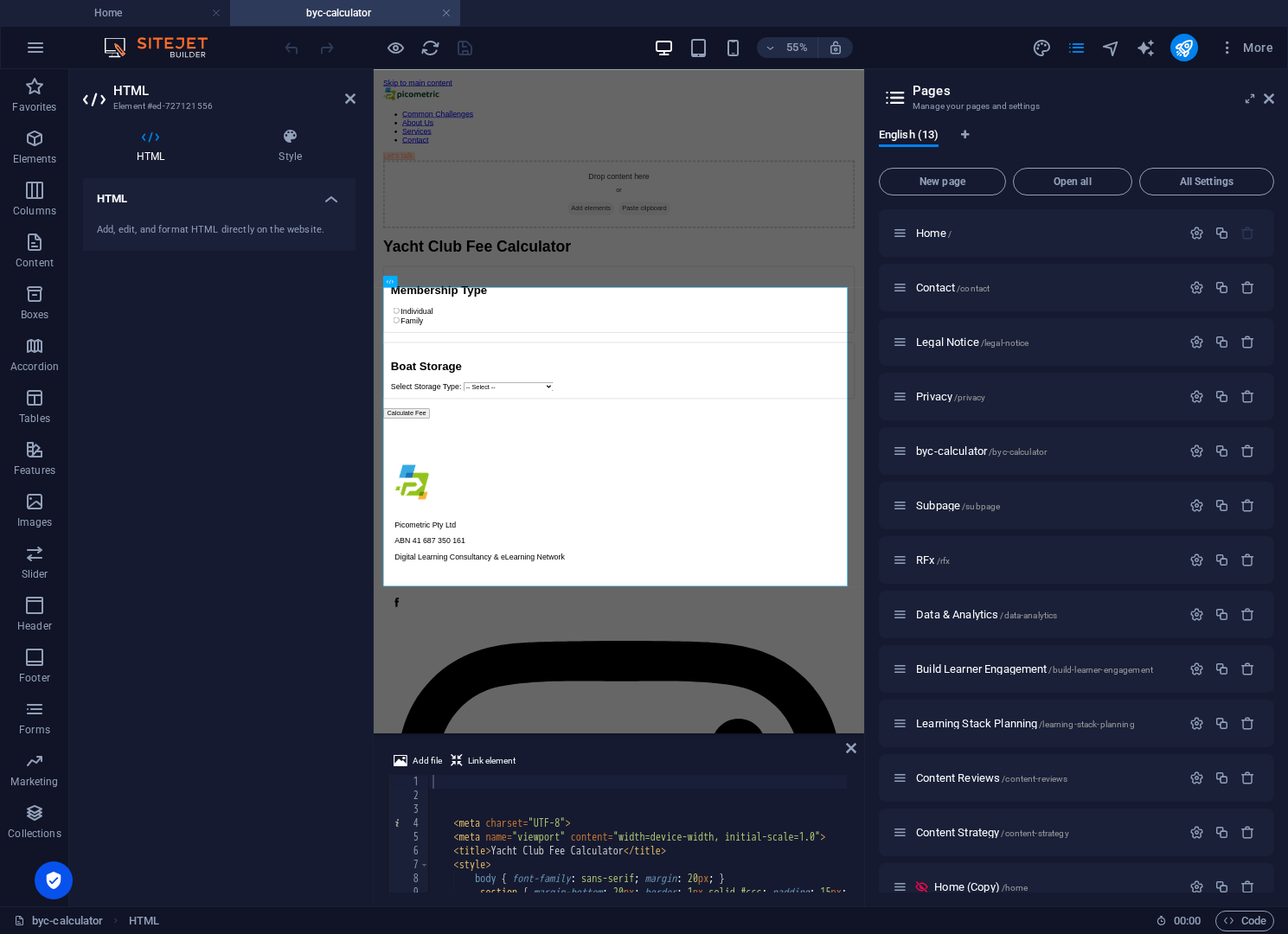 click on "HTML" at bounding box center (234, 91) 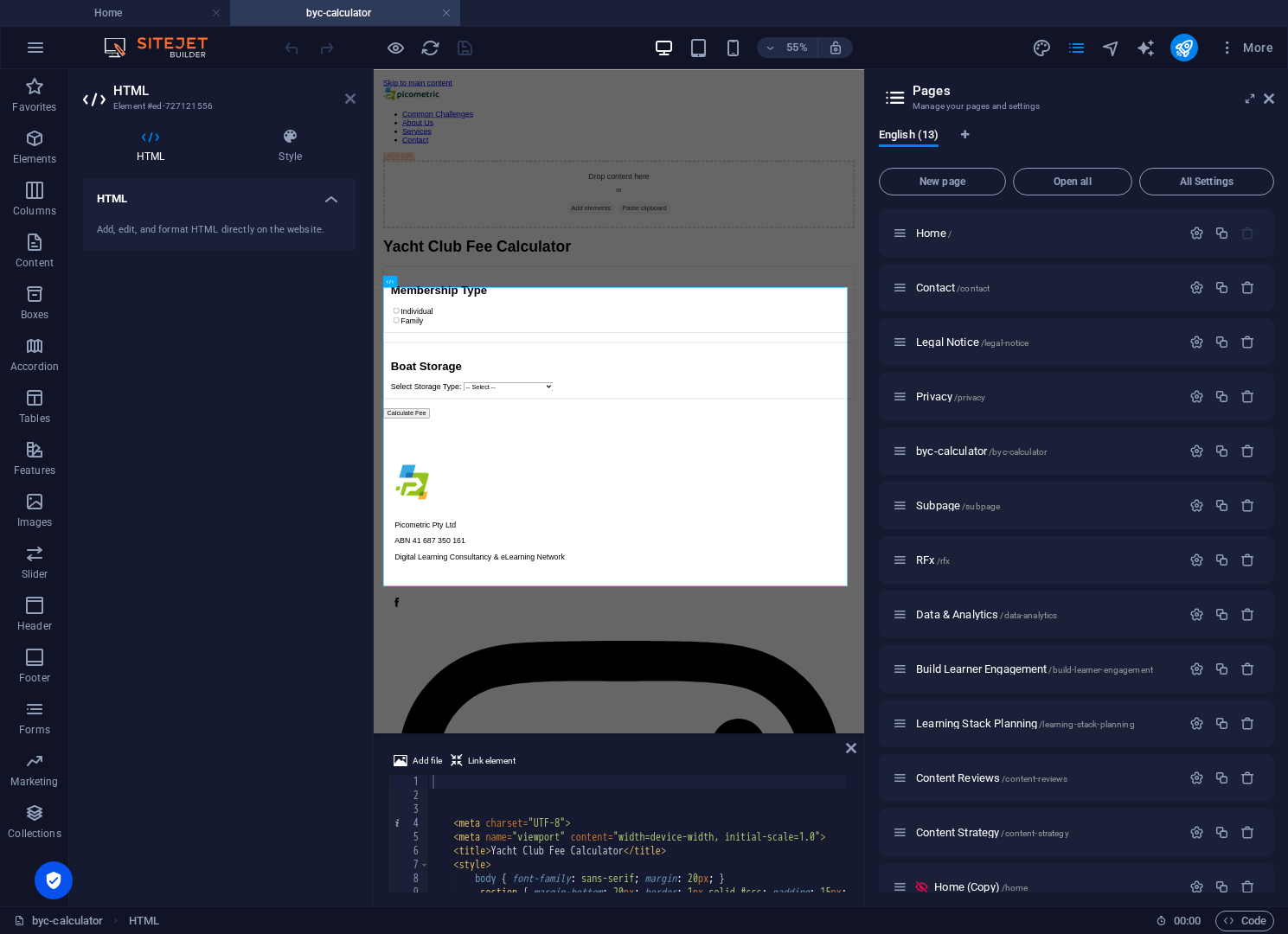 click at bounding box center [350, 99] 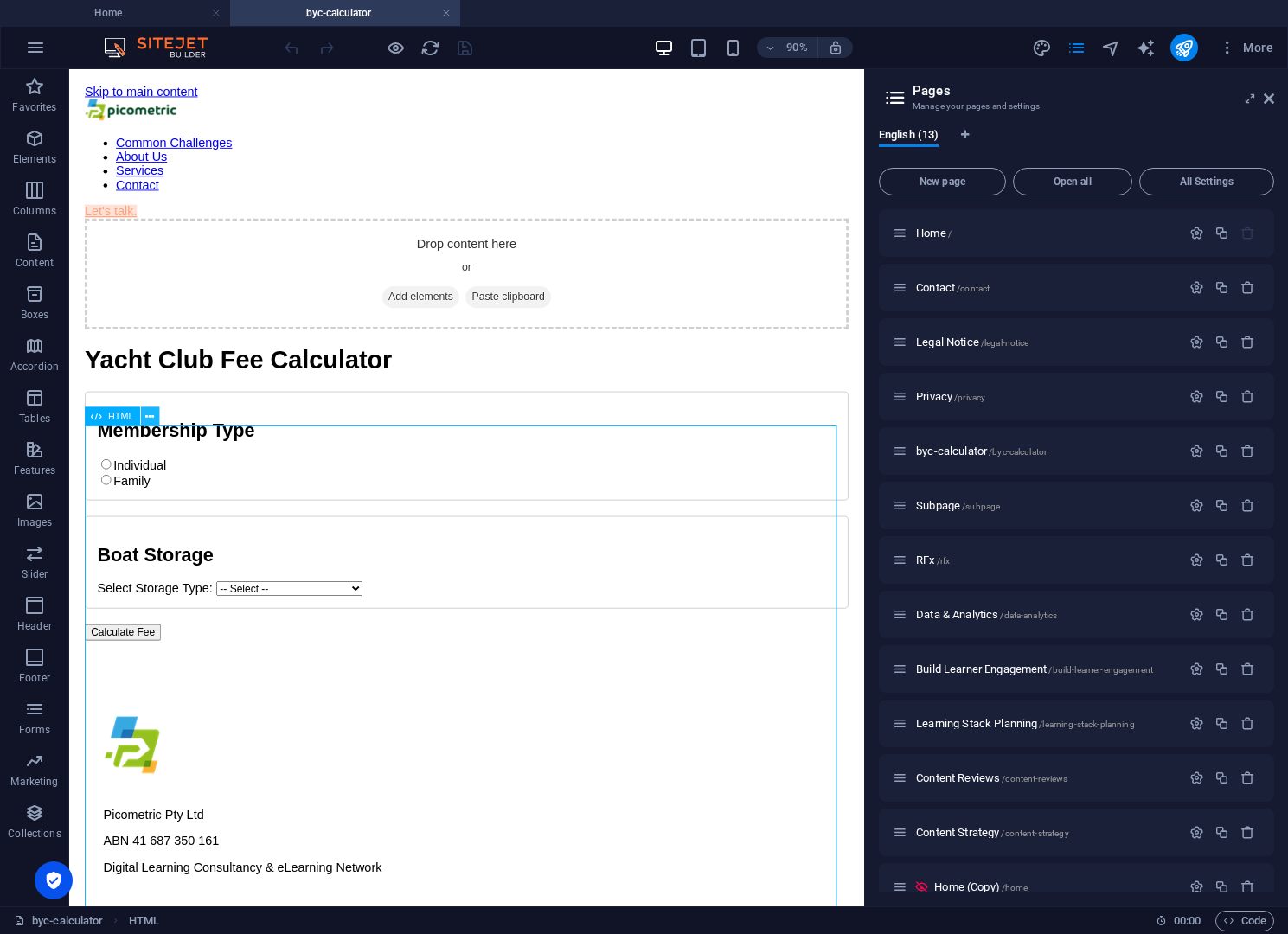 click at bounding box center (150, 416) 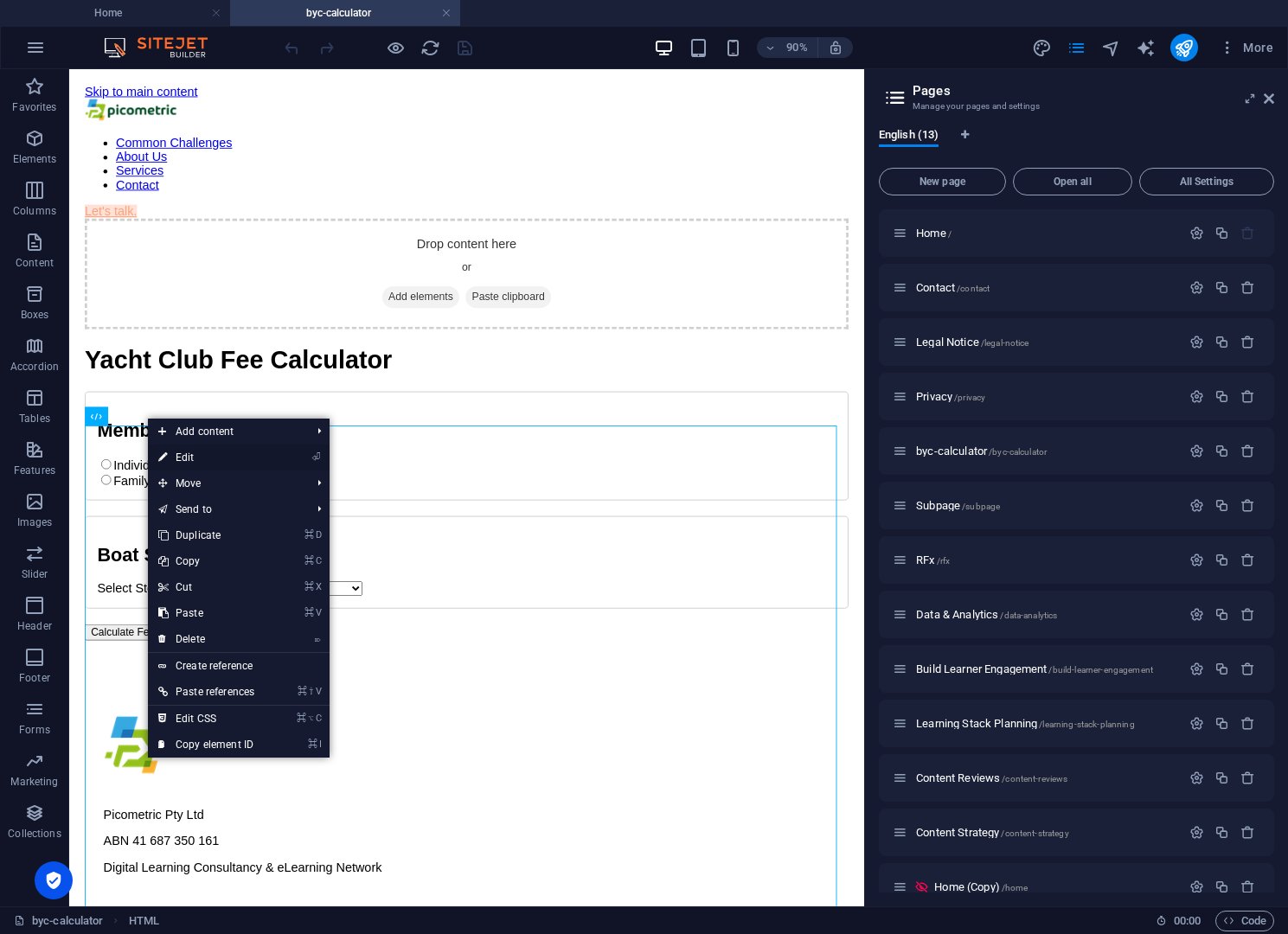 click on "⏎  Edit" at bounding box center [206, 457] 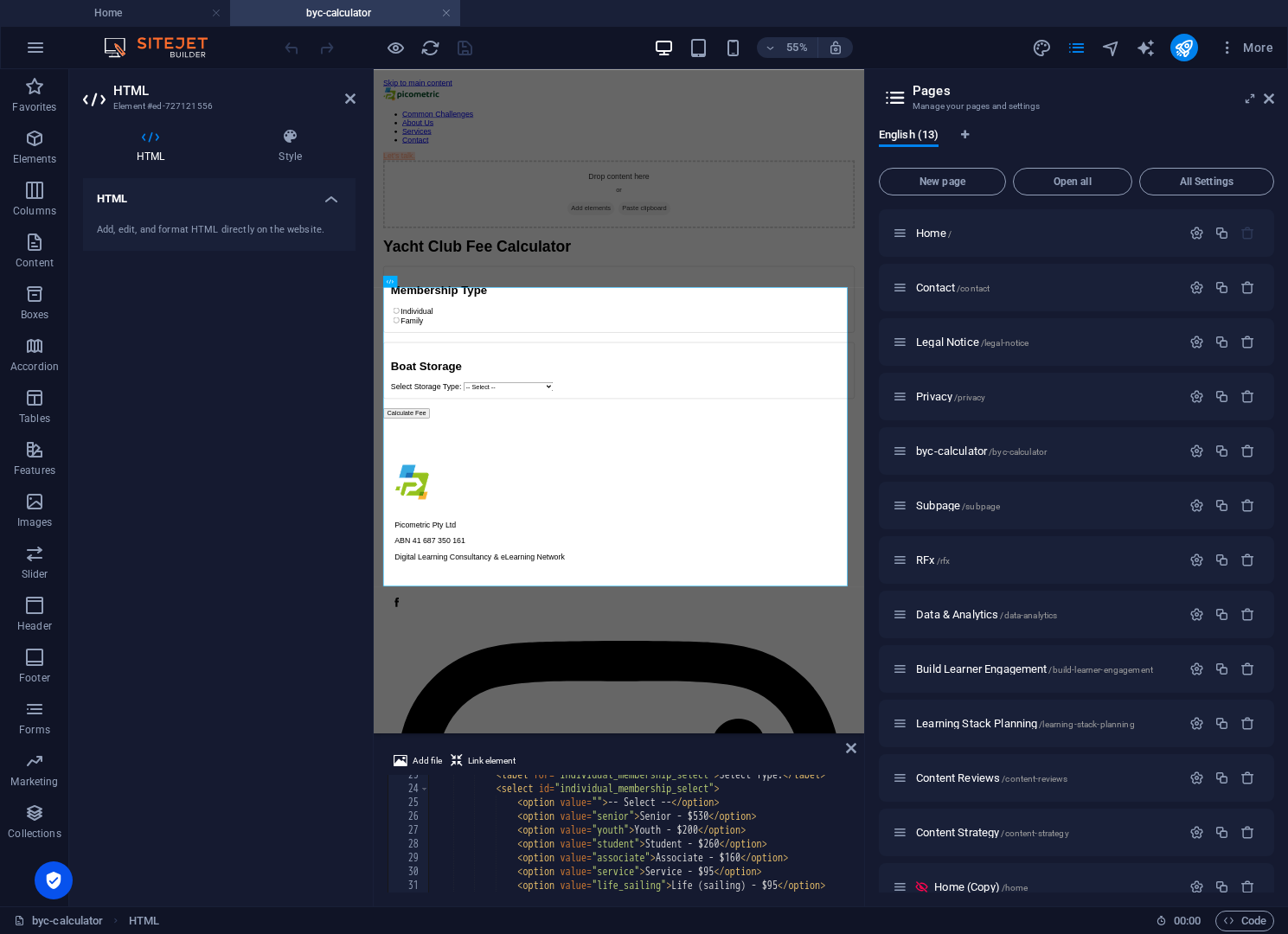 scroll, scrollTop: 208, scrollLeft: 0, axis: vertical 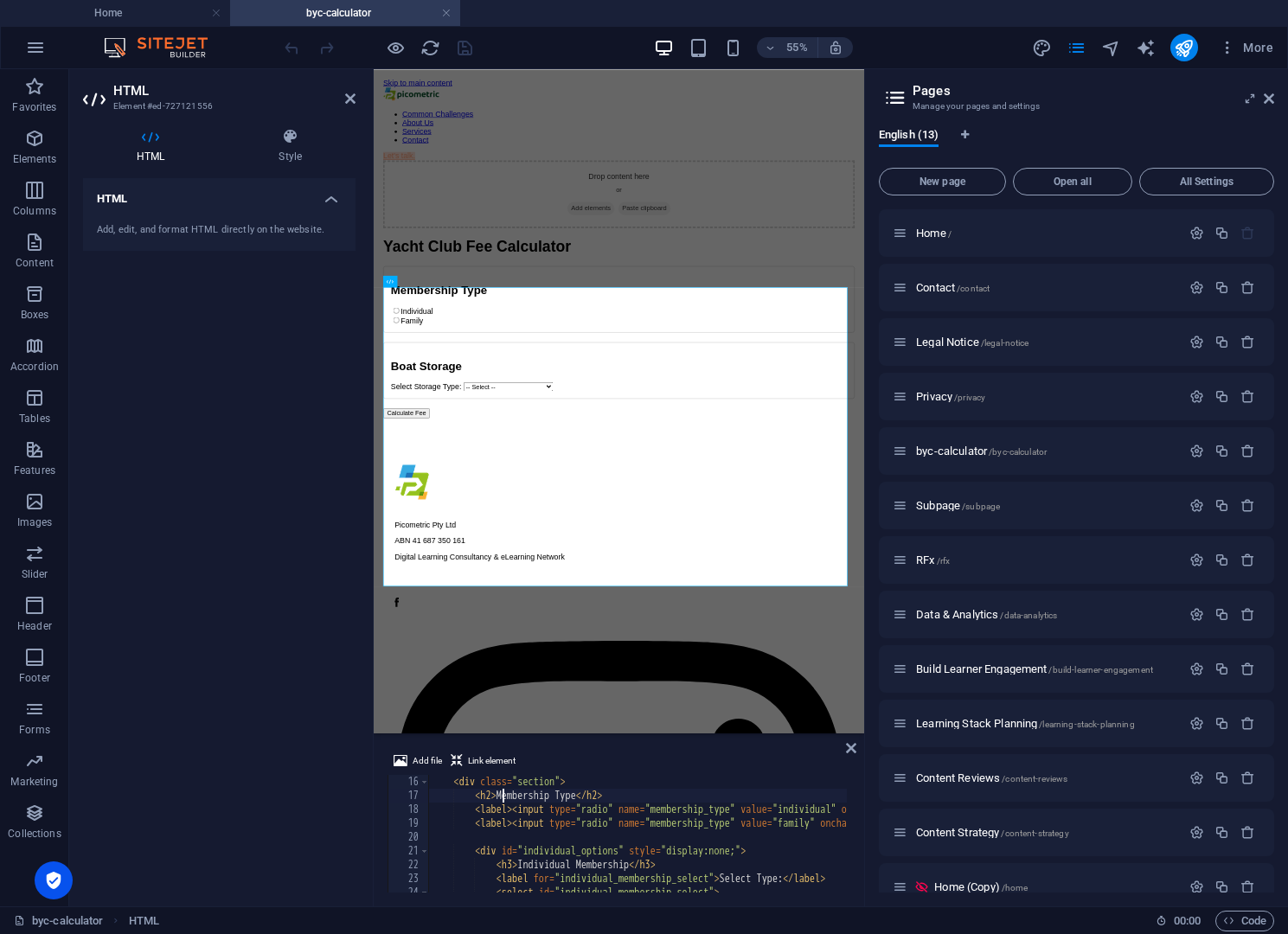 click on "< div   class = "section" >           < h2 > Membership Type </ h2 >           < label > < input   type = "radio"   name = "membership_type"   value = "individual"   onchange = "showIndividualOptions()" >  Individual </ label > < br >           < label > < input   type = "radio"   name = "membership_type"   value = "family"   onchange = "showFamilyOptions()" >  Family </ label >           < div   id = "individual_options"   style = "display:none;" >                < h3 > Individual Membership </ h3 >                < label   for = "individual_membership_select" > Select Type: </ label >                < select   id = "individual_membership_select" >                     < option   value = "" > -- Select -- </ option >" at bounding box center [906, 846] 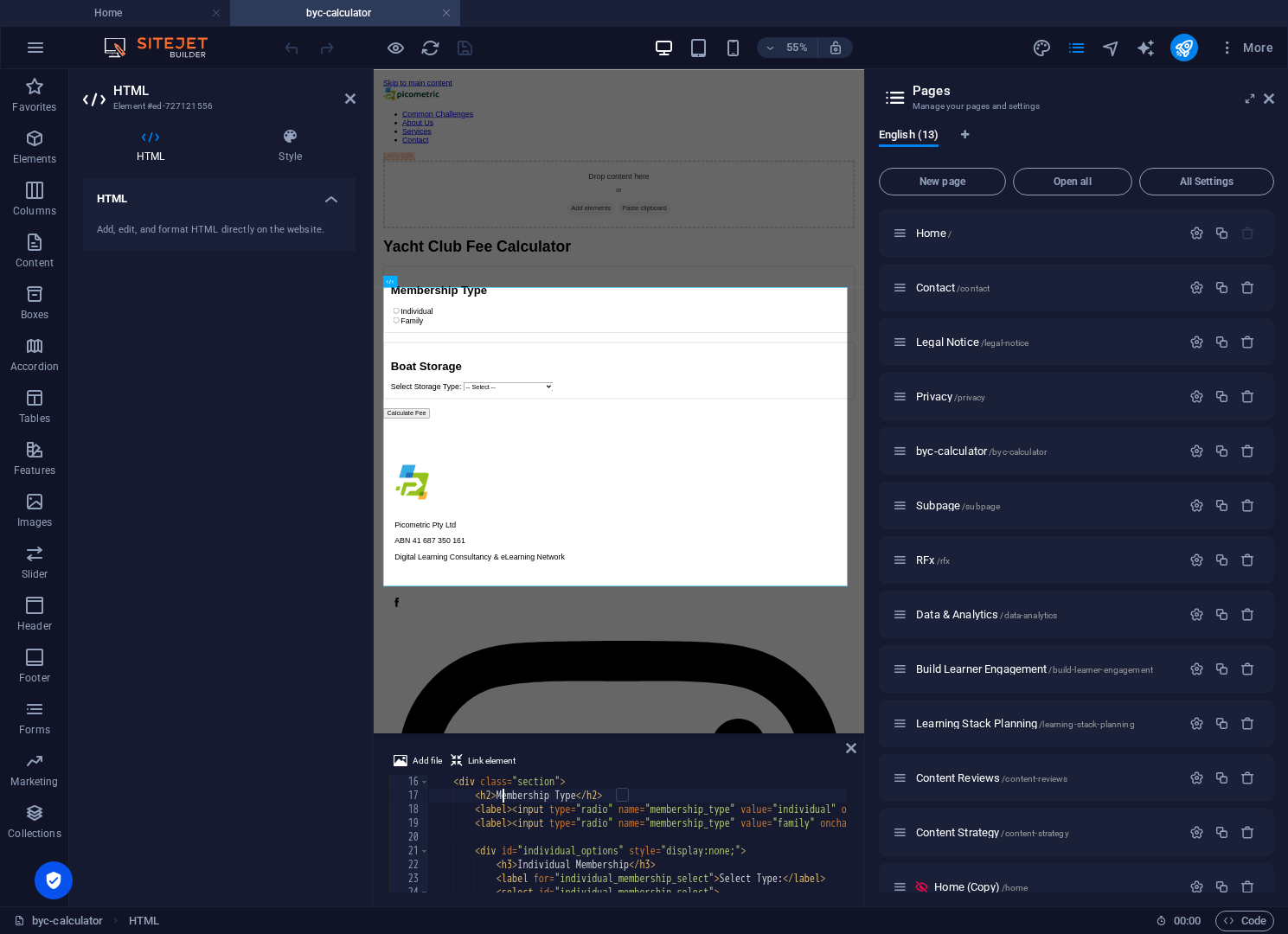 scroll, scrollTop: 156, scrollLeft: 0, axis: vertical 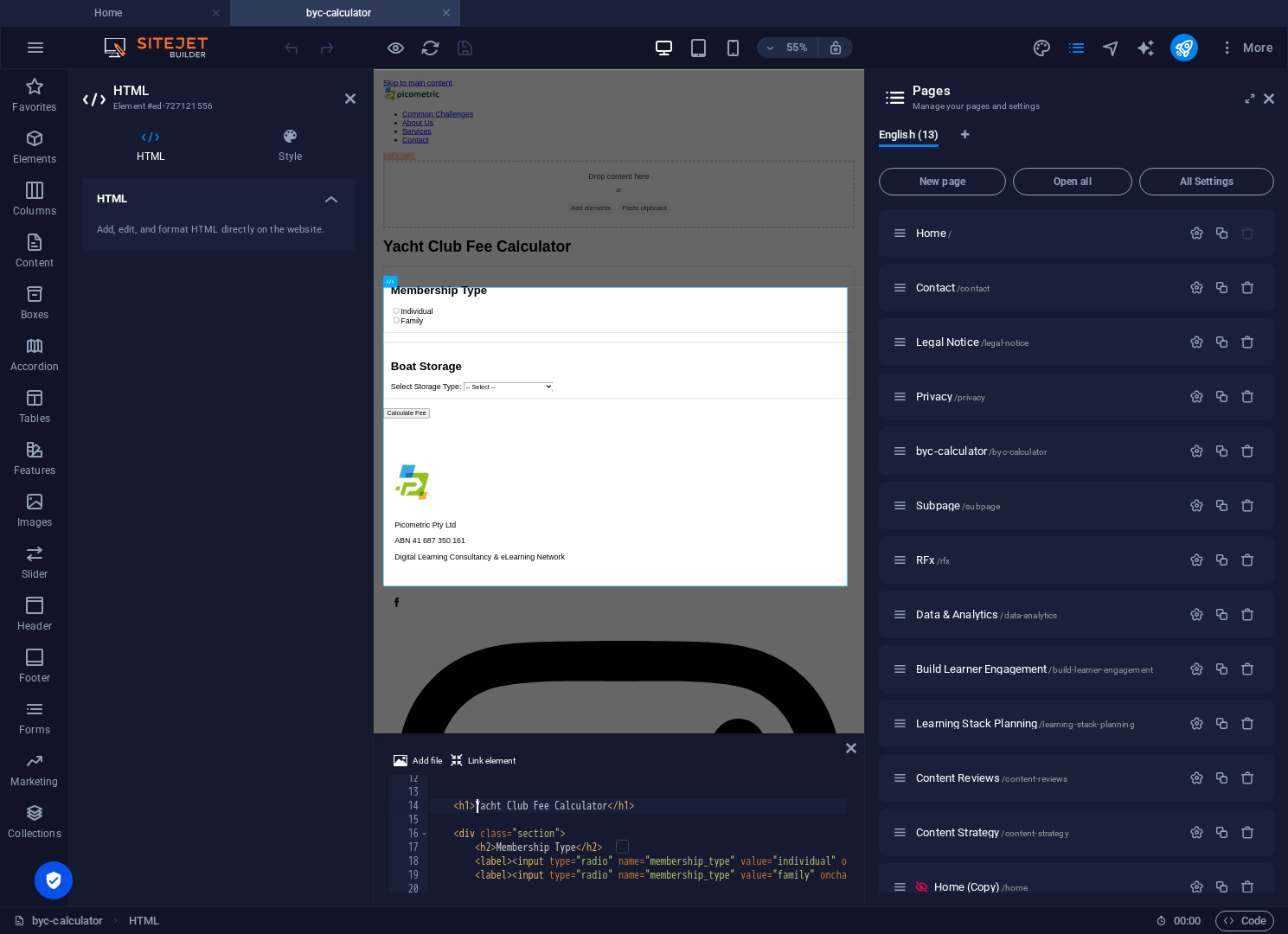click on "< h1 > Yacht Club Fee Calculator </ h1 >      < div   class = "section" >           < h2 > Membership Type </ h2 >           < label > < input   type = "radio"   name = "membership_type"   value = "individual"   onchange = "showIndividualOptions()" >  Individual </ label > < br >           < label > < input   type = "radio"   name = "membership_type"   value = "family"   onchange = "showFamilyOptions()" >  Family </ label >           < div   id = "individual_options"   style = "display:none;" >" at bounding box center [906, 842] 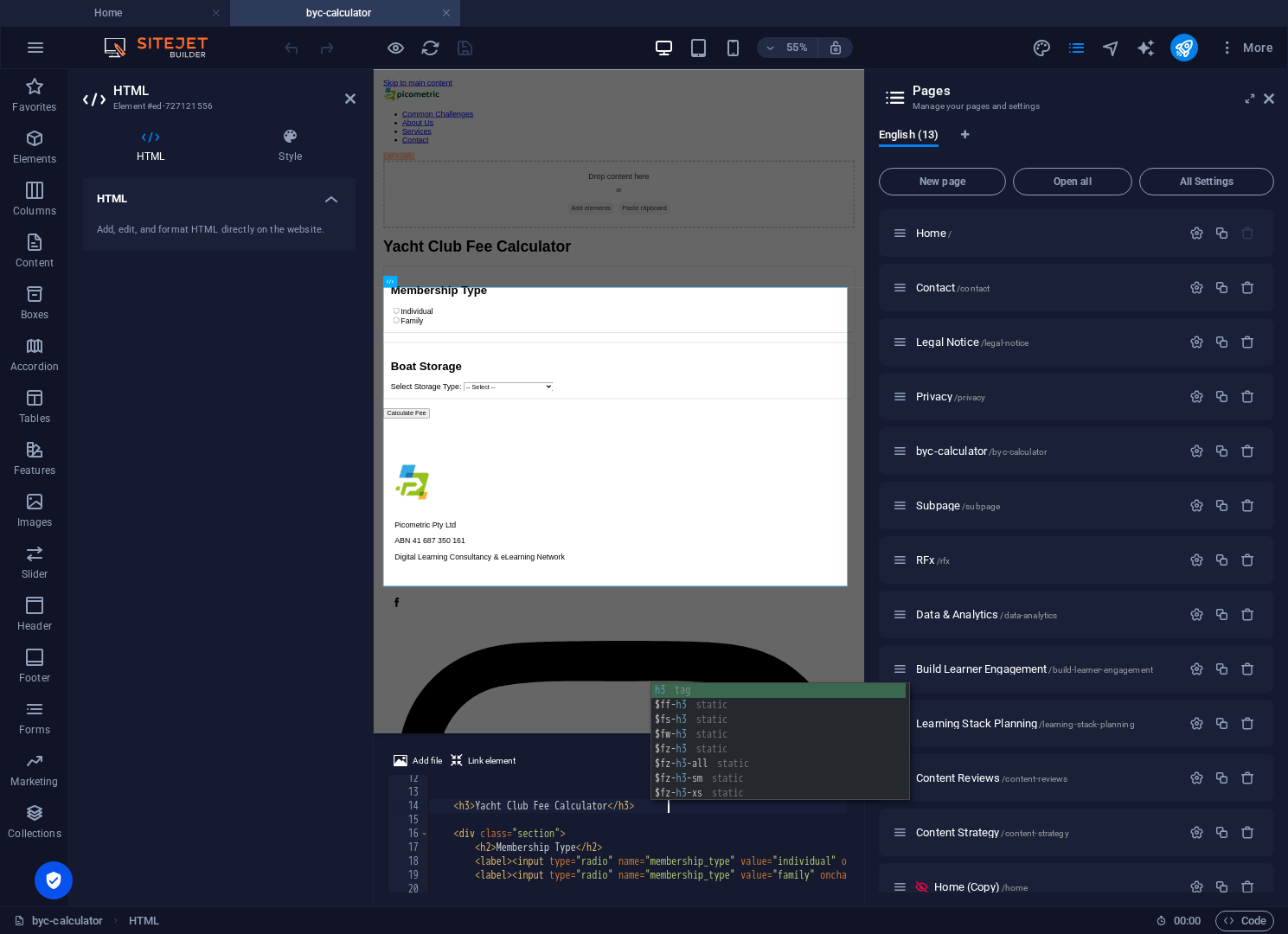 scroll, scrollTop: 0, scrollLeft: 18, axis: horizontal 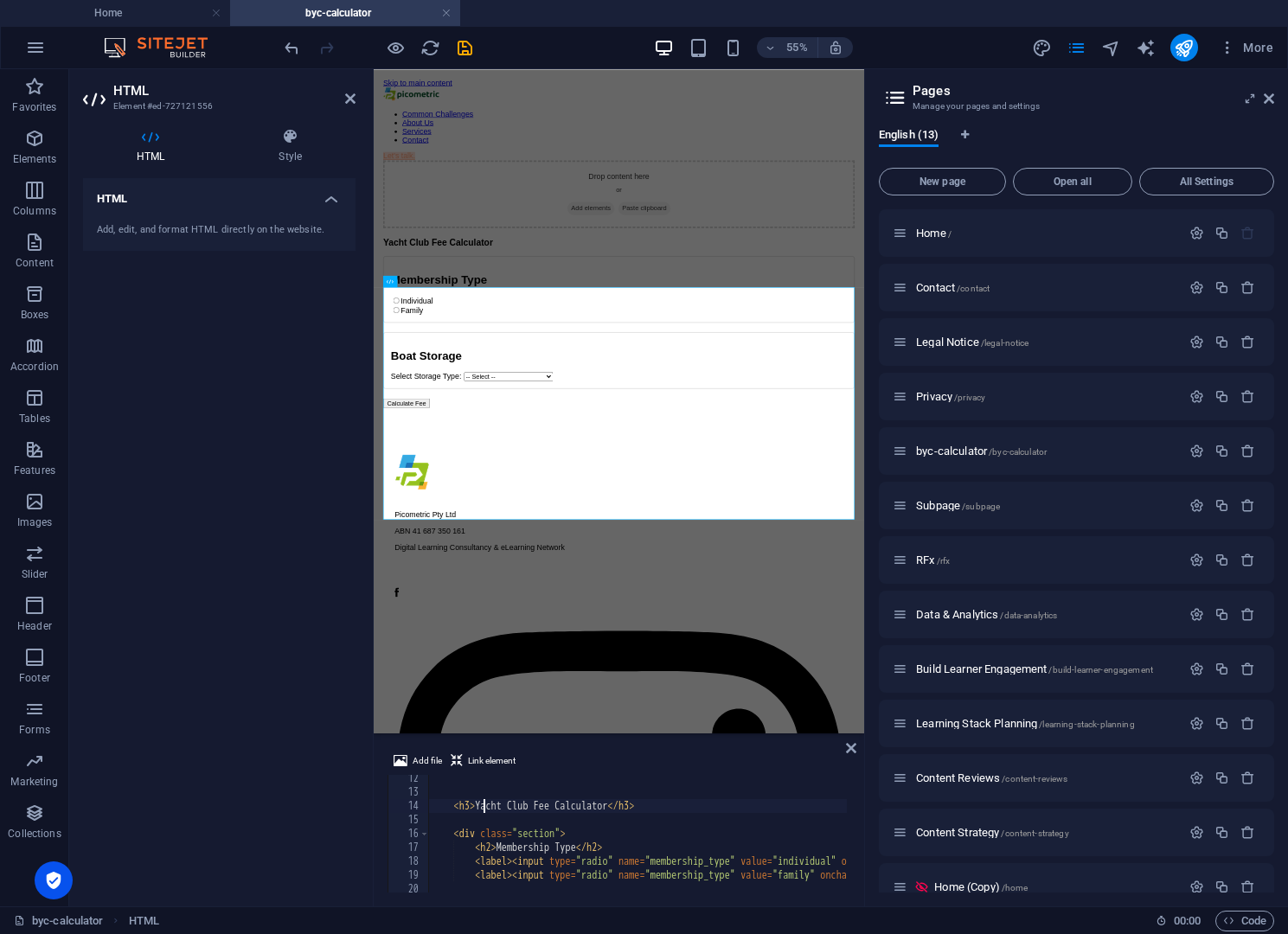 click on "< h3 > Yacht Club Fee Calculator </ h3 >      < div   class = "section" >           < h2 > Membership Type </ h2 >           < label > < input   type = "radio"   name = "membership_type"   value = "individual"   onchange = "showIndividualOptions()" >  Individual </ label > < br >           < label > < input   type = "radio"   name = "membership_type"   value = "family"   onchange = "showFamilyOptions()" >  Family </ label >           < div   id = "individual_options"   style = "display:none;" >" at bounding box center [906, 842] 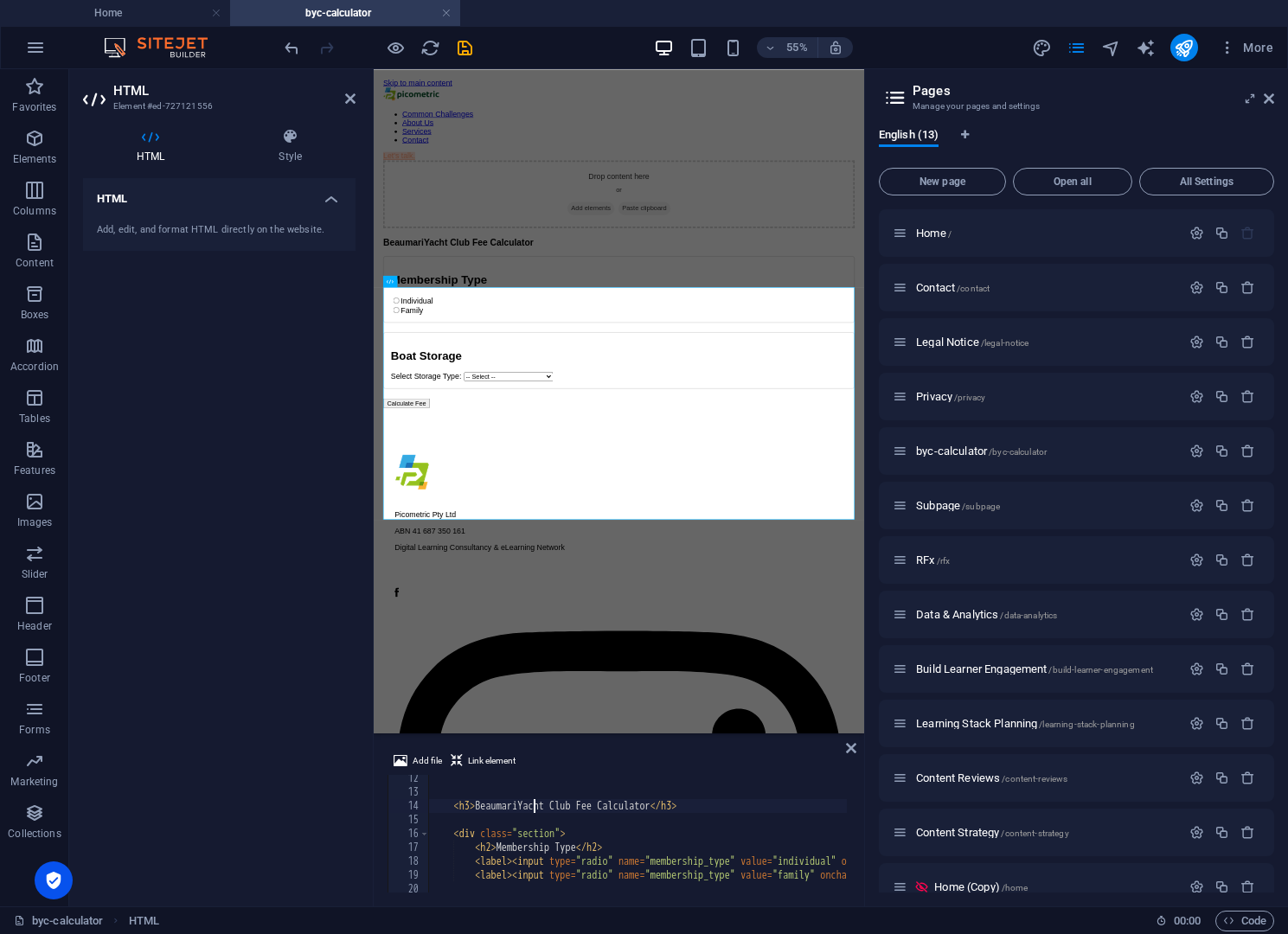 scroll, scrollTop: 0, scrollLeft: 9, axis: horizontal 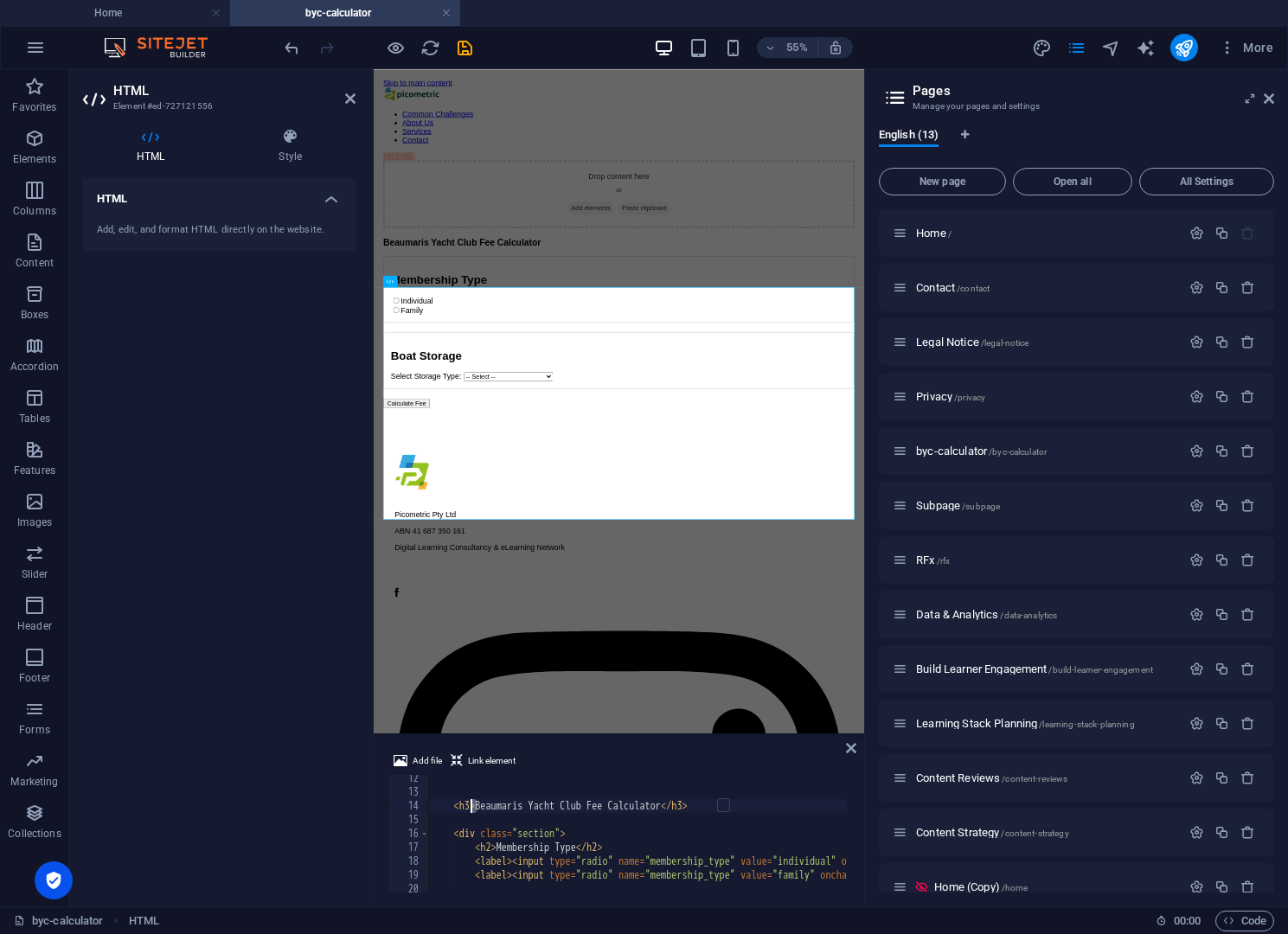 click on "< h3 > Beaumaris Yacht Club Fee Calculator </ h3 >      < div   class = "section" >           < h2 > Membership Type </ h2 >           < label > < input   type = "radio"   name = "membership_type"   value = "individual"   onchange = "showIndividualOptions()" >  Individual </ label > < br >           < label > < input   type = "radio"   name = "membership_type"   value = "family"   onchange = "showFamilyOptions()" >  Family </ label >           < div   id = "individual_options"   style = "display:none;" >" at bounding box center [906, 842] 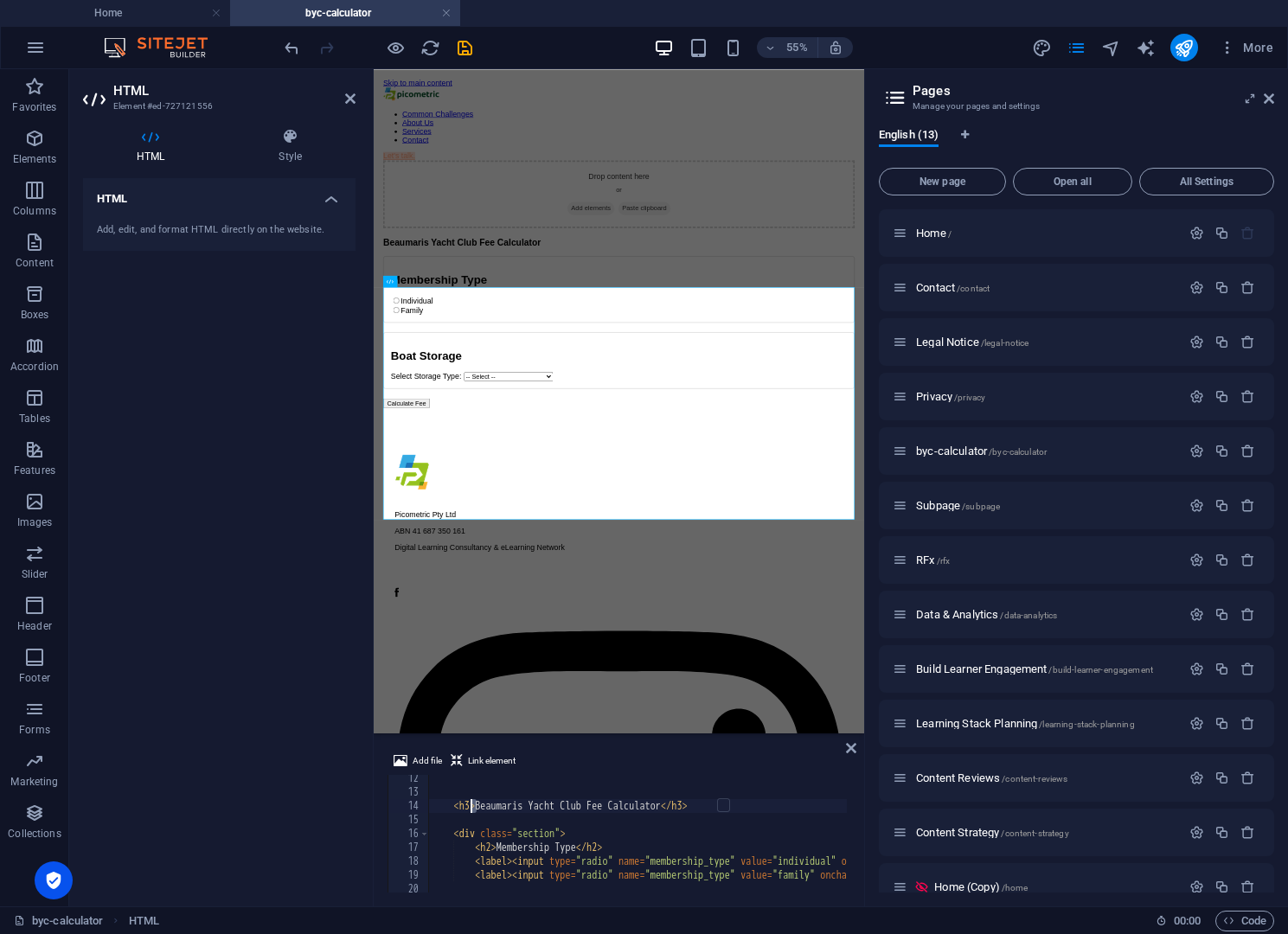 scroll, scrollTop: 0, scrollLeft: 4, axis: horizontal 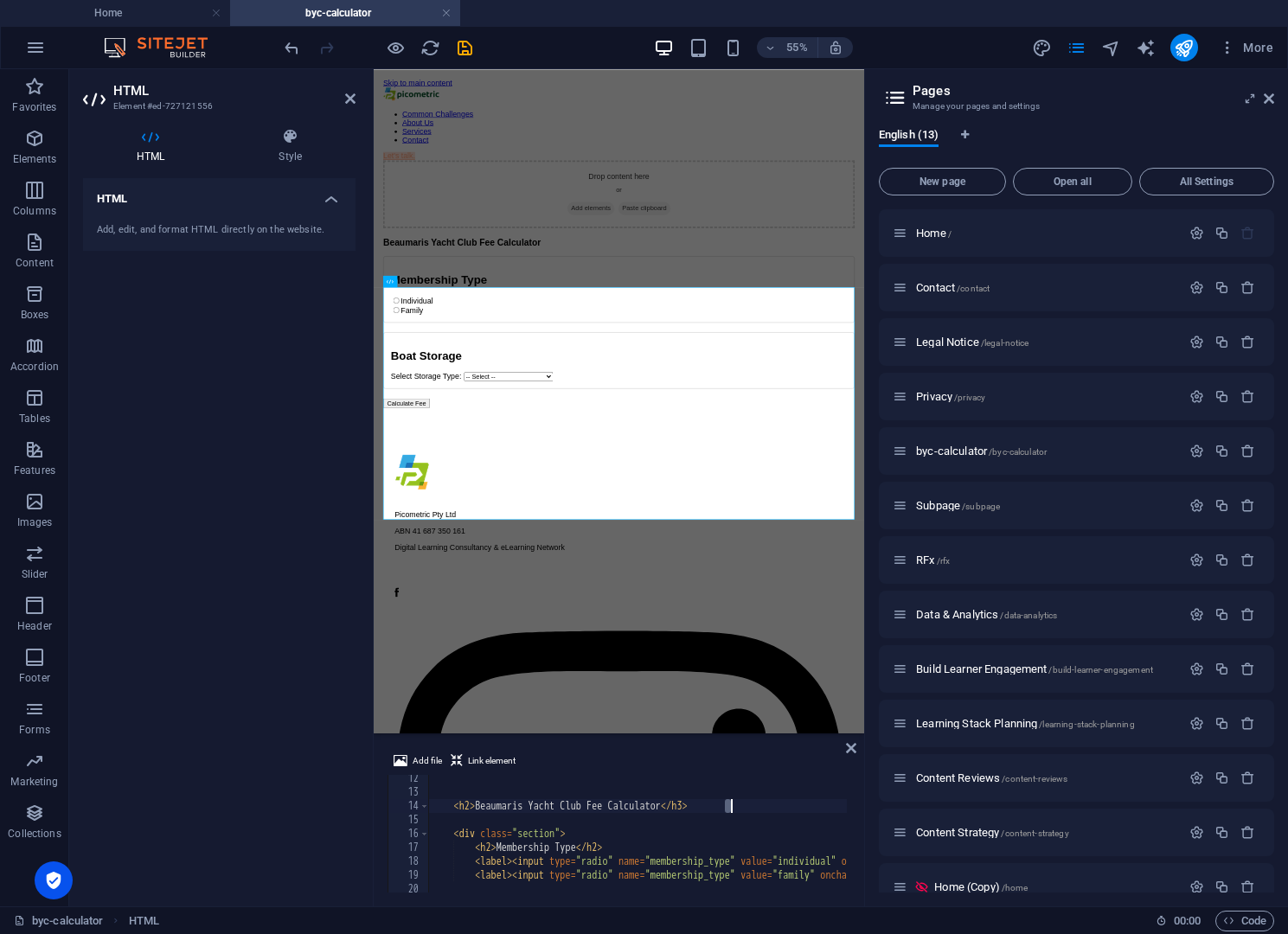 click on "< h2 > Beaumaris Yacht Club Fee Calculator </ h3 >      < div   class = "section" >           < h2 > Membership Type </ h2 >           < label > < input   type = "radio"   name = "membership_type"   value = "individual"   onchange = "showIndividualOptions()" >  Individual </ label > < br >           < label > < input   type = "radio"   name = "membership_type"   value = "family"   onchange = "showFamilyOptions()" >  Family </ label >           < div   id = "individual_options"   style = "display:none;" >" at bounding box center (906, 842) 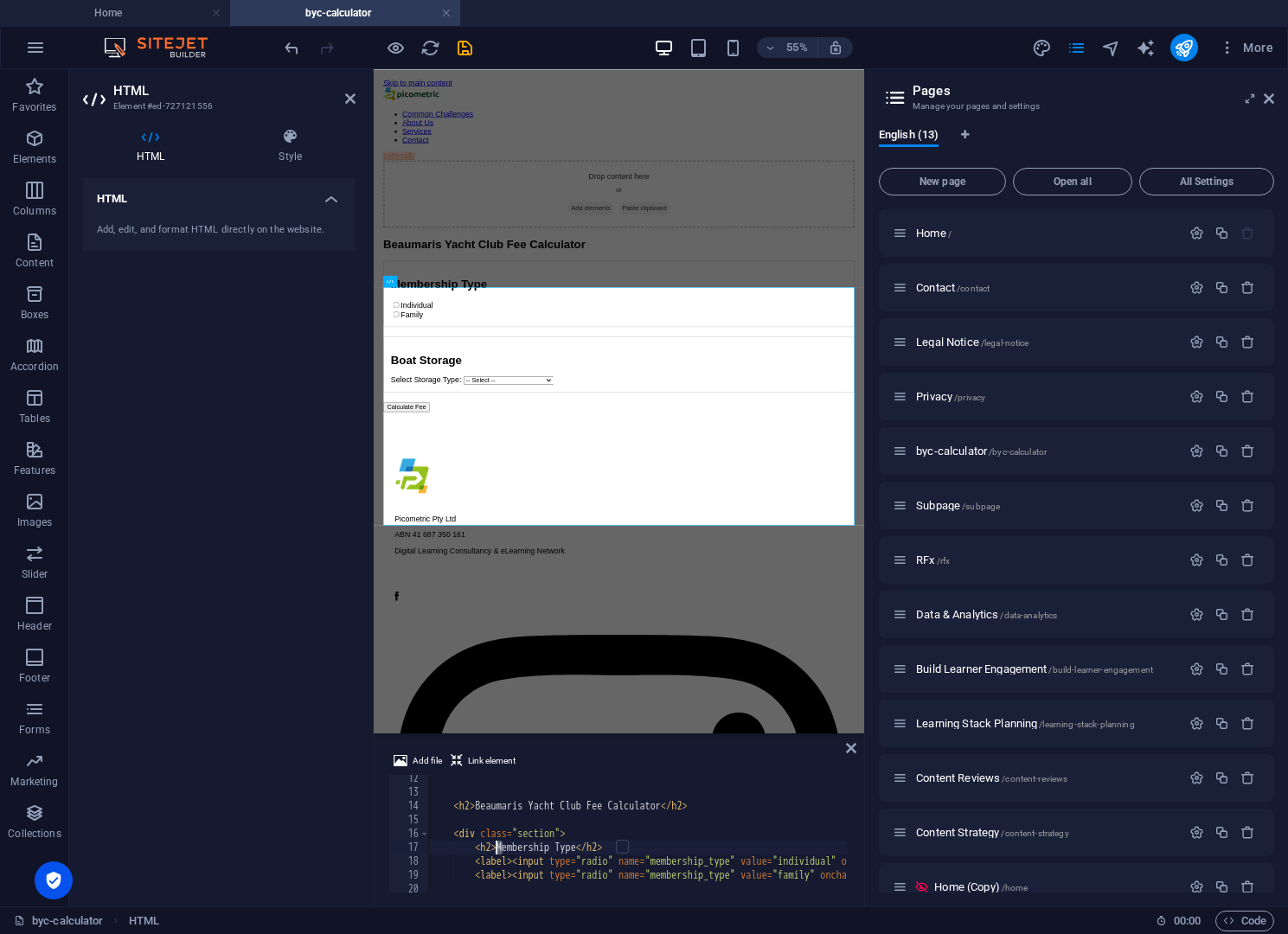 click on "< h2 > Beaumaris Yacht Club Fee Calculator </ h2 >      < div   class = "section" >           < h2 > Membership Type </ h2 >           < label > < input   type = "radio"   name = "membership_type"   value = "individual"   onchange = "showIndividualOptions()" >  Individual </ label > < br >           < label > < input   type = "radio"   name = "membership_type"   value = "family"   onchange = "showFamilyOptions()" >  Family </ label >           < div   id = "individual_options"   style = "display:none;" >" at bounding box center (906, 842) 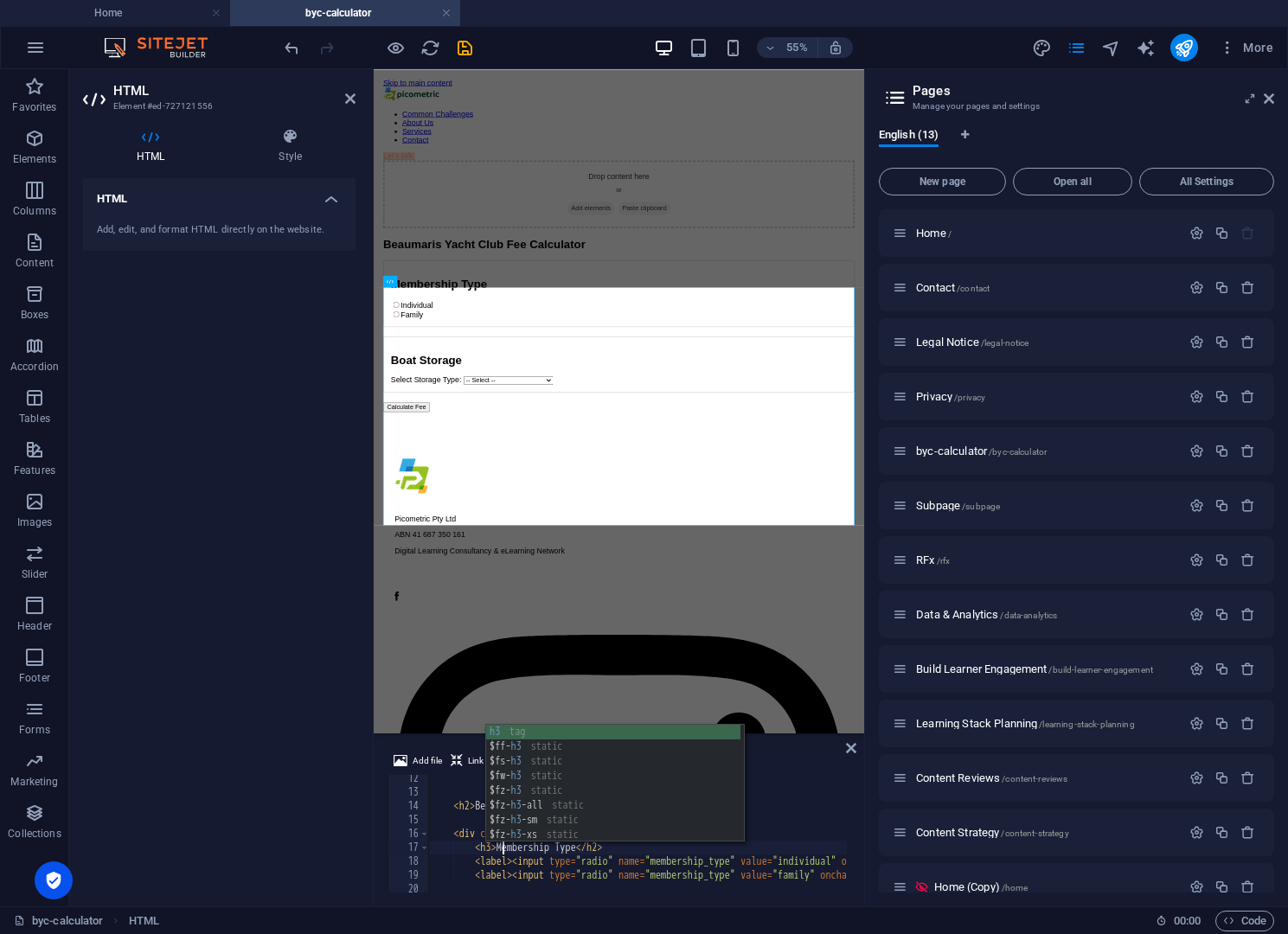 scroll, scrollTop: 0, scrollLeft: 6, axis: horizontal 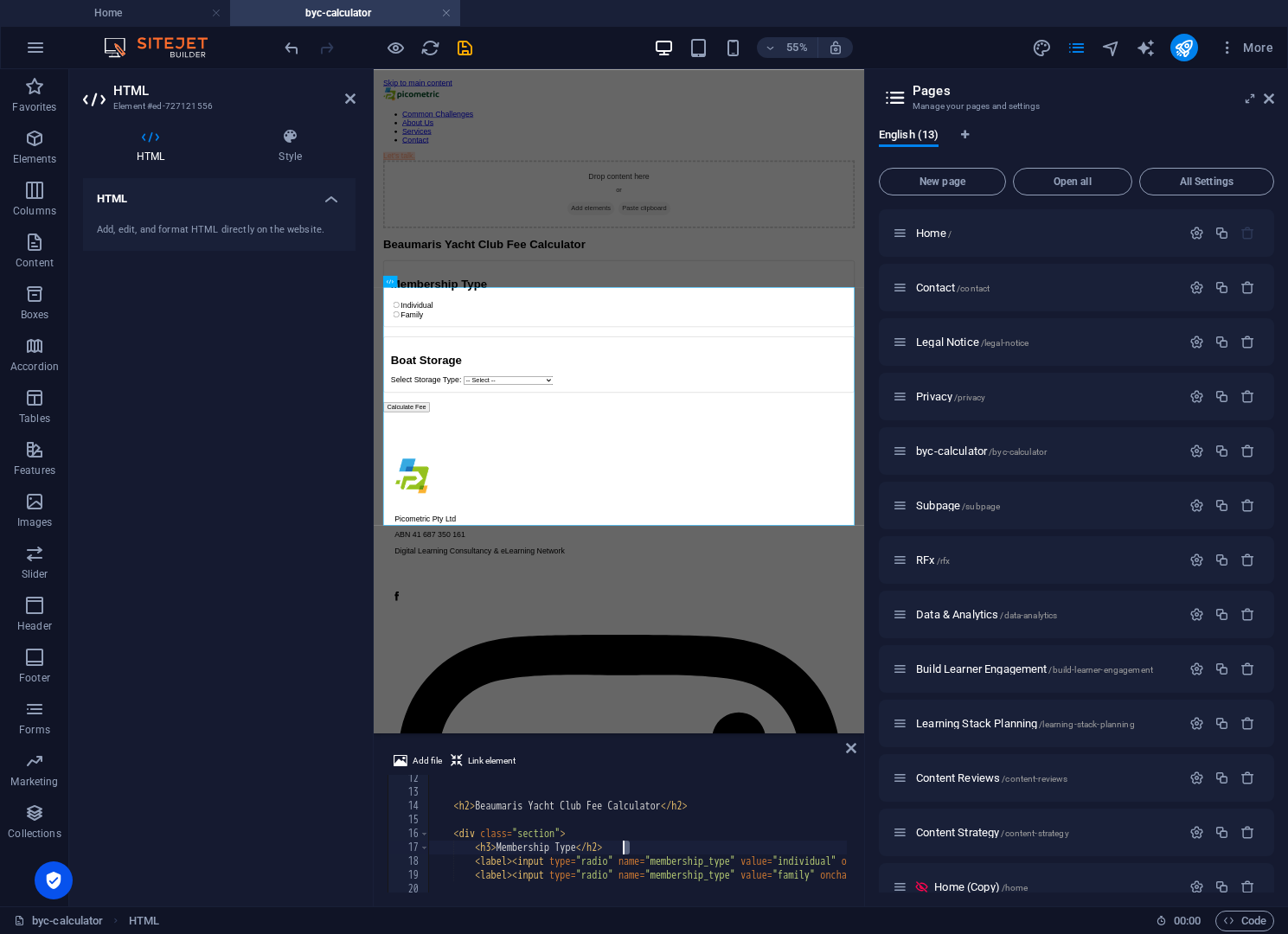 click on "< h2 > Beaumaris Yacht Club Fee Calculator </ h2 >      < div   class = "section" >           < h3 > Membership Type </ h2 >           < label > < input   type = "radio"   name = "membership_type"   value = "individual"   onchange = "showIndividualOptions()" >  Individual </ label > < br >           < label > < input   type = "radio"   name = "membership_type"   value = "family"   onchange = "showFamilyOptions()" >  Family </ label >           < div   id = "individual_options"   style = "display:none;" >" at bounding box center (906, 842) 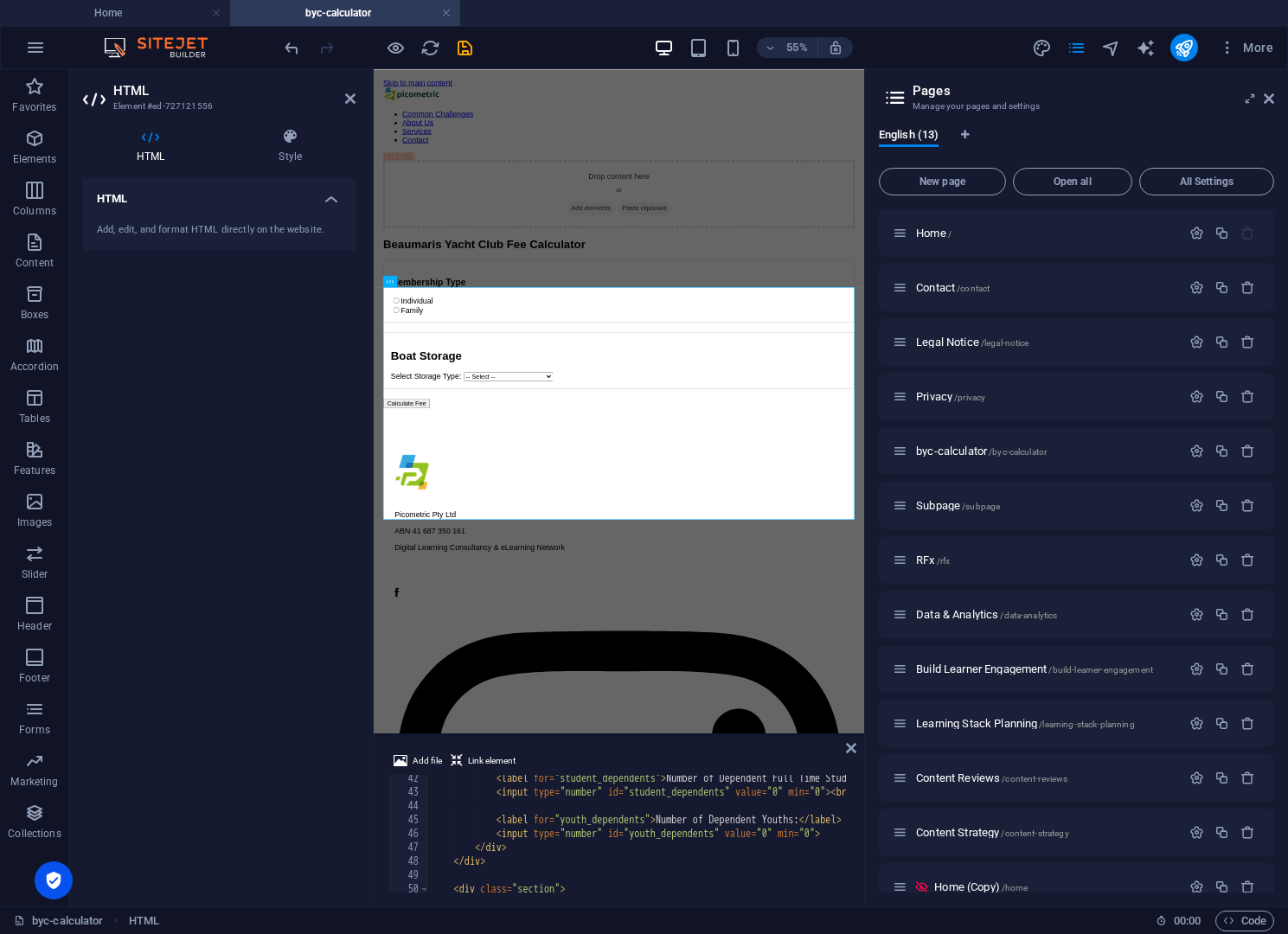 scroll, scrollTop: 623, scrollLeft: 0, axis: vertical 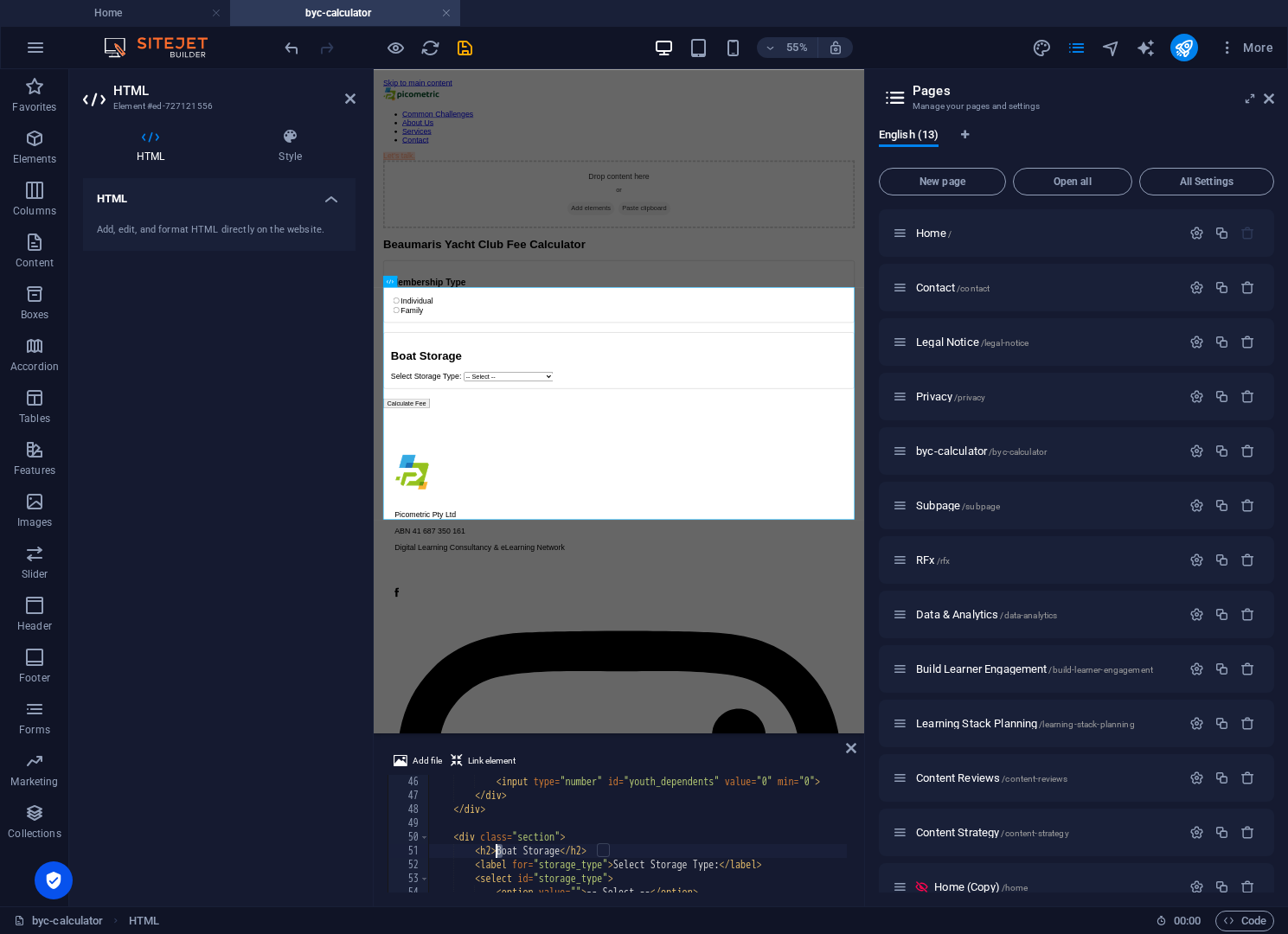 click on "< input   type = "number"   id = "youth_dependents"   value = "0"   min = "0" >           </ div >      </ div >      < div   class = "section" >           < h2 > Boat Storage </ h2 >           < label   for = "storage_type" > Select Storage Type: </ label >           < select   id = "storage_type" >                < option   value = "" > -- Select -- </ option >                < option   value = "ground_rack" > Ground rack - $370 </ option >" at bounding box center (906, 846) 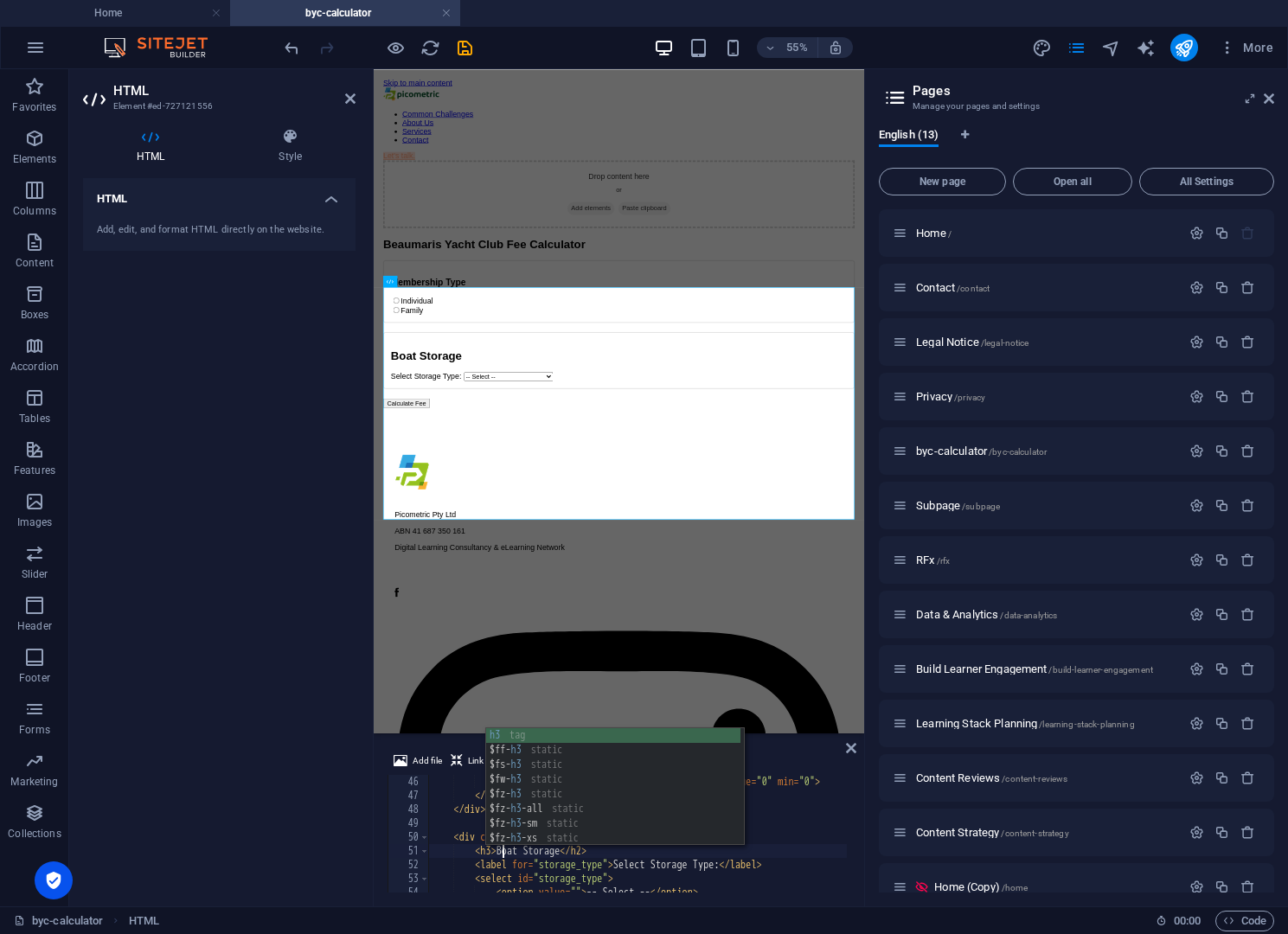 scroll, scrollTop: 0, scrollLeft: 6, axis: horizontal 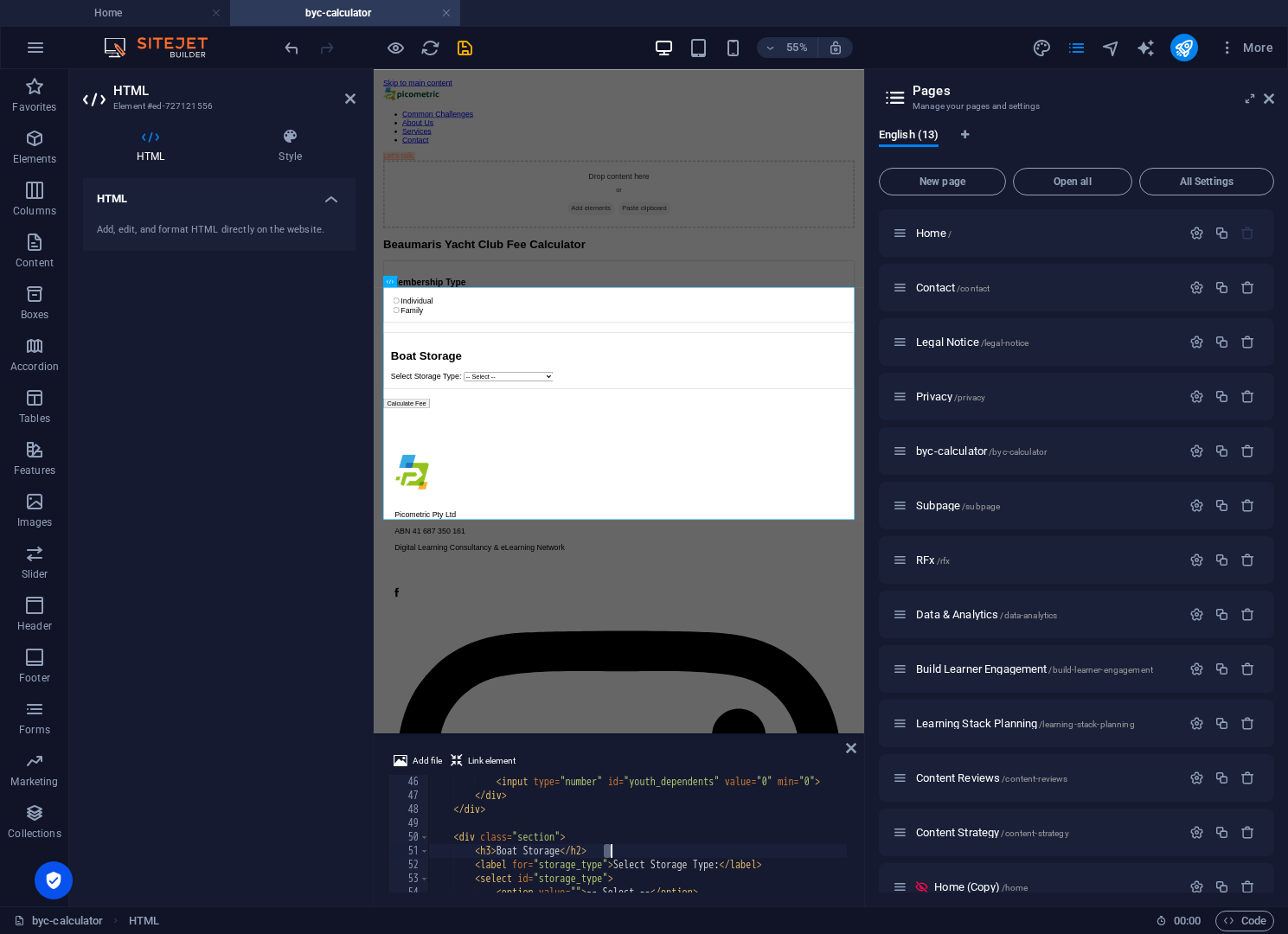 click on "< input   type = "number"   id = "youth_dependents"   value = "0"   min = "0" >           </ div >      </ div >      < div   class = "section" >           < h3 > Boat Storage </ h2 >           < label   for = "storage_type" > Select Storage Type: </ label >           < select   id = "storage_type" >                < option   value = "" > -- Select -- </ option >                < option   value = "ground_rack" > Ground rack - $370 </ option >" at bounding box center [906, 846] 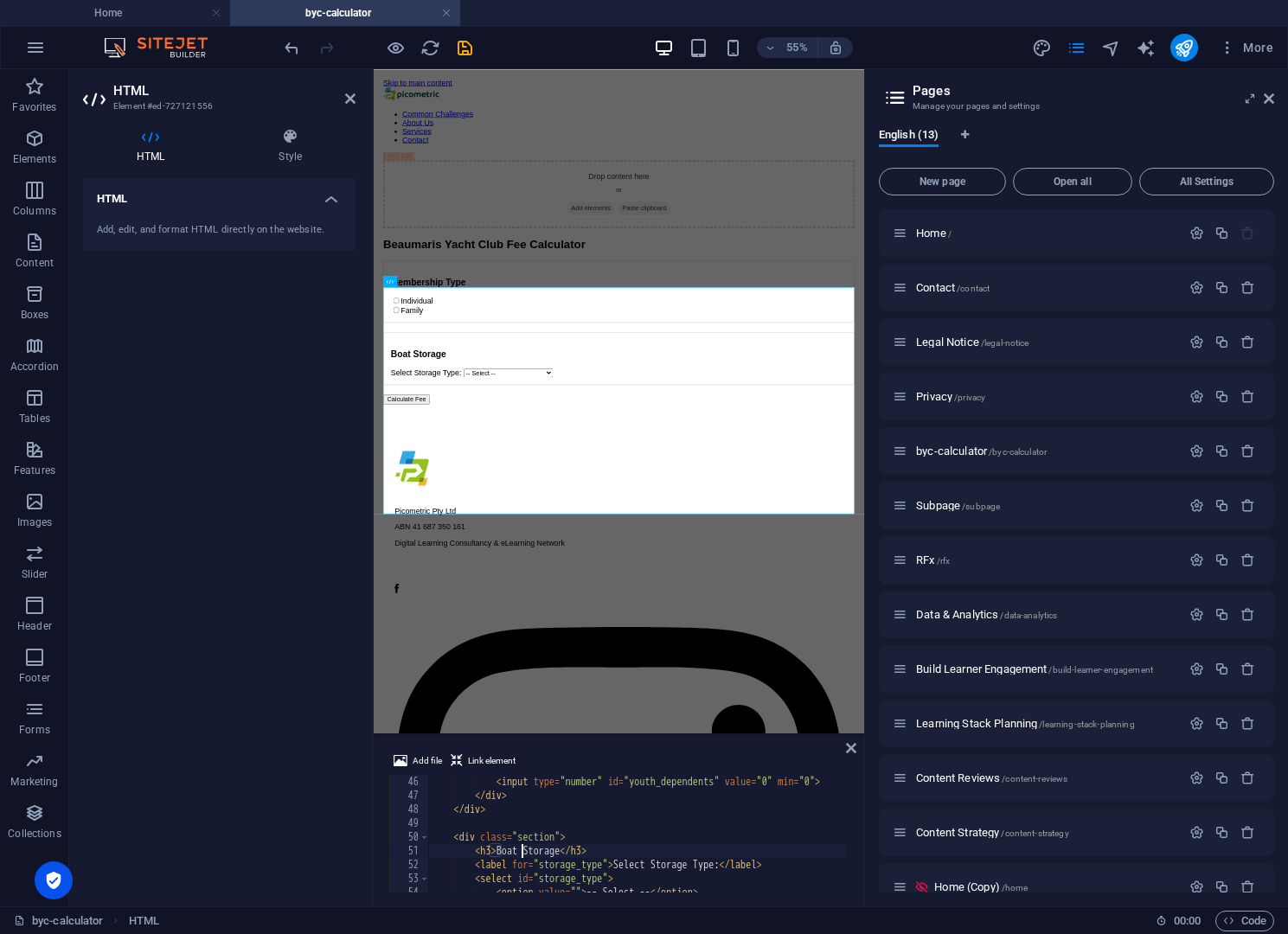 click on "< input   type = "number"   id = "youth_dependents"   value = "0"   min = "0" >           </ div >      </ div >      < div   class = "section" >           < h3 > Boat Storage </ h3 >           < label   for = "storage_type" > Select Storage Type: </ label >           < select   id = "storage_type" >                < option   value = "" > -- Select -- </ option >                < option   value = "ground_rack" > Ground rack - $370 </ option >" at bounding box center (906, 846) 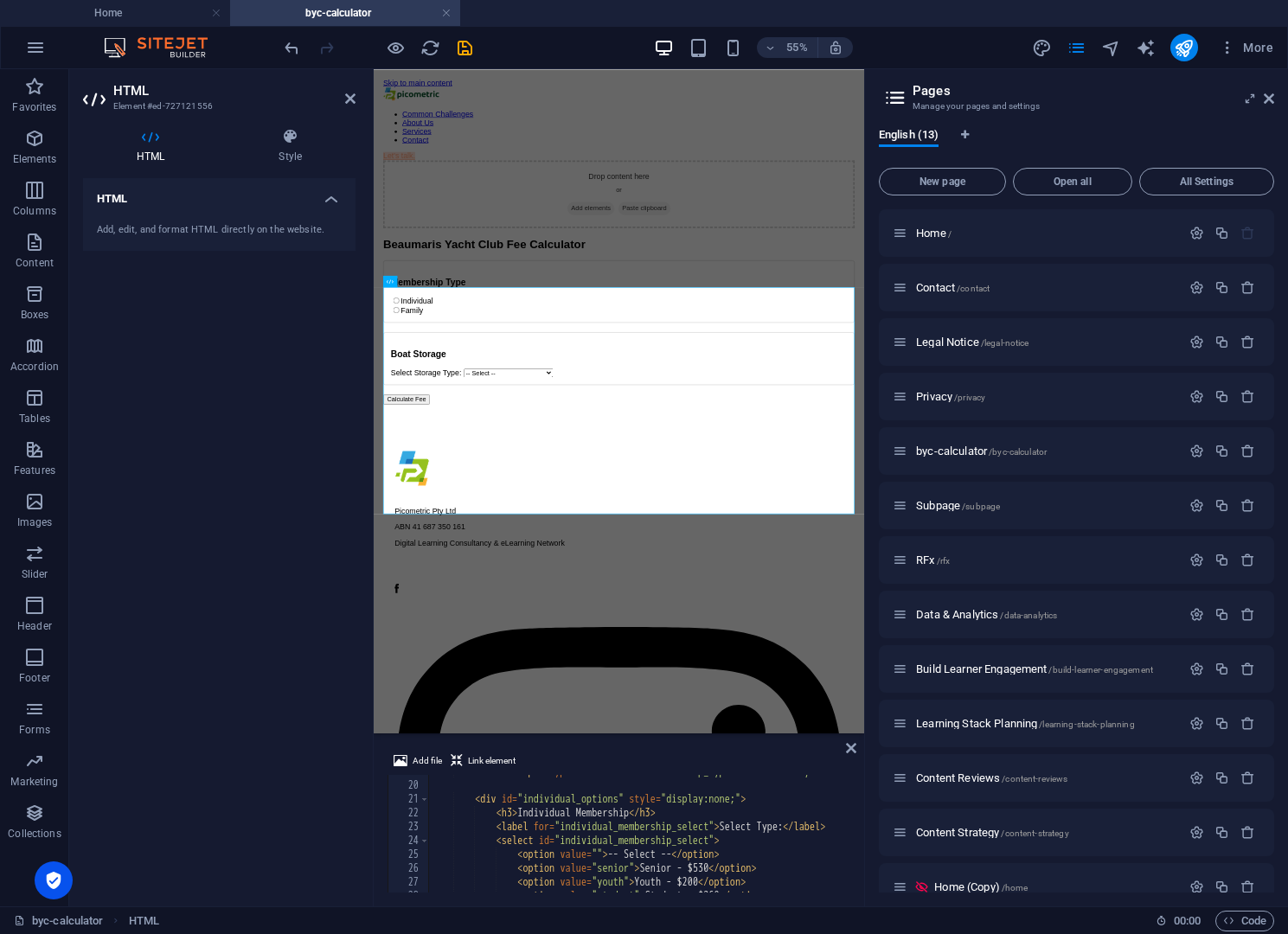 scroll, scrollTop: 0, scrollLeft: 0, axis: both 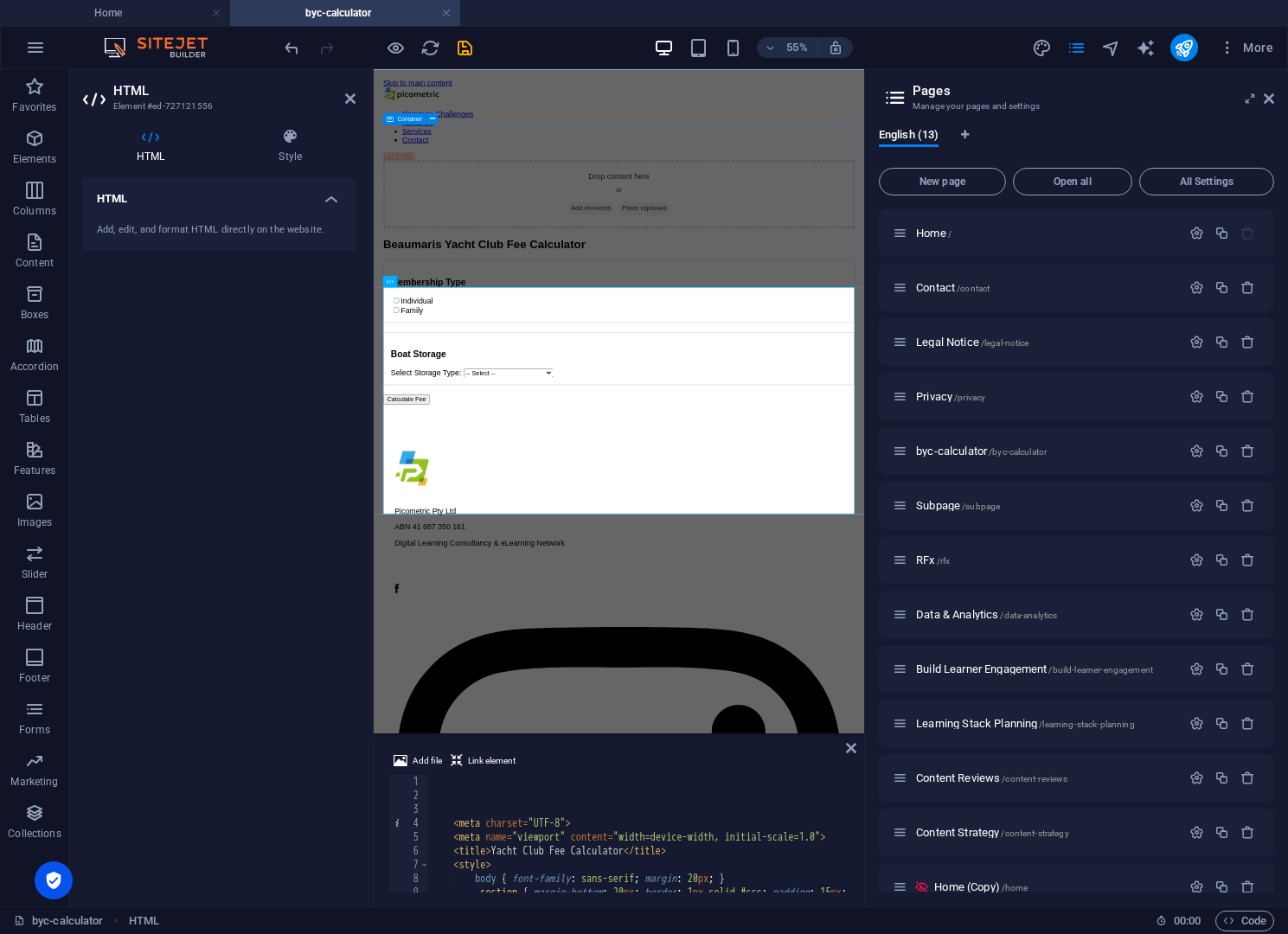 type on "<h3>Boat Storage</h3>" 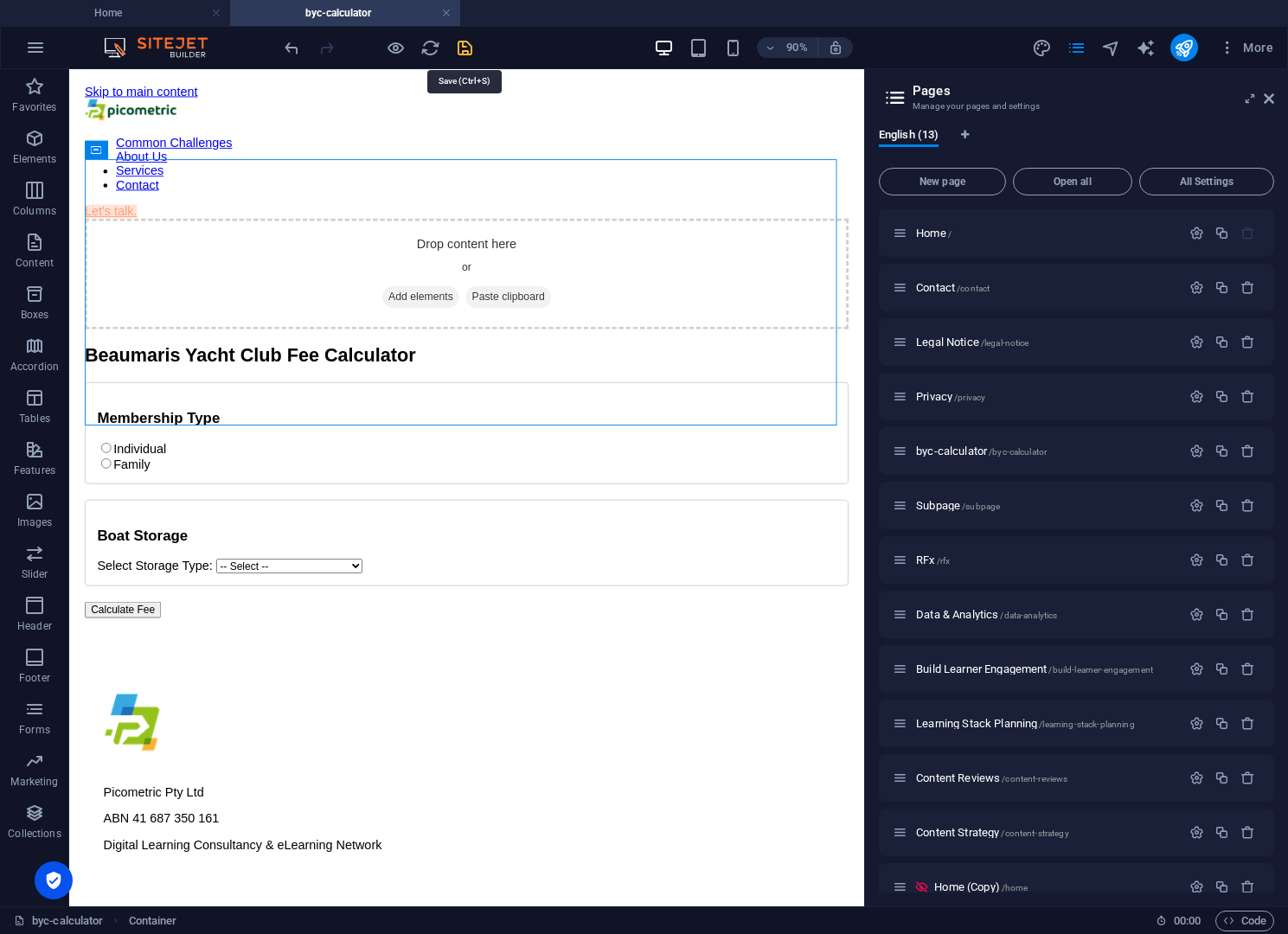 click at bounding box center [465, 48] 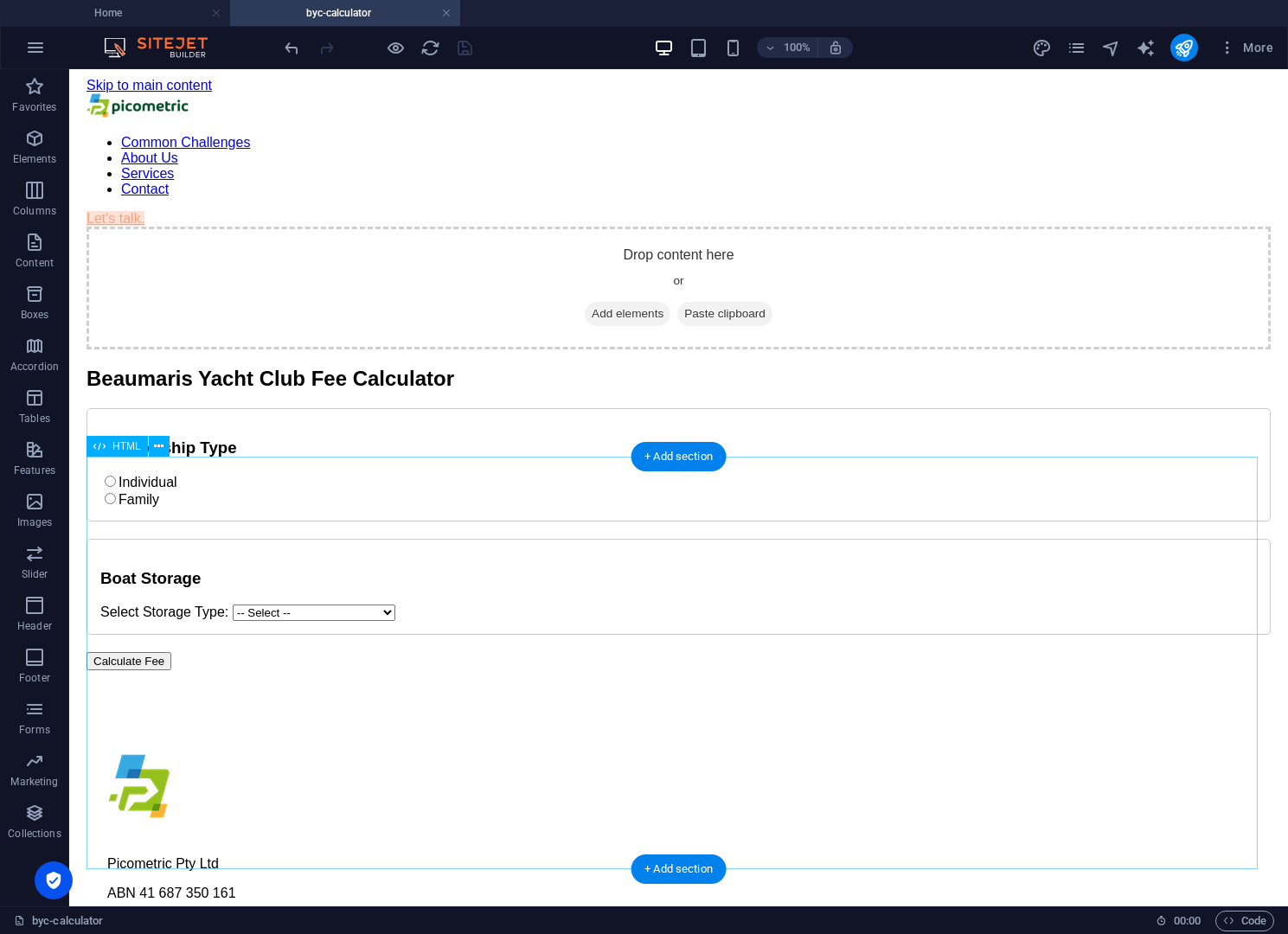 scroll, scrollTop: 11, scrollLeft: 0, axis: vertical 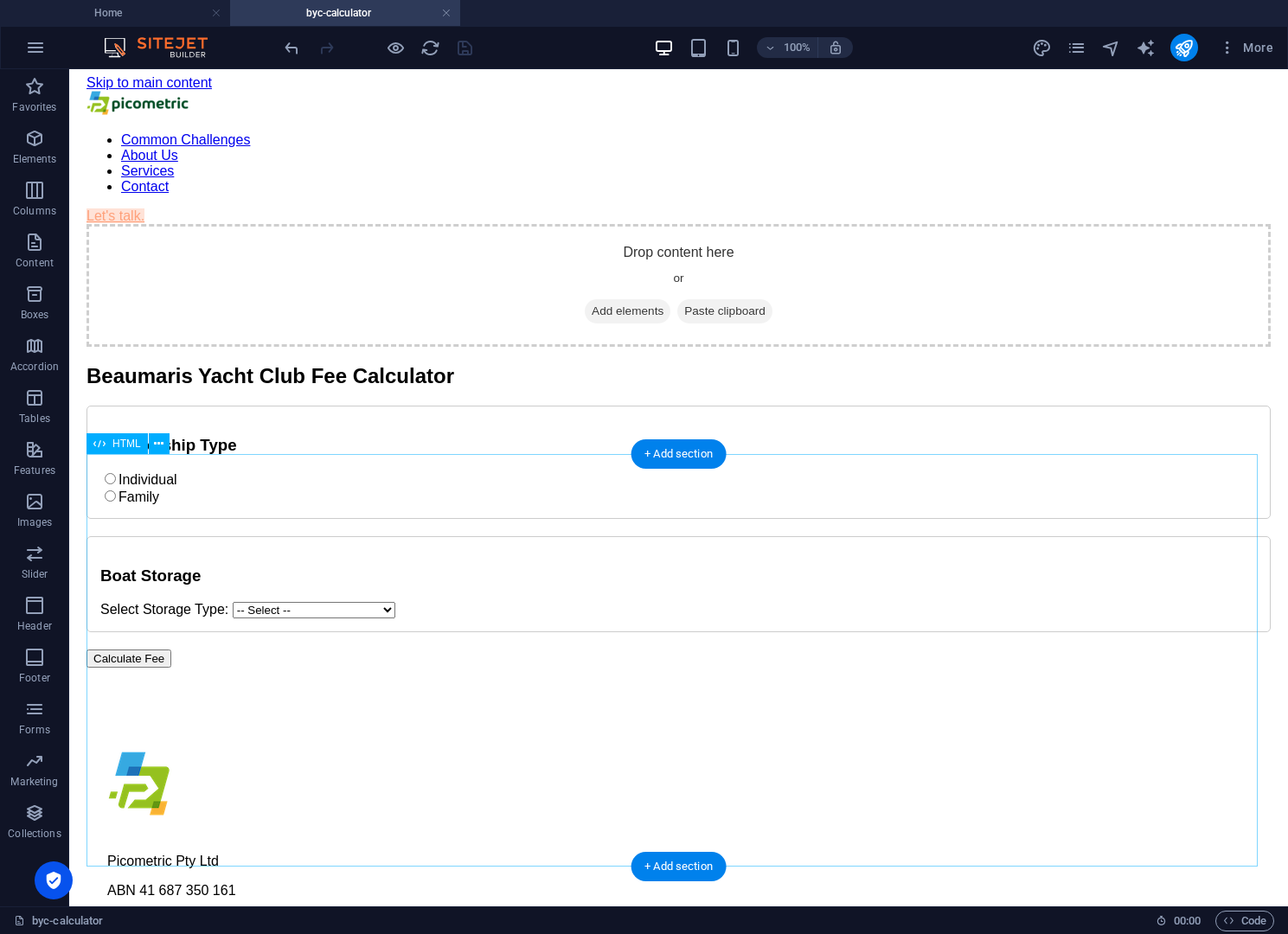 click on "Yacht Club Fee Calculator
Beaumaris Yacht Club Fee Calculator
Membership Type
Individual
Family
Individual Membership
Select Type:
-- Select --
Senior - $530
Youth - $200
Student - $260
Associate - $160
Service - $95
Life (sailing) - $95
Life (non-sailing) - $0
Family Membership
Base fee: $665 (includes one adult)
Number of Adults:
1
Number of Dependent Full Time Students:
0
Number of Dependent Youths:
0
Boat Storage
Select Storage Type:
-- Select --
Ground rack - $370
Middle rack - $310" at bounding box center [678, 515] 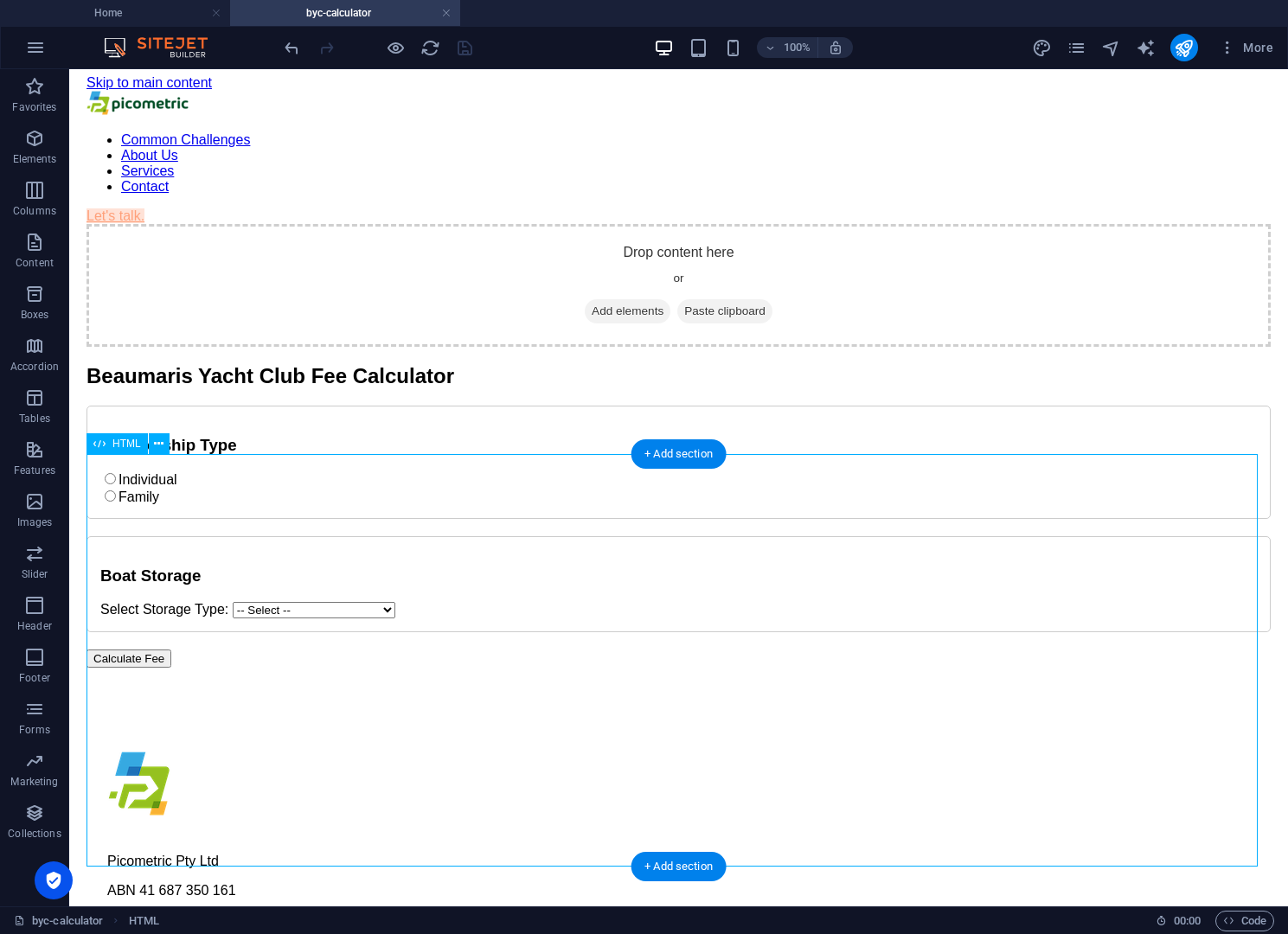 click on "Yacht Club Fee Calculator
Beaumaris Yacht Club Fee Calculator
Membership Type
Individual
Family
Individual Membership
Select Type:
-- Select --
Senior - $530
Youth - $200
Student - $260
Associate - $160
Service - $95
Life (sailing) - $95
Life (non-sailing) - $0
Family Membership
Base fee: $665 (includes one adult)
Number of Adults:
1
Number of Dependent Full Time Students:
0
Number of Dependent Youths:
0
Boat Storage
Select Storage Type:
-- Select --
Ground rack - $370
Middle rack - $310" at bounding box center (678, 515) 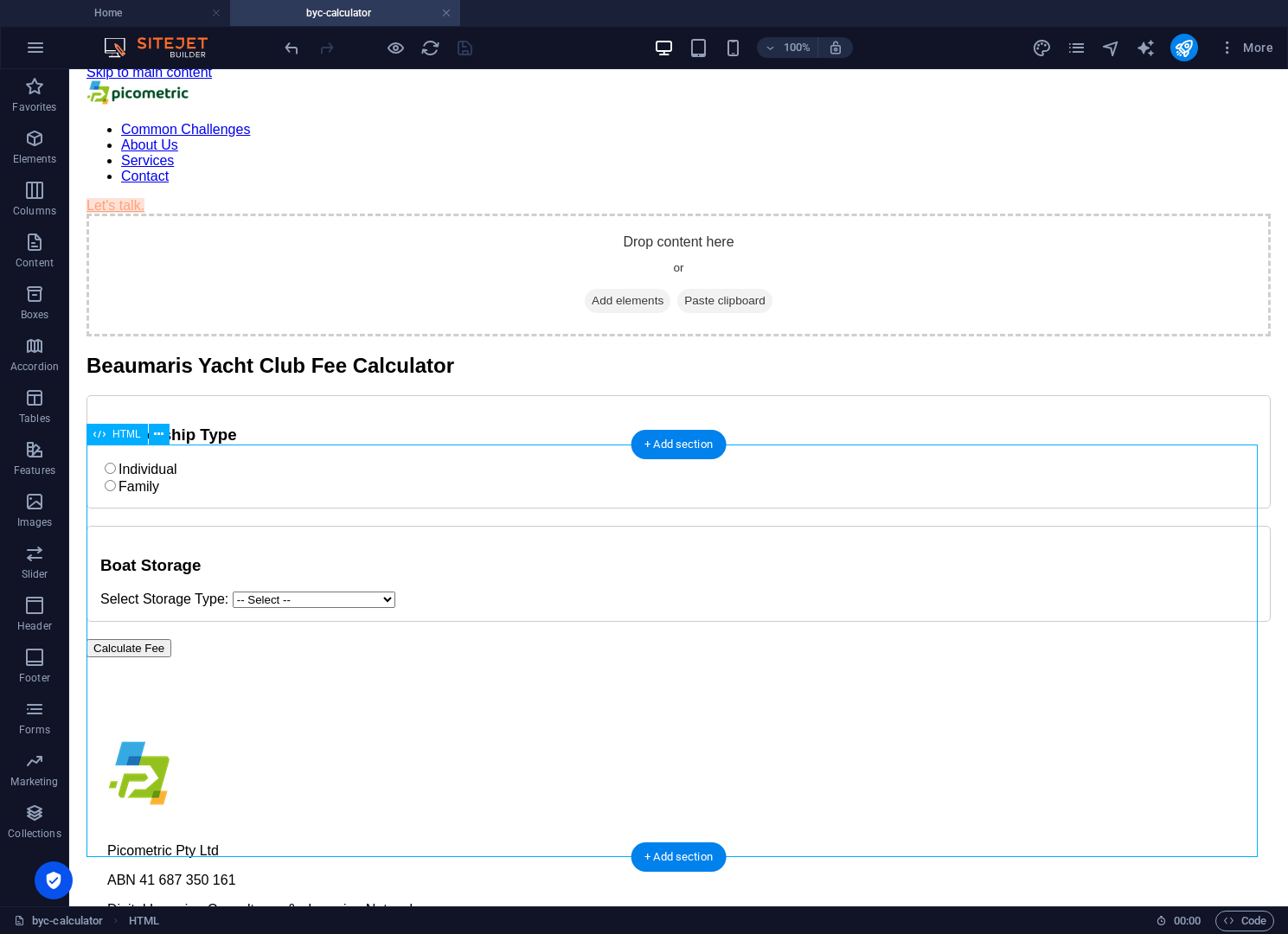 scroll, scrollTop: 22, scrollLeft: 0, axis: vertical 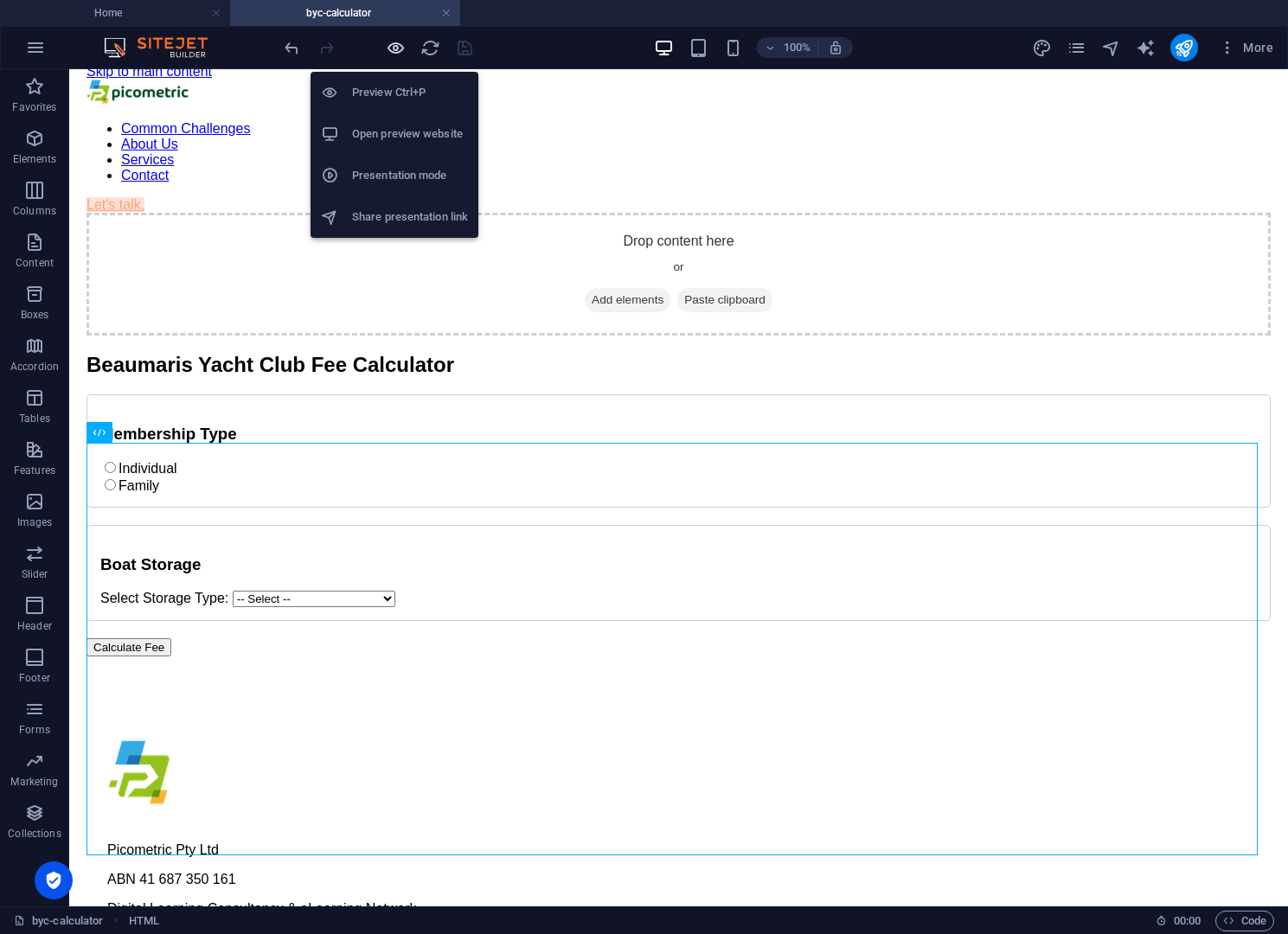 click at bounding box center (395, 48) 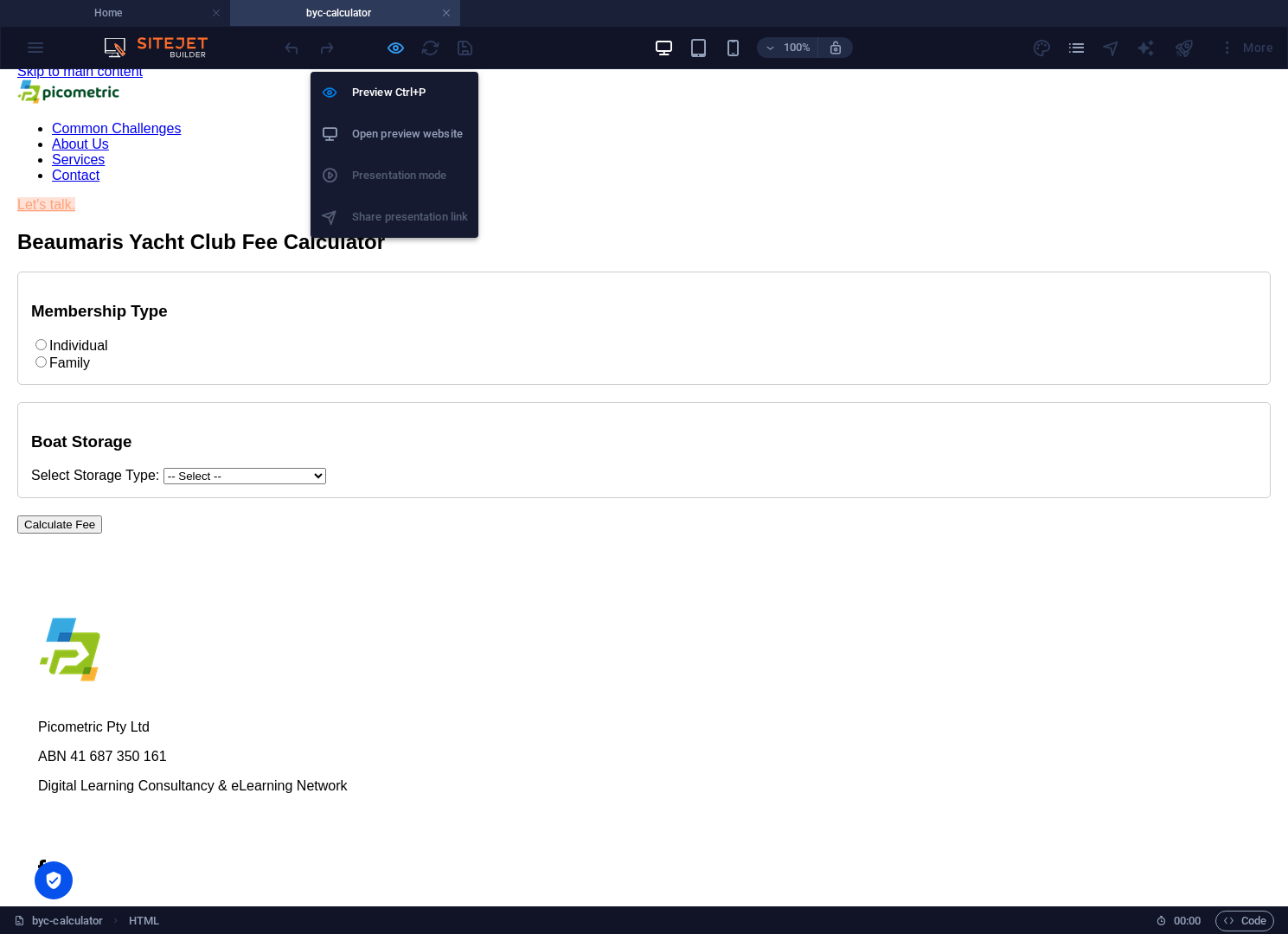 click at bounding box center [395, 48] 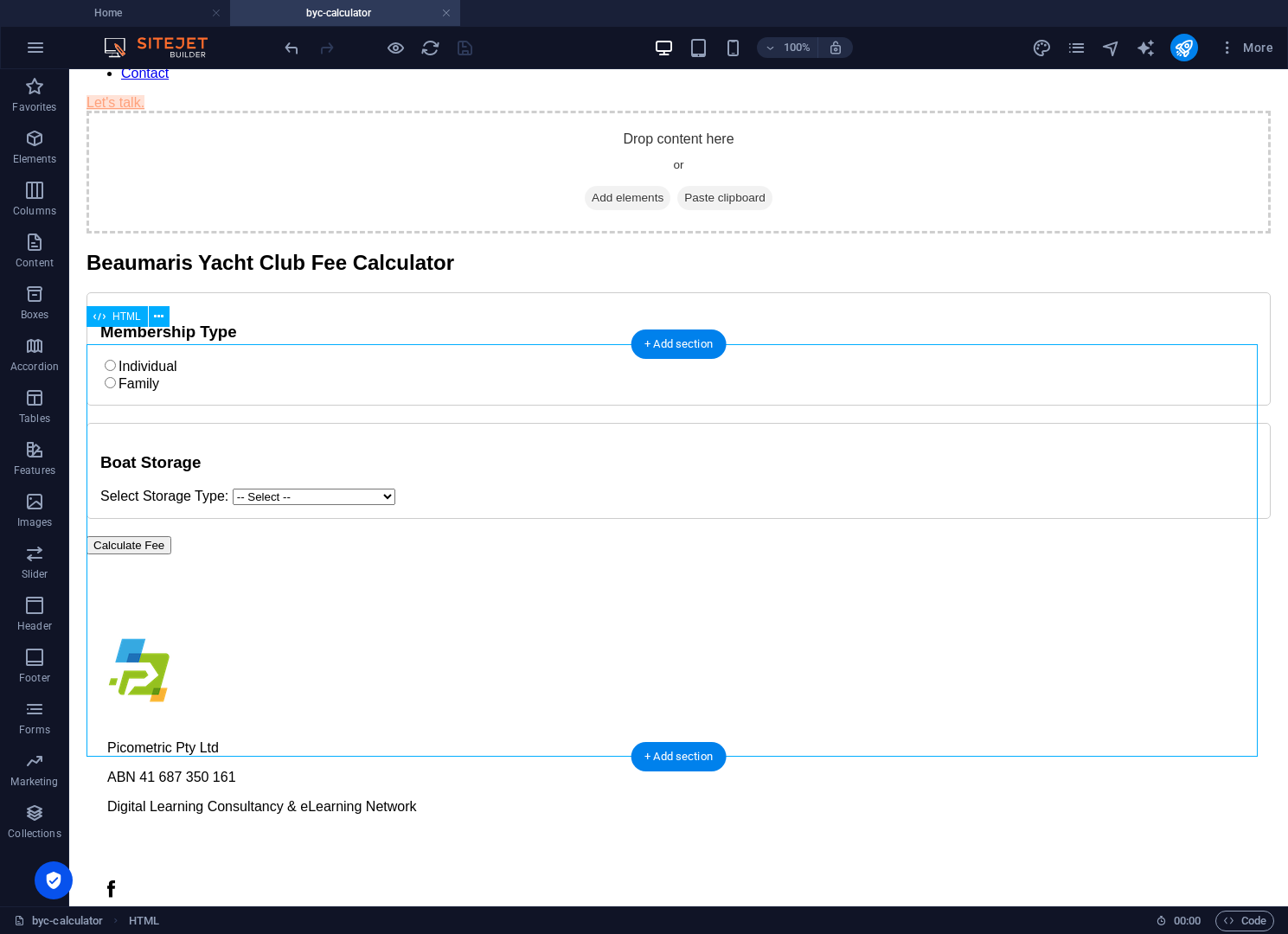scroll, scrollTop: 141, scrollLeft: 0, axis: vertical 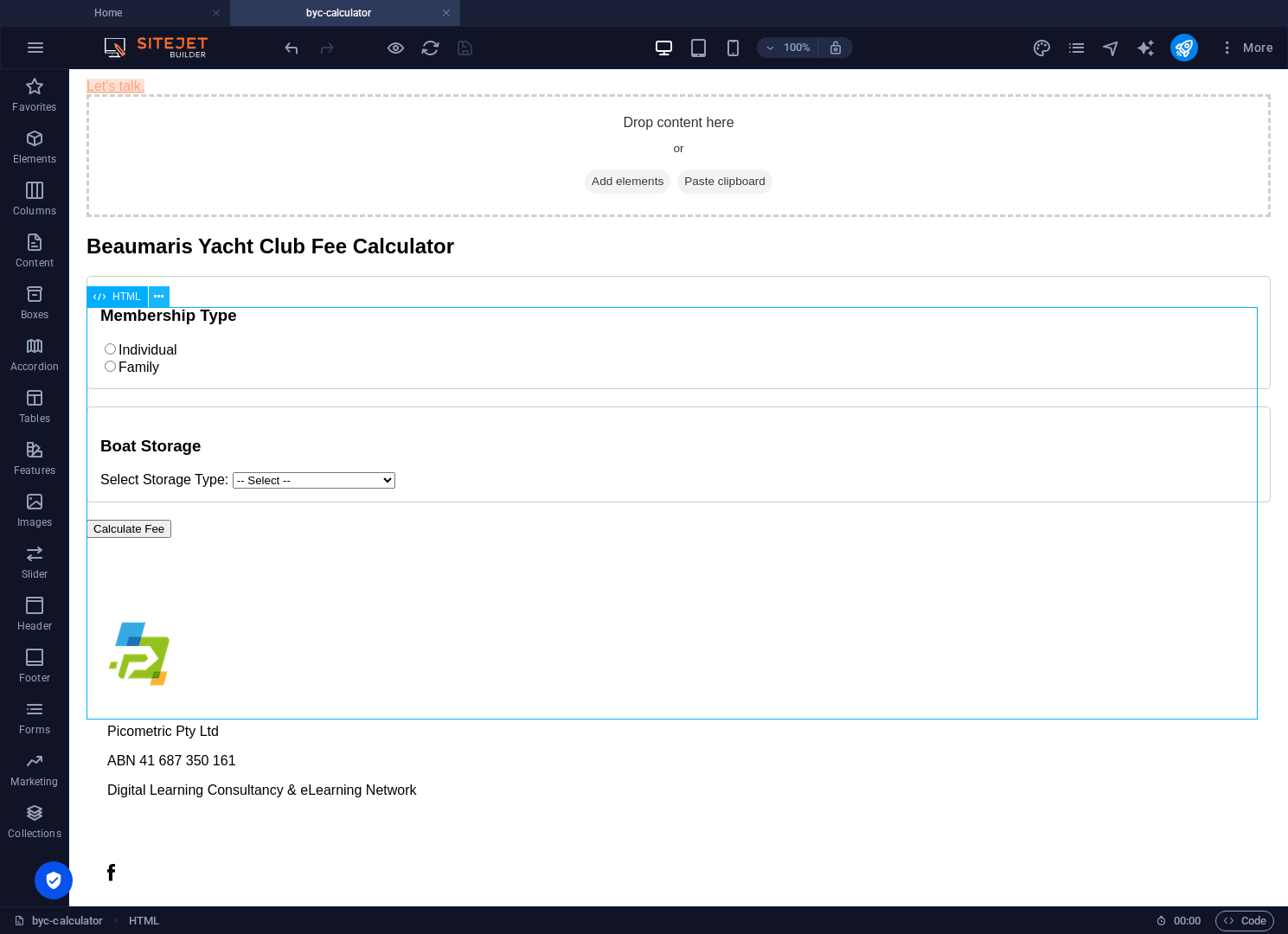 click at bounding box center (158, 297) 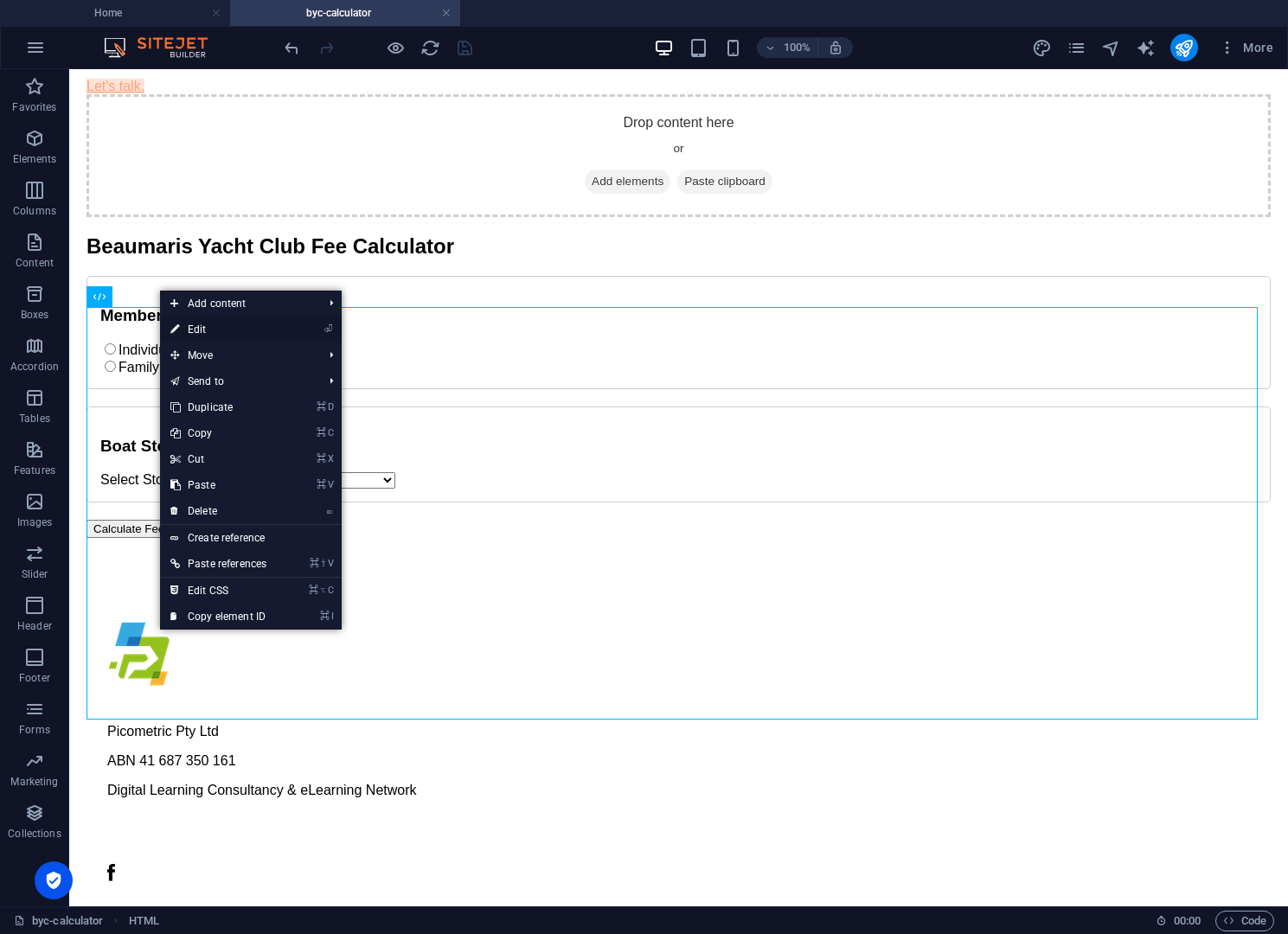 click on "⏎  Edit" at bounding box center [218, 329] 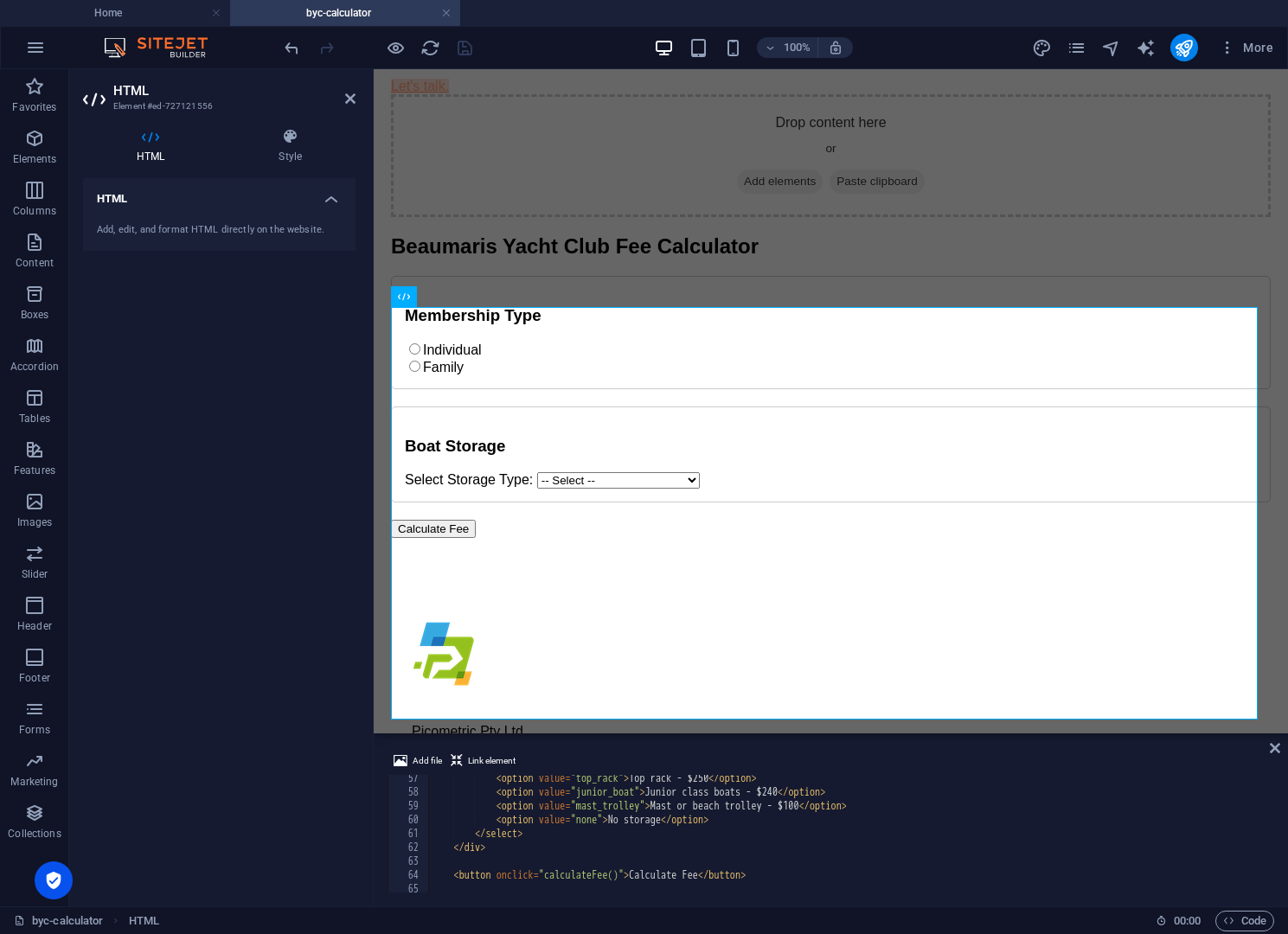 scroll, scrollTop: 830, scrollLeft: 0, axis: vertical 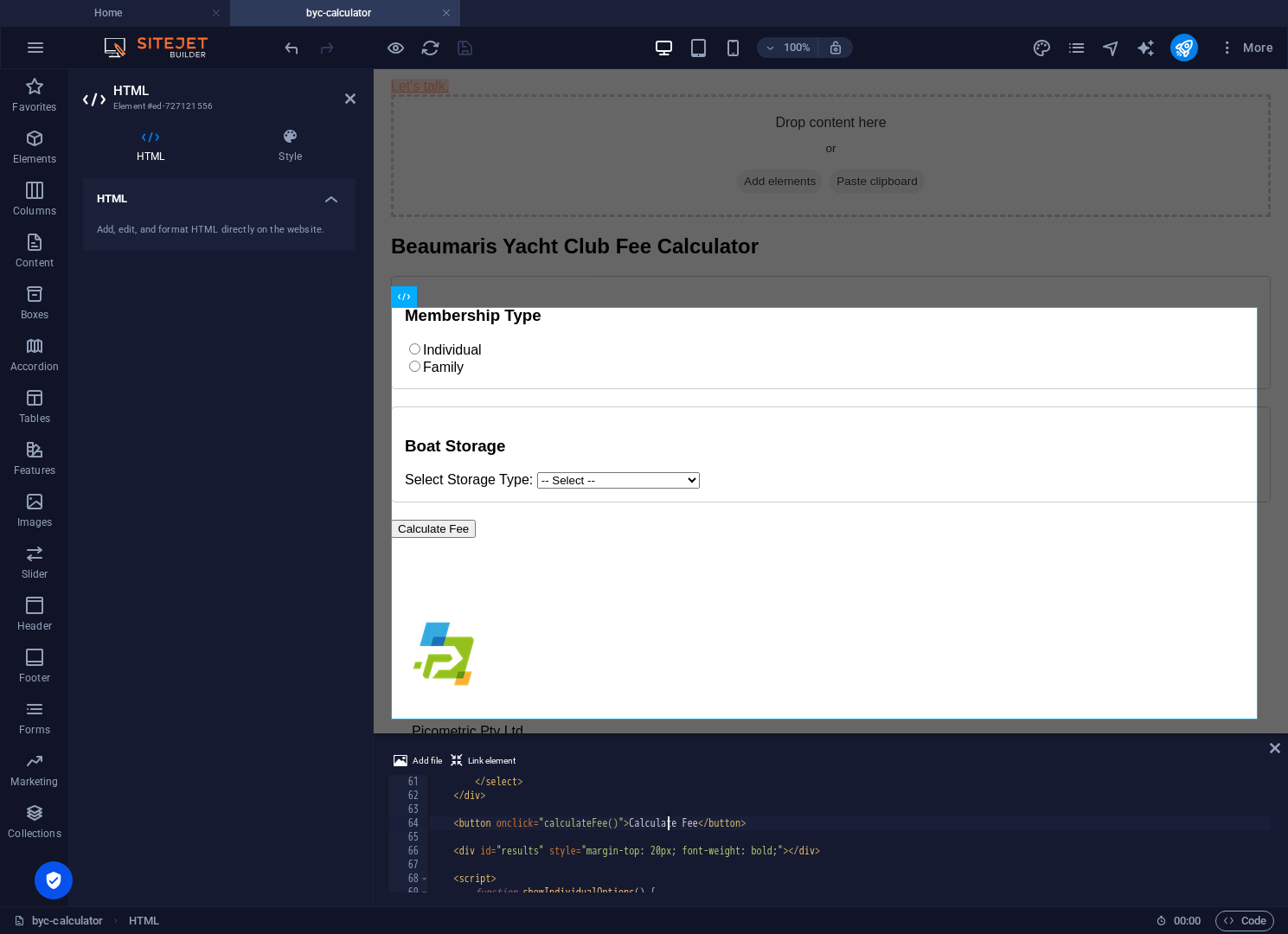click on "</ select >      </ div >      < button   onclick = "calculateFee()" > Calculate Fee </ button >      < div   id = "results"   style = "margin-top: 20px; font-weight: bold;" > </ div >      < script >           function   showIndividualOptions ( )   {                document . getElementById ( 'individual_options' ) . style . display   =   'block' ;" at bounding box center (906, 846) 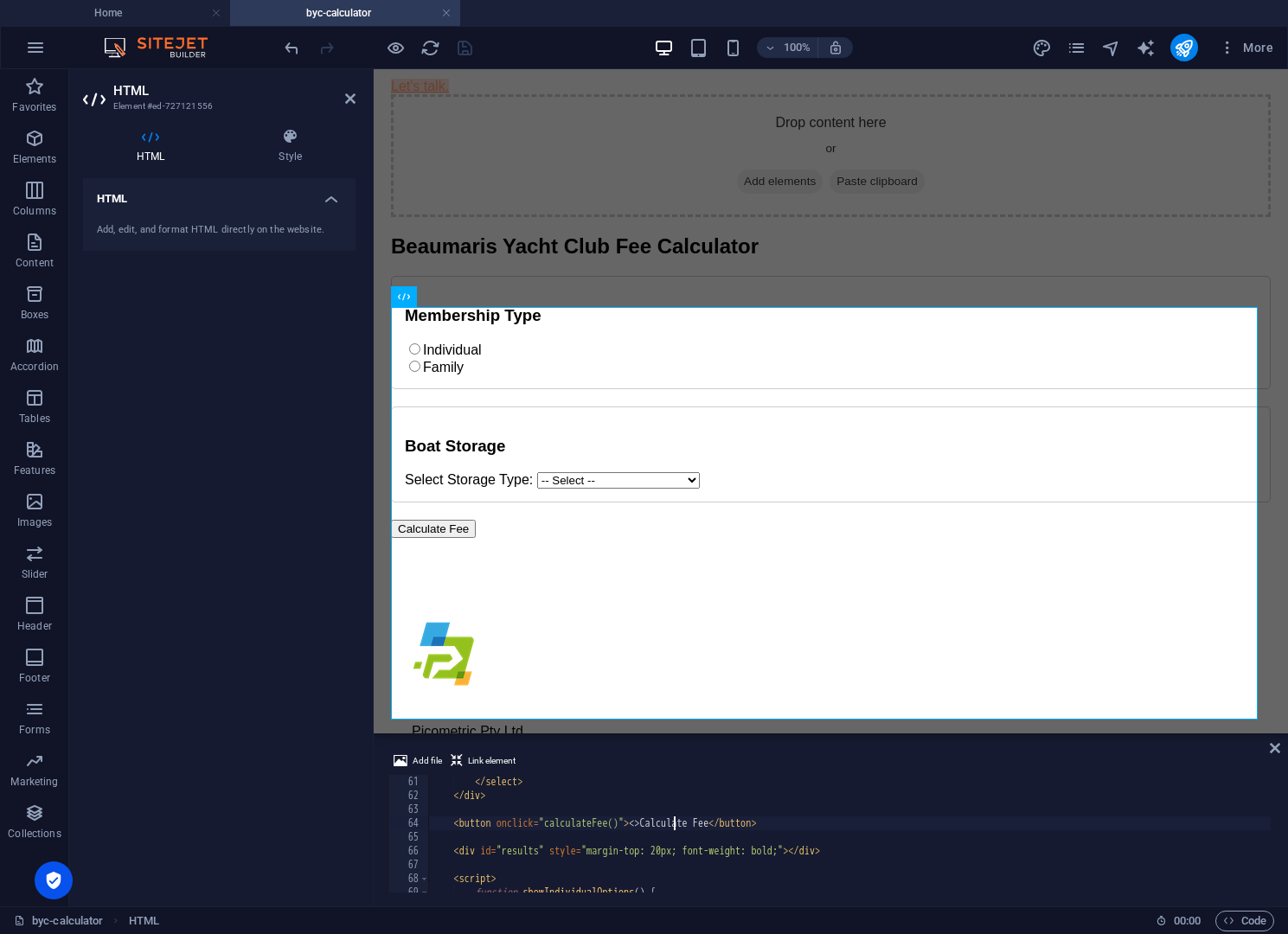type on "<button onclick="calculateFee()"><u>Calculate Fee</button>" 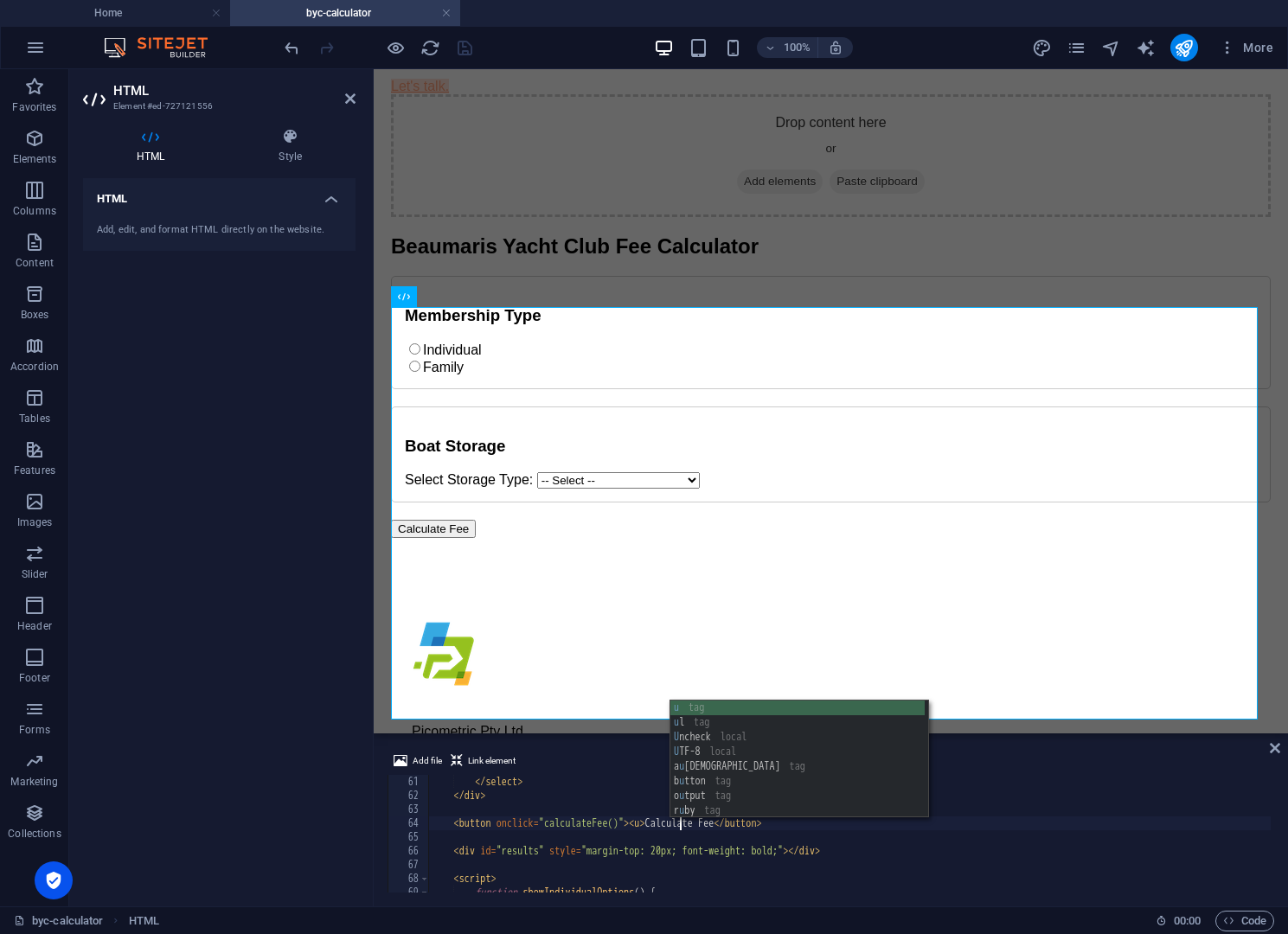 click on "</ select >      </ div >      < button   onclick = "calculateFee()" > < u > Calculate Fee </ button >      < div   id = "results"   style = "margin-top: 20px; font-weight: bold;" > </ div >      < script >           function   showIndividualOptions ( )   {                document . getElementById ( 'individual_options' ) . style . display   =   'block' ;" at bounding box center [906, 846] 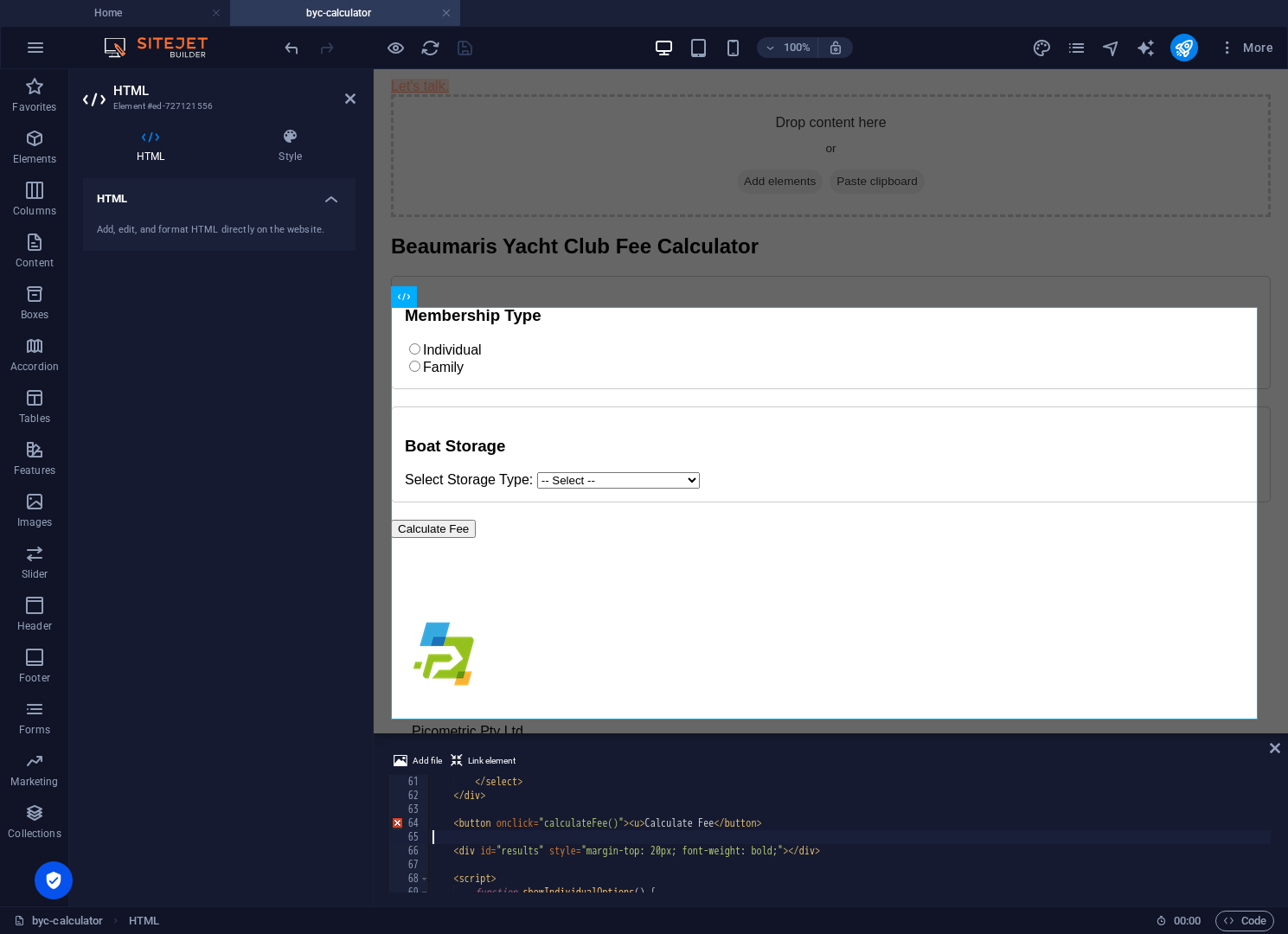 scroll, scrollTop: 0, scrollLeft: 0, axis: both 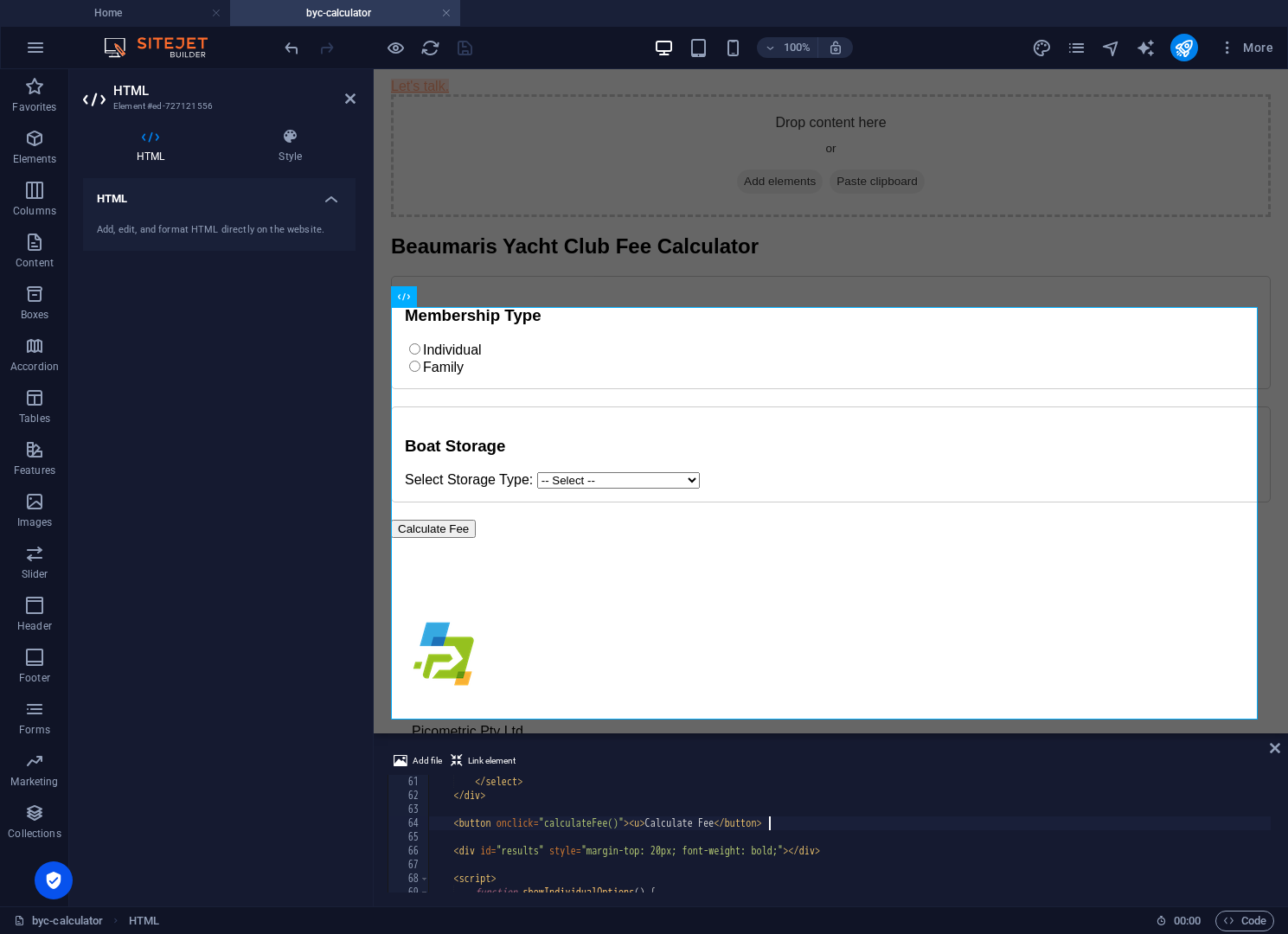 click on "</ select >      </ div >      < button   onclick = "calculateFee()" > < u > Calculate Fee </ button >      < div   id = "results"   style = "margin-top: 20px; font-weight: bold;" > </ div >      < script >           function   showIndividualOptions ( )   {                document . getElementById ( 'individual_options' ) . style . display   =   'block' ;" at bounding box center [906, 846] 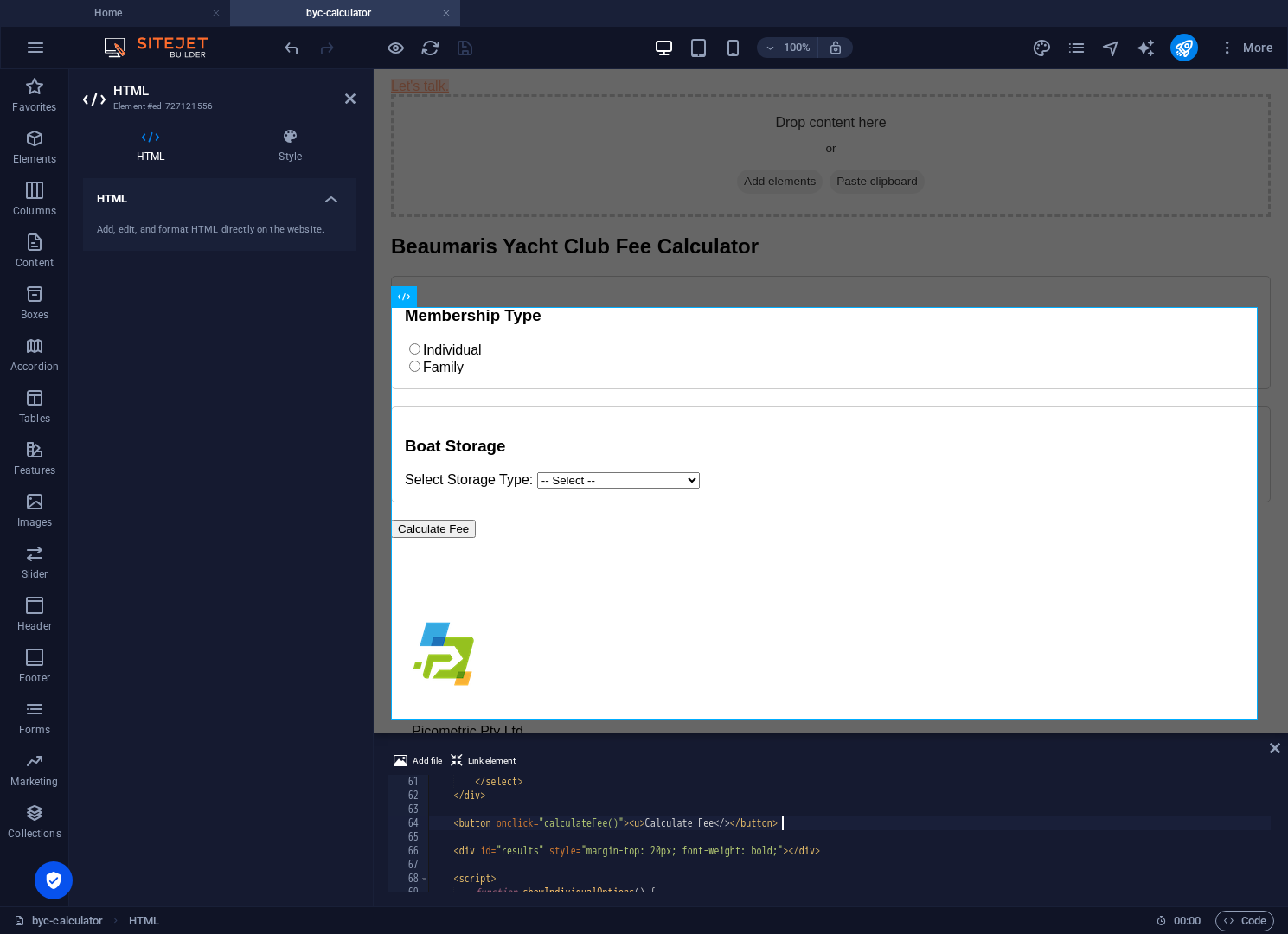 type on "<button onclick="calculateFee()"><u>Calculate Fee</u></button>" 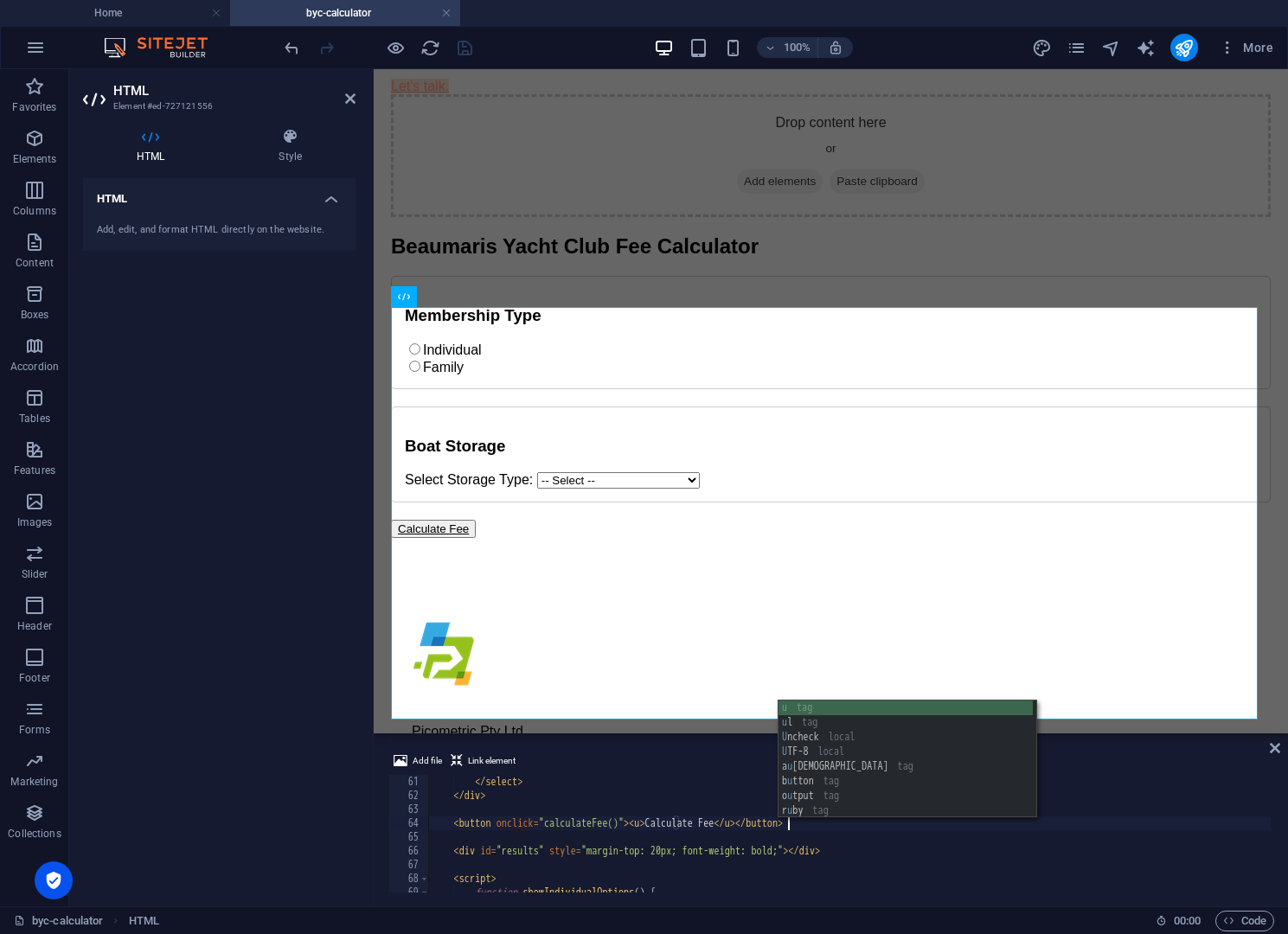 click on "</ select >      </ div >      < button   onclick = "calculateFee()" > < u > Calculate Fee </ u > </ button >      < div   id = "results"   style = "margin-top: 20px; font-weight: bold;" > </ div >      < script >           function   showIndividualOptions ( )   {                document . getElementById ( 'individual_options' ) . style . display   =   'block' ;" at bounding box center (906, 846) 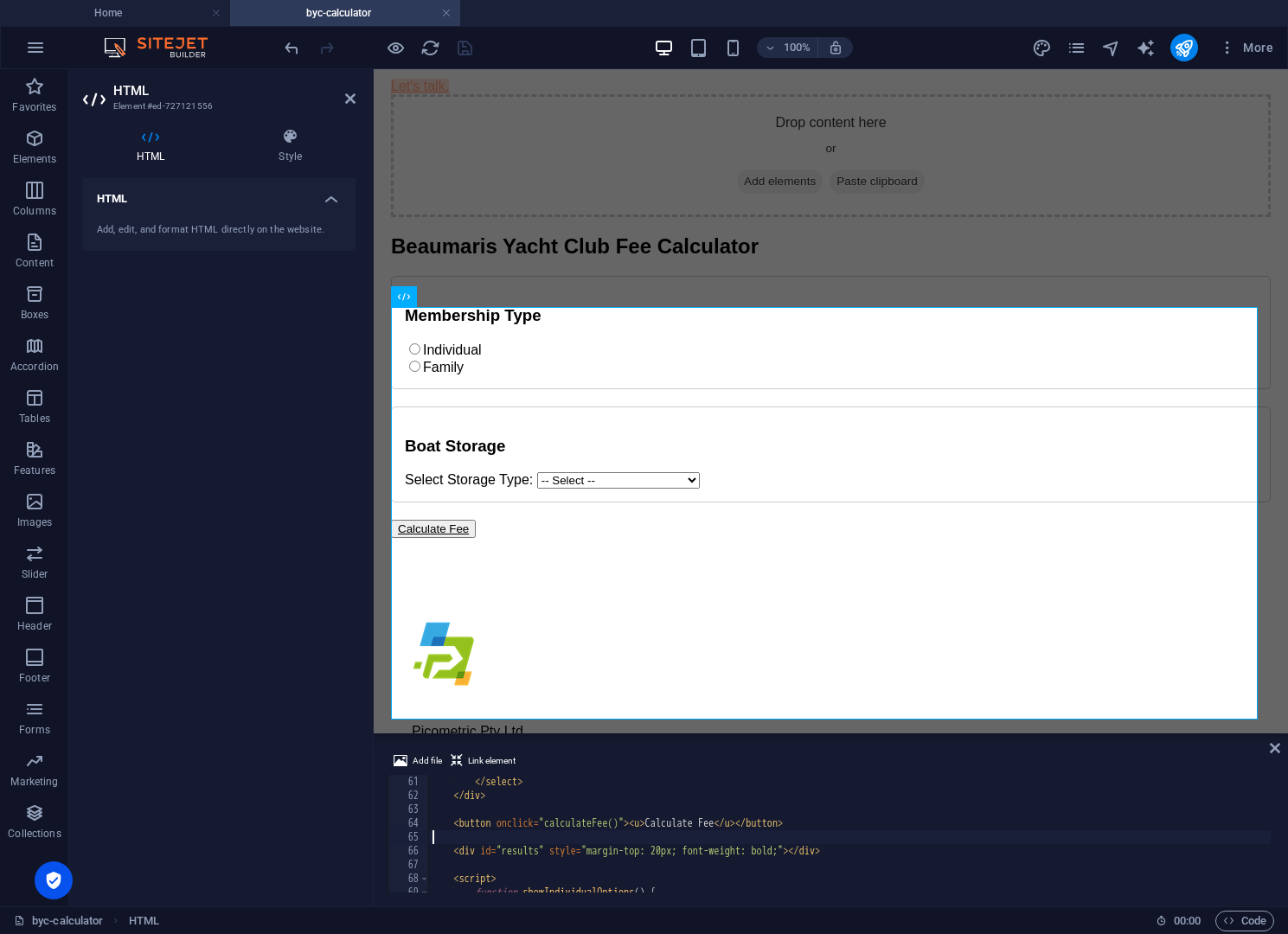 scroll, scrollTop: 0, scrollLeft: 0, axis: both 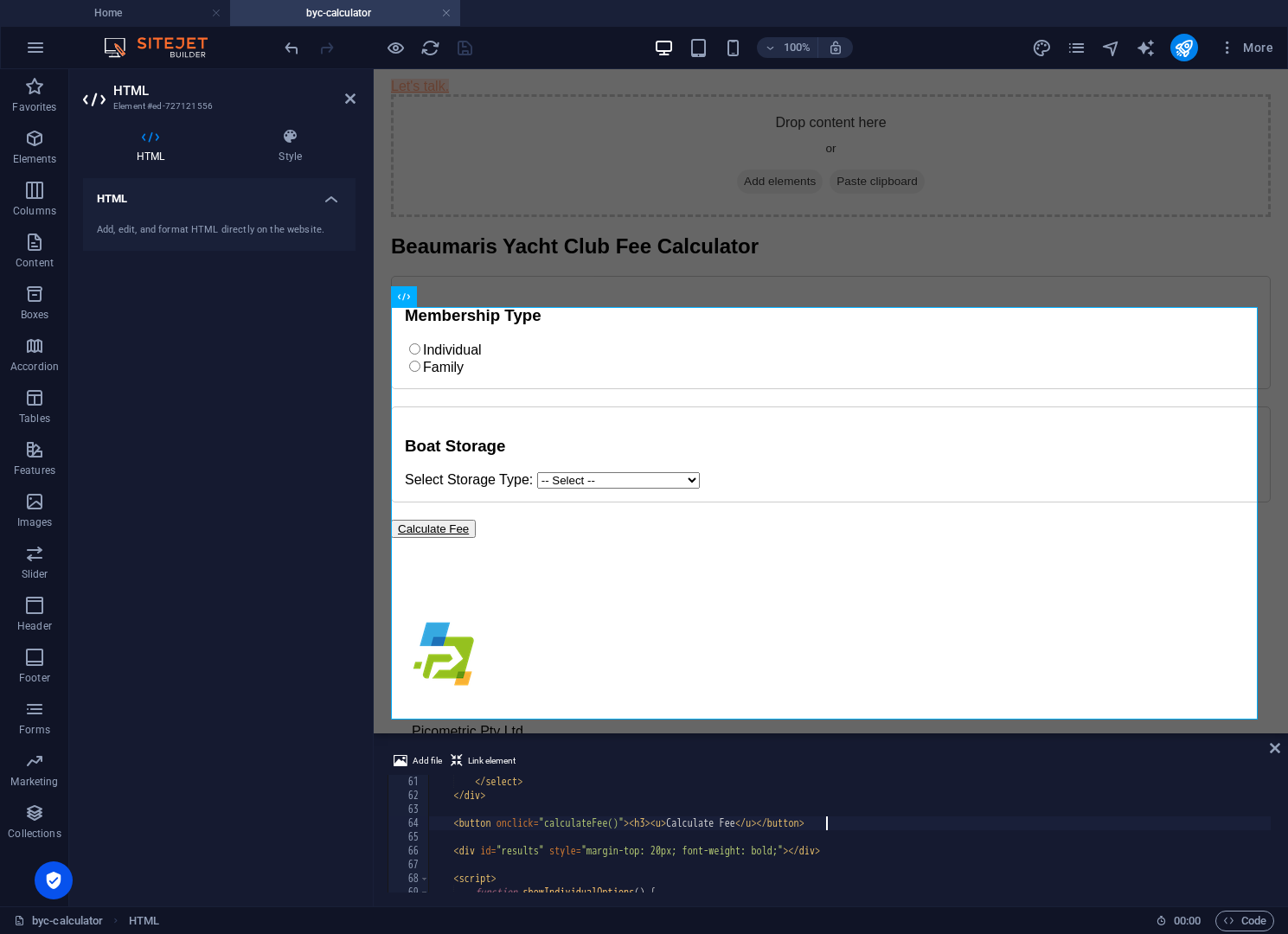 click on "</ select >      </ div >      < button   onclick = "calculateFee()" > < h3 > < u > Calculate Fee </ u > </ button >      < div   id = "results"   style = "margin-top: 20px; font-weight: bold;" > </ div >      < script >           function   showIndividualOptions ( )   {                document . getElementById ( 'individual_options' ) . style . display   =   'block' ;" at bounding box center (906, 846) 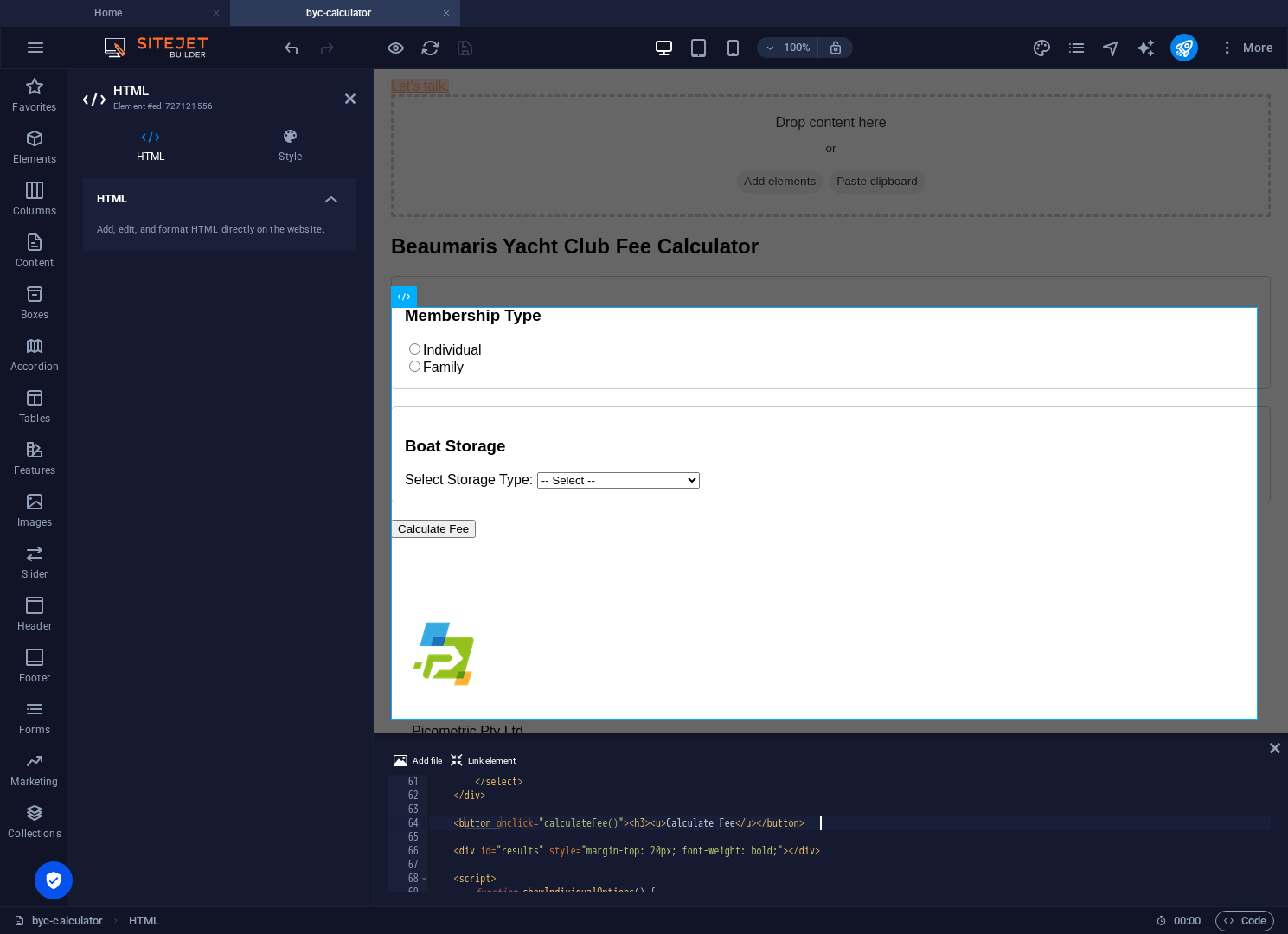 click on "</ select >      </ div >      < button   onclick = "calculateFee()" > < h3 > < u > Calculate Fee </ u > </ button >      < div   id = "results"   style = "margin-top: 20px; font-weight: bold;" > </ div >      < script >           function   showIndividualOptions ( )   {                document . getElementById ( 'individual_options' ) . style . display   =   'block' ;" at bounding box center [906, 846] 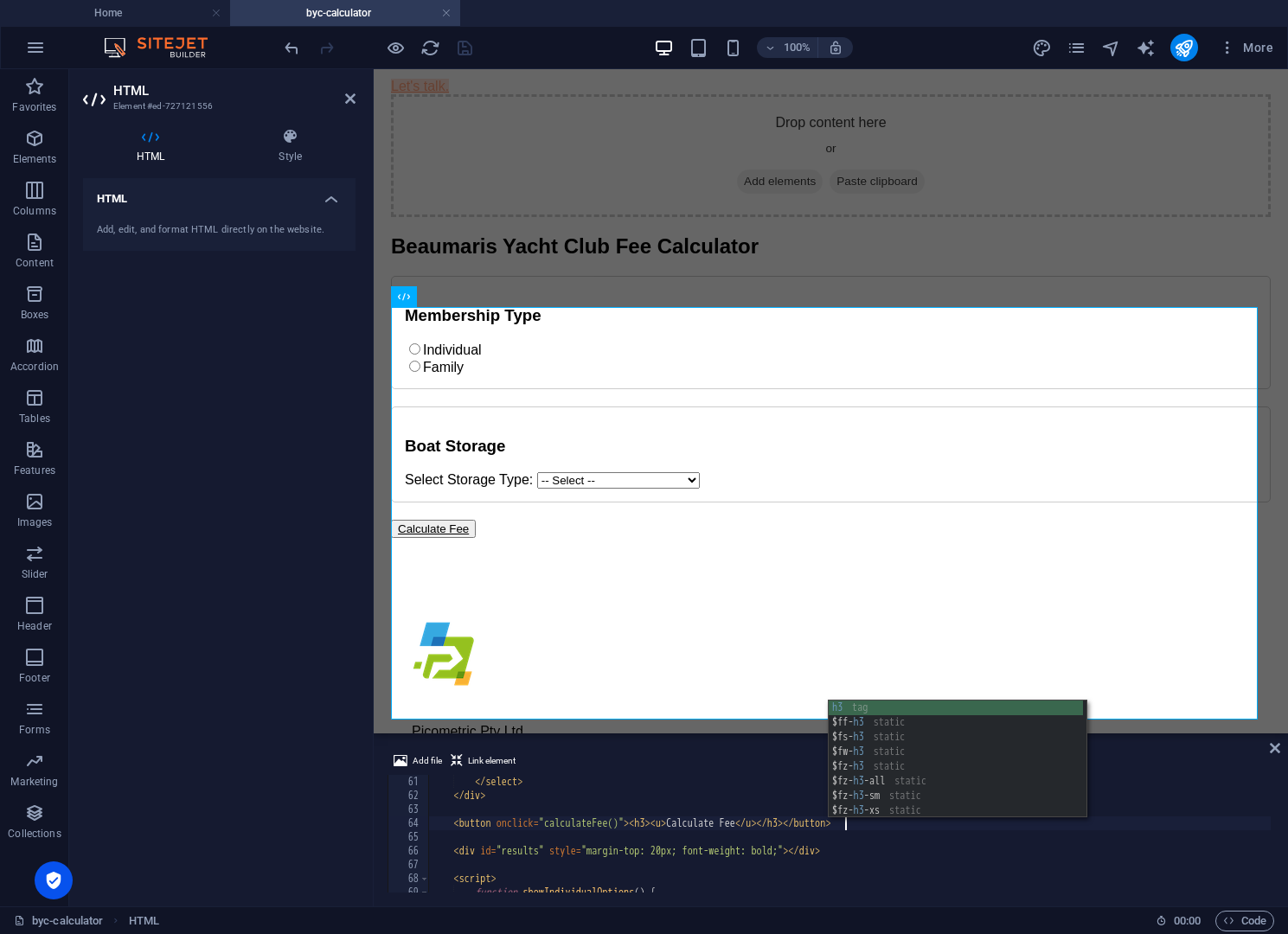 scroll, scrollTop: 0, scrollLeft: 34, axis: horizontal 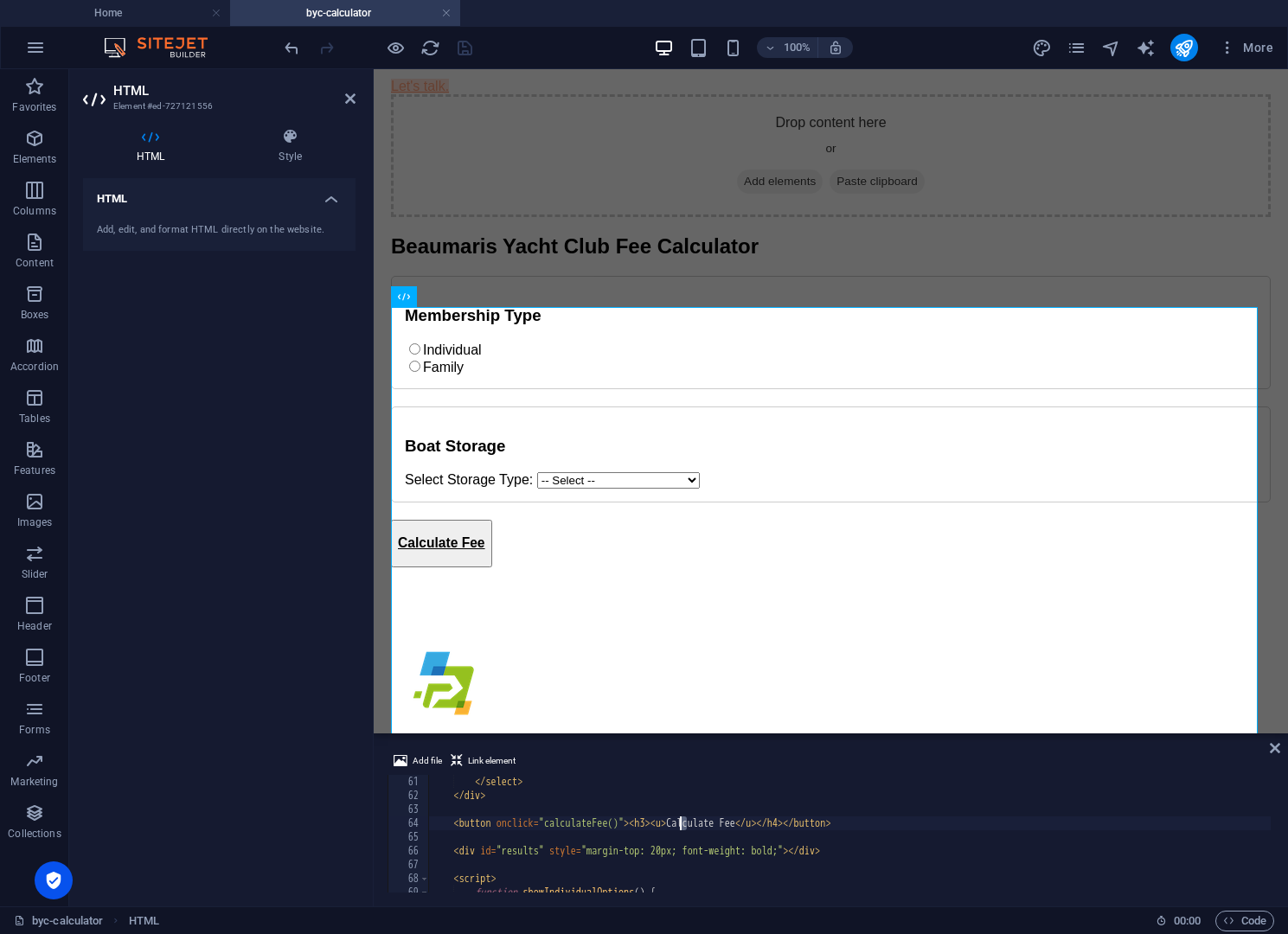 click on "</ select >      </ div >      < button   onclick = "calculateFee()" > < h3 > < u > Calculate Fee </ u > </ h4 > </ button >      < div   id = "results"   style = "margin-top: 20px; font-weight: bold;" > </ div >      < script >           function   showIndividualOptions ( )   {                document . getElementById ( 'individual_options' ) . style . display   =   'block' ;" at bounding box center (906, 846) 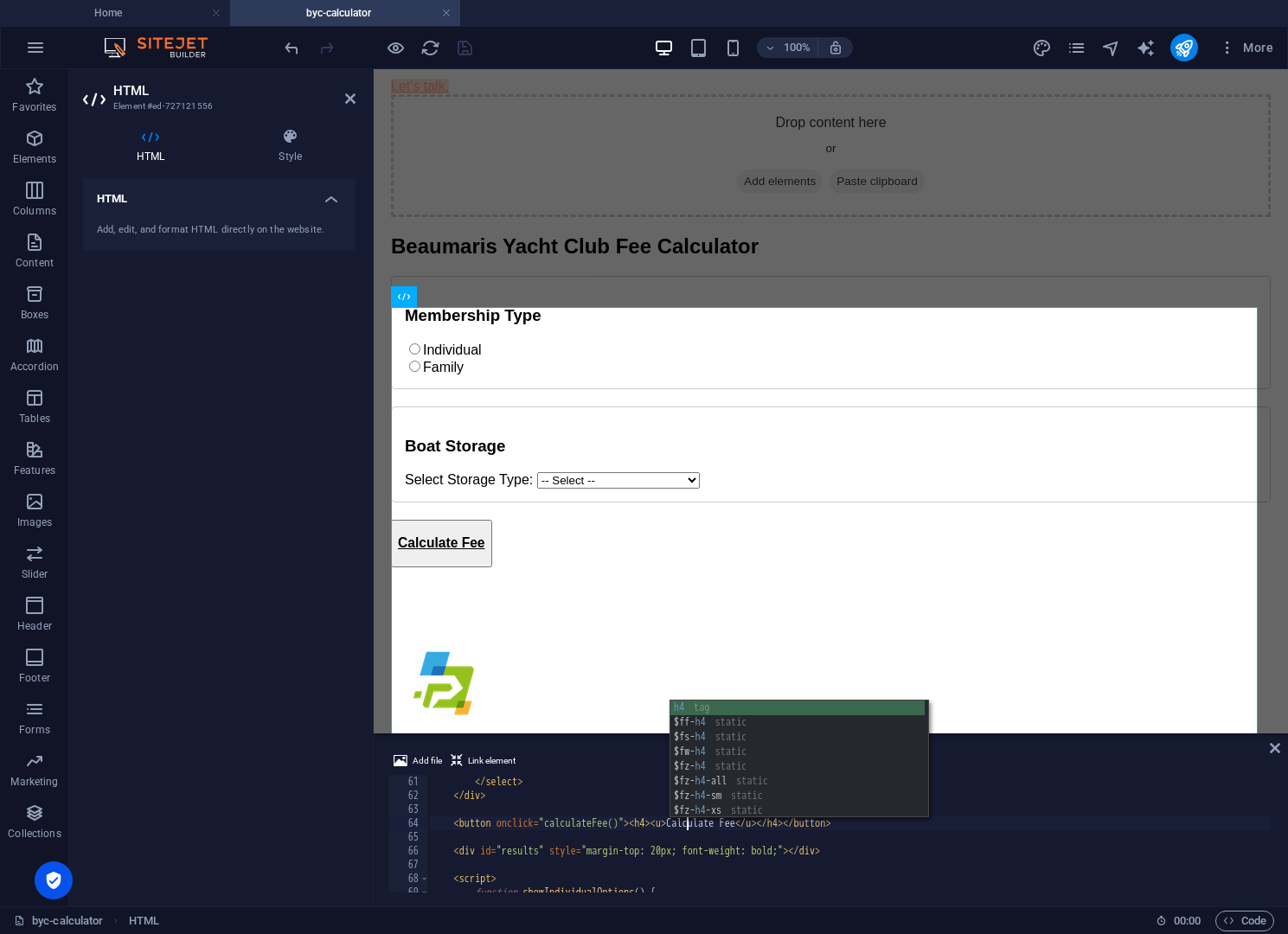 scroll, scrollTop: 0, scrollLeft: 22, axis: horizontal 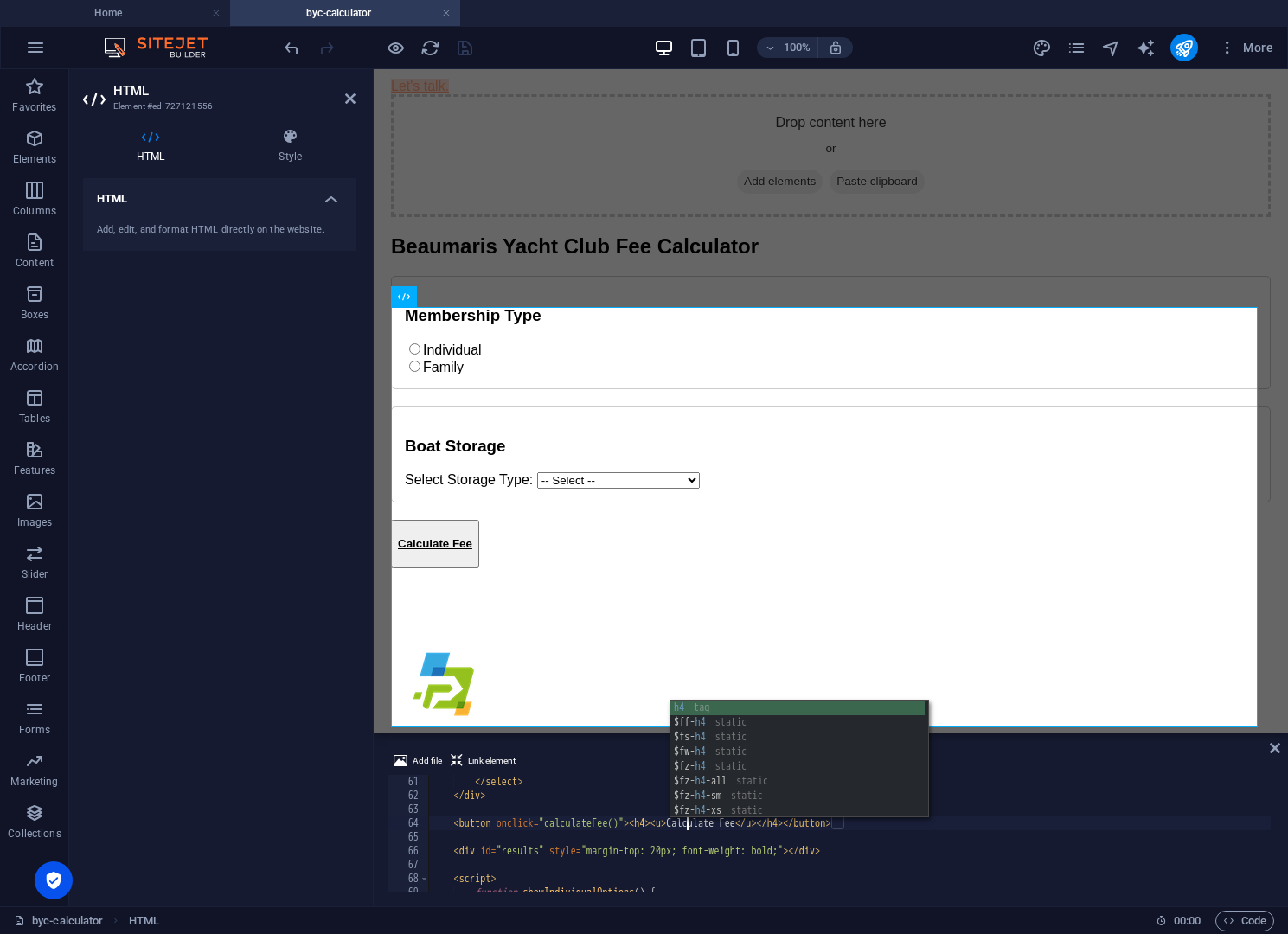 click on "</ select >      </ div >      < button   onclick = "calculateFee()" > < h4 > < u > Calculate Fee </ u > </ h4 > </ button >      < div   id = "results"   style = "margin-top: 20px; font-weight: bold;" > </ div >      < script >           function   showIndividualOptions ( )   {                document . getElementById ( 'individual_options' ) . style . display   =   'block' ;" at bounding box center [906, 846] 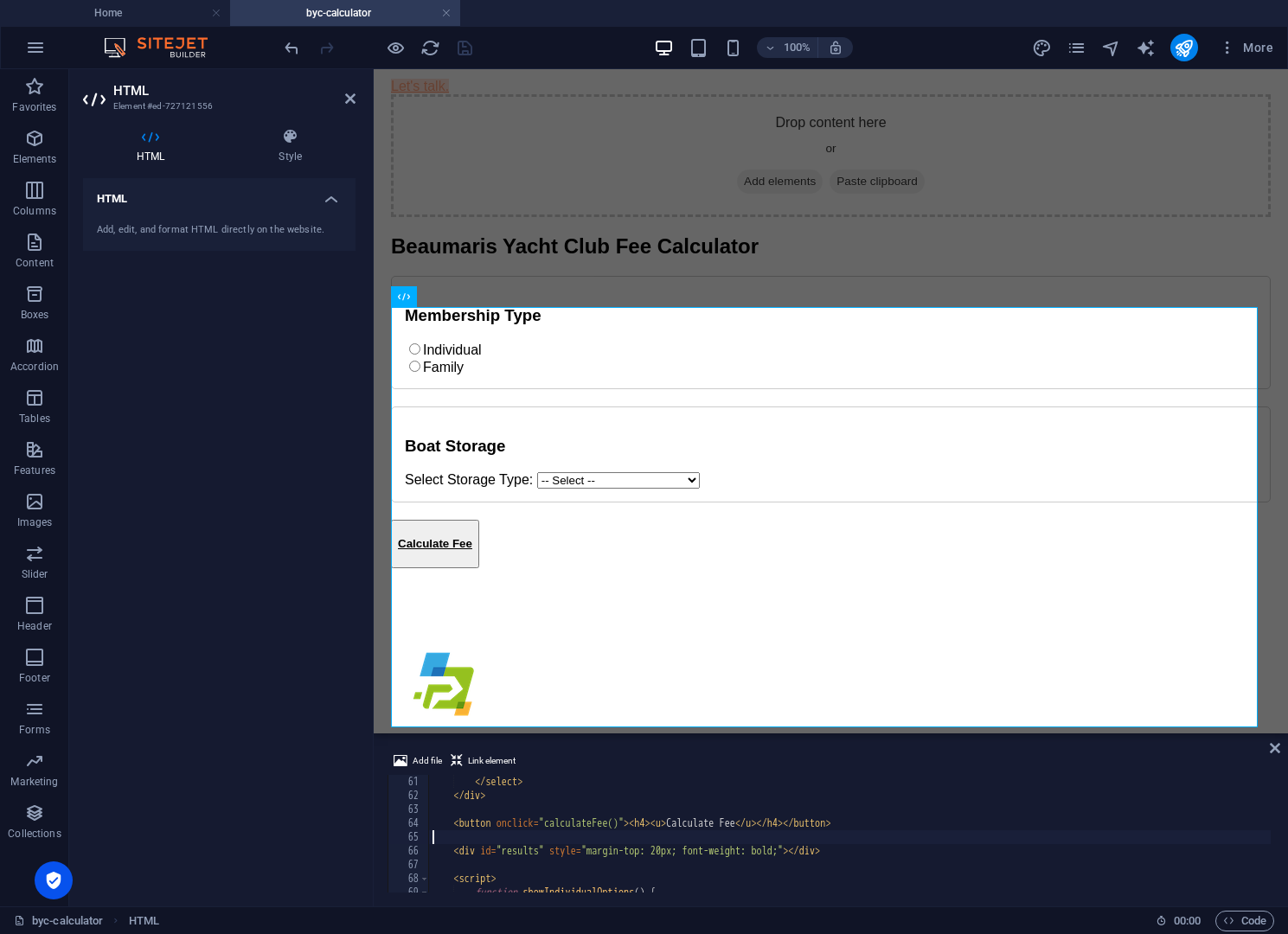 scroll, scrollTop: 0, scrollLeft: 0, axis: both 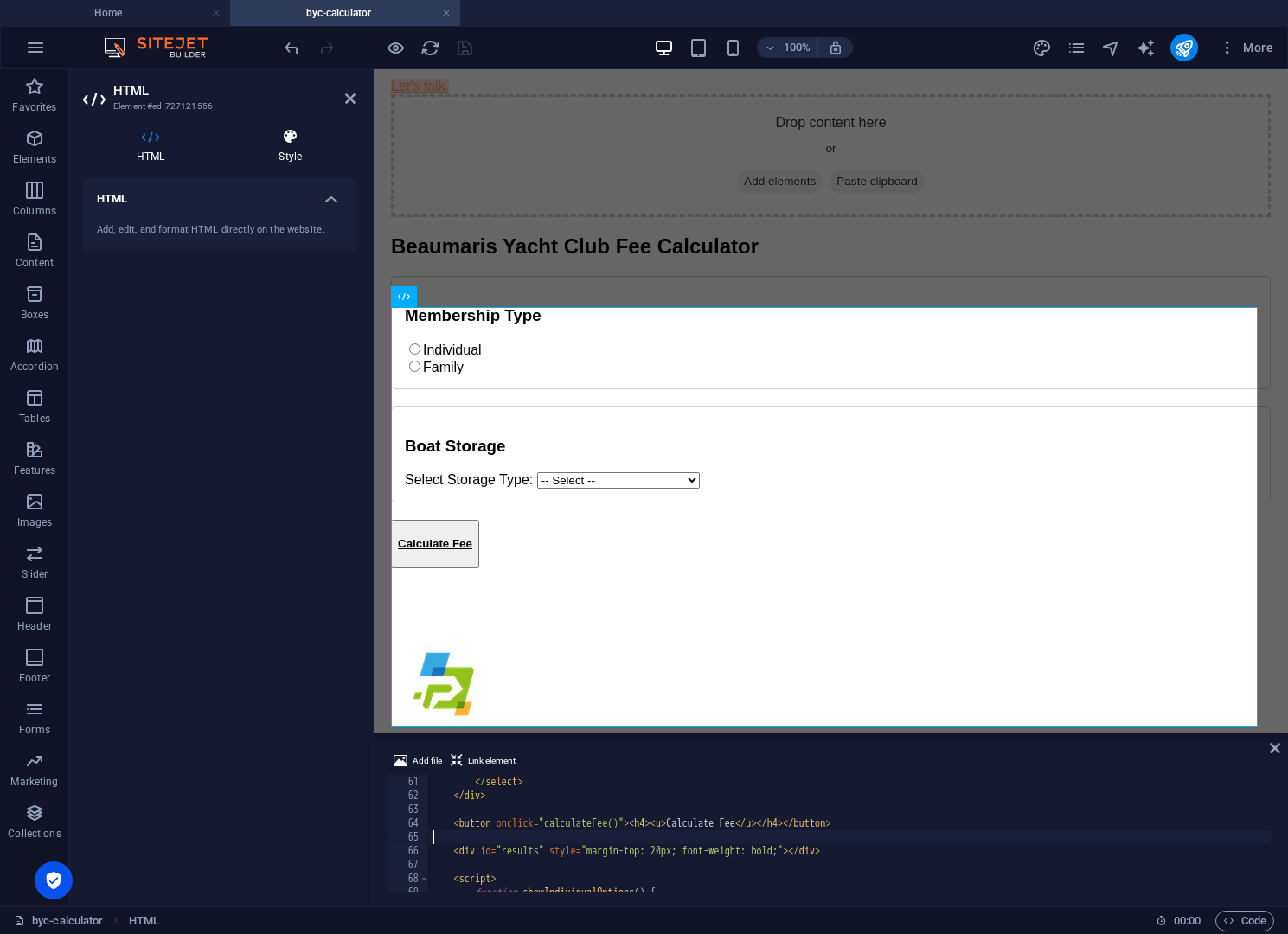 type 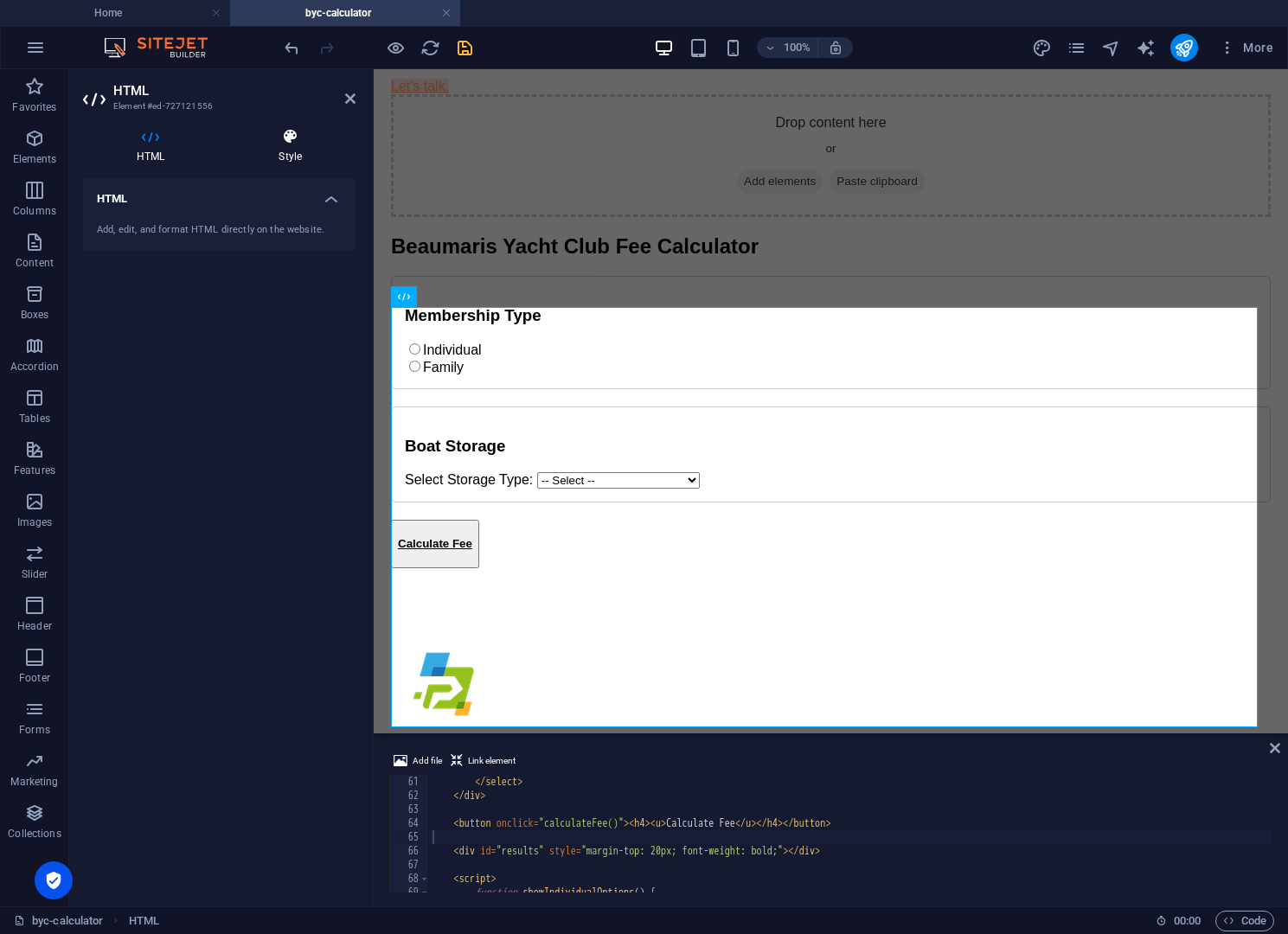 click on "Style" at bounding box center (290, 146) 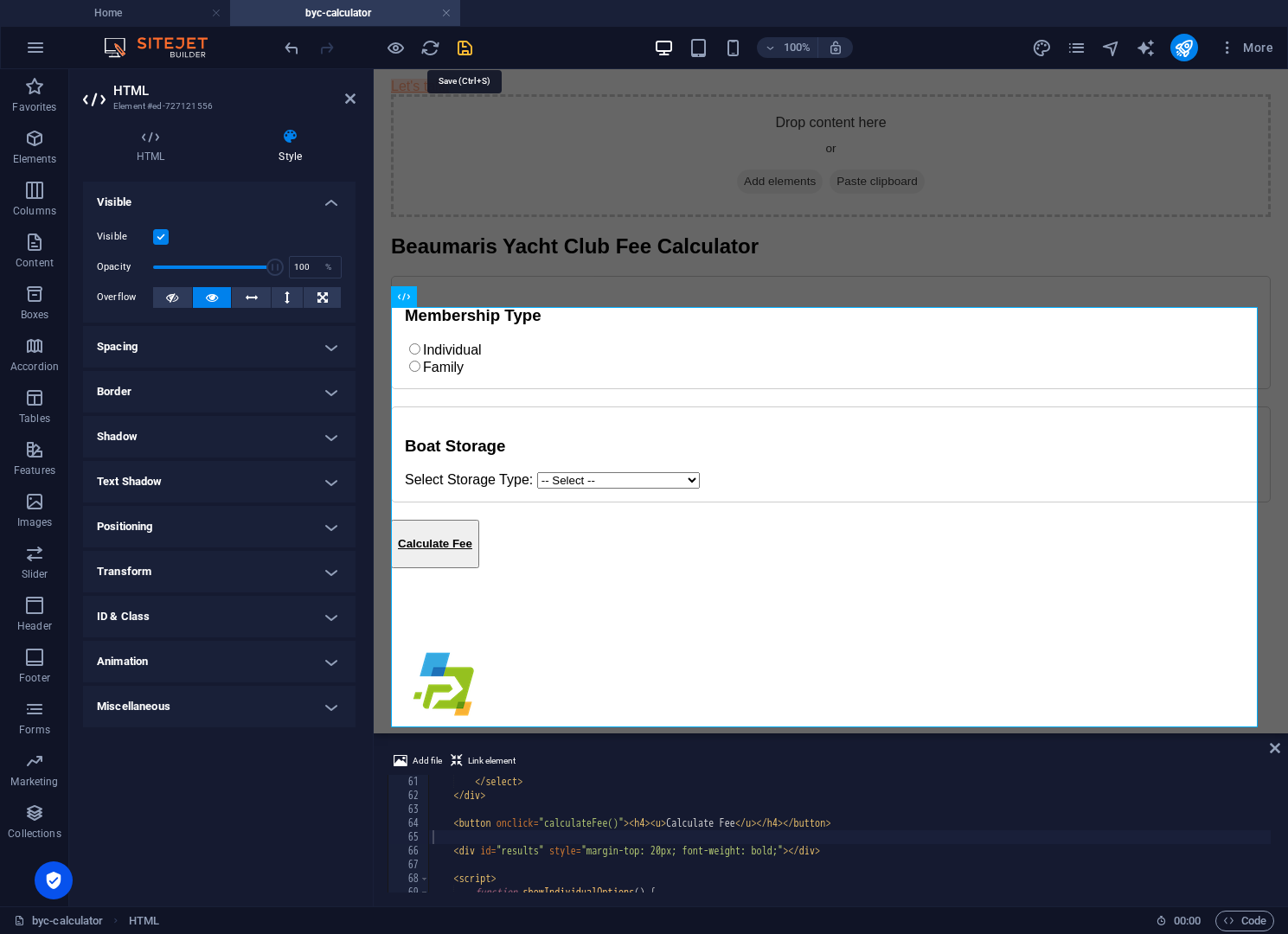click at bounding box center (465, 48) 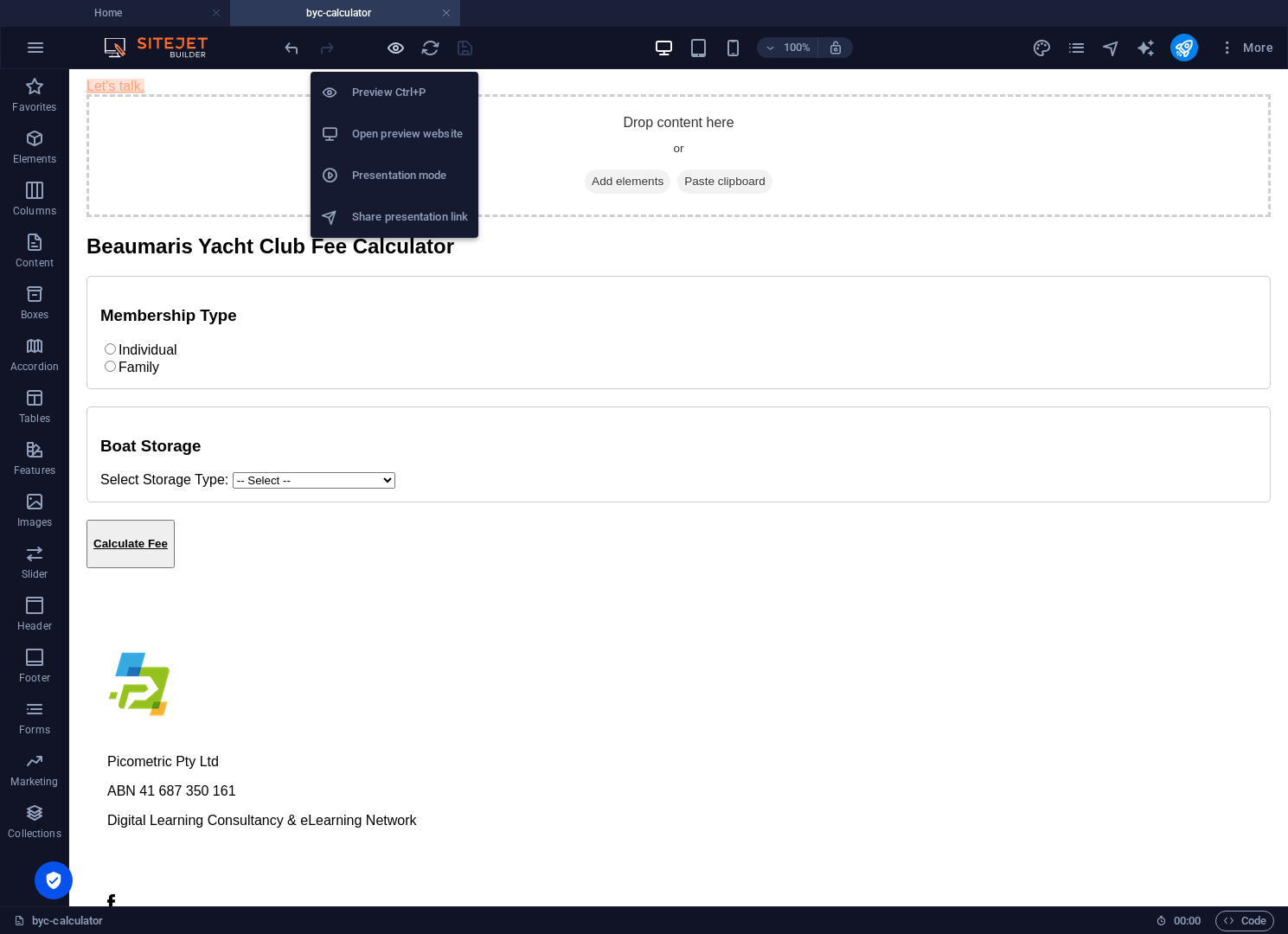 click at bounding box center [395, 48] 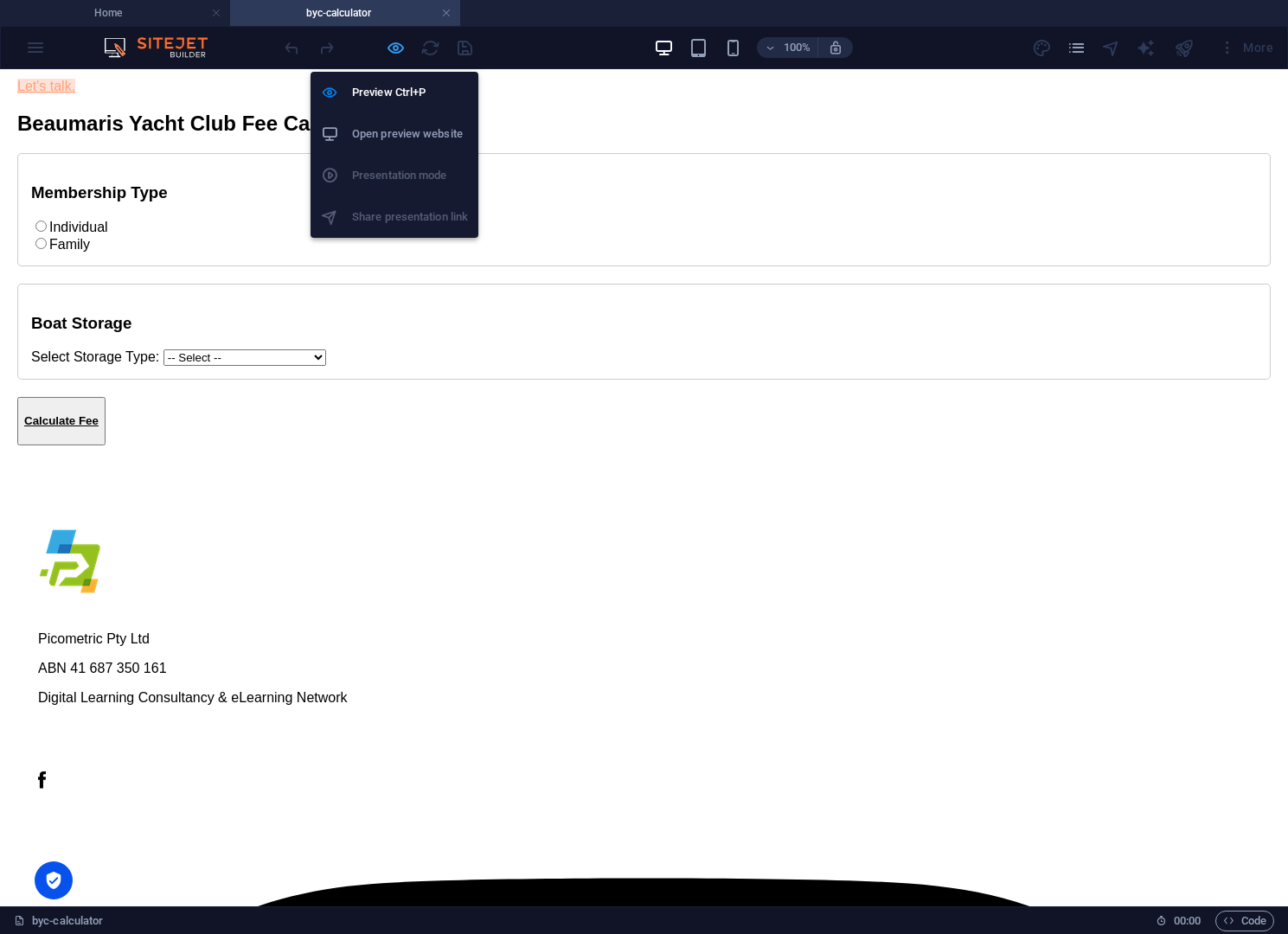 click at bounding box center (395, 48) 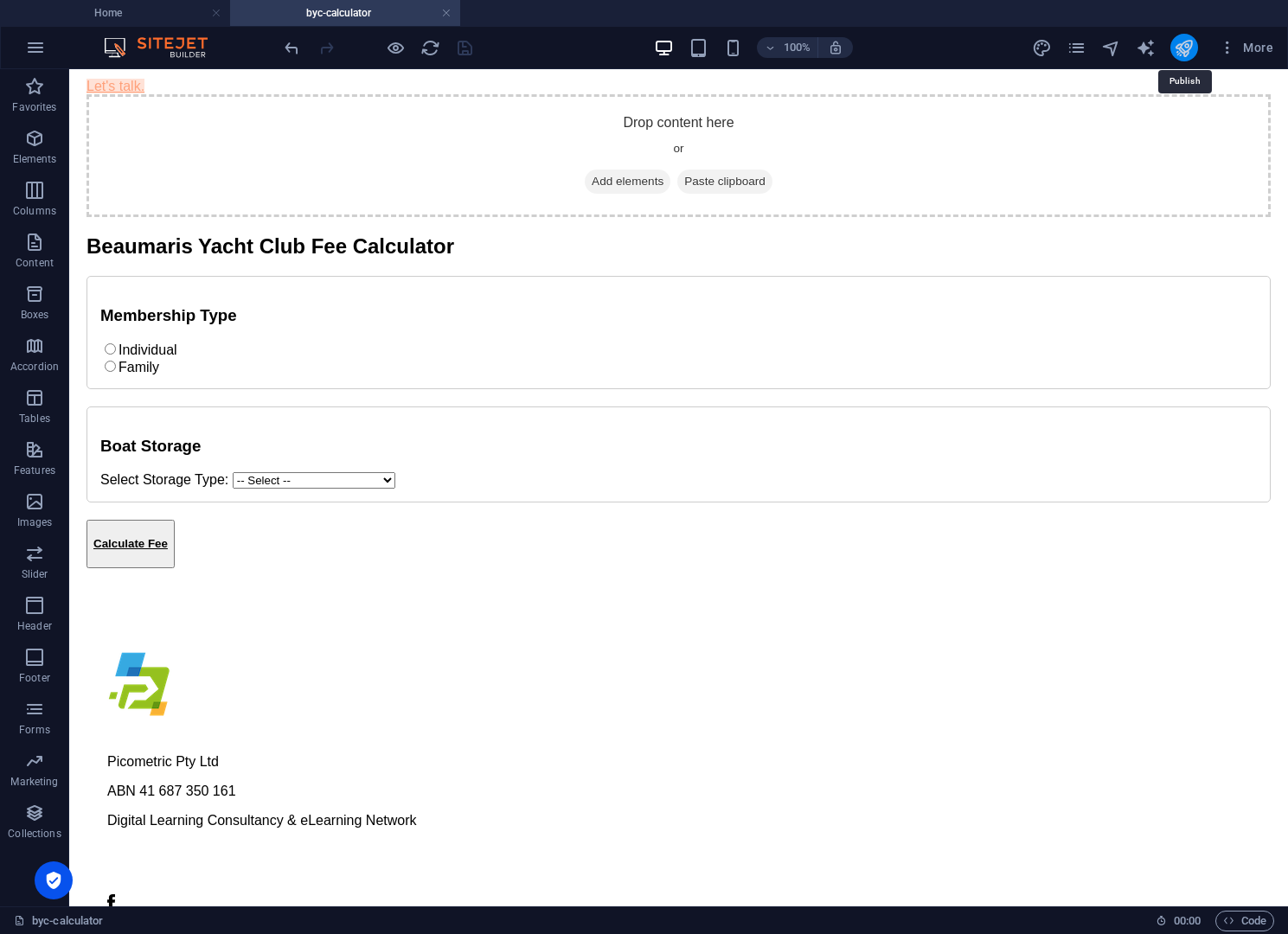 click at bounding box center (1183, 48) 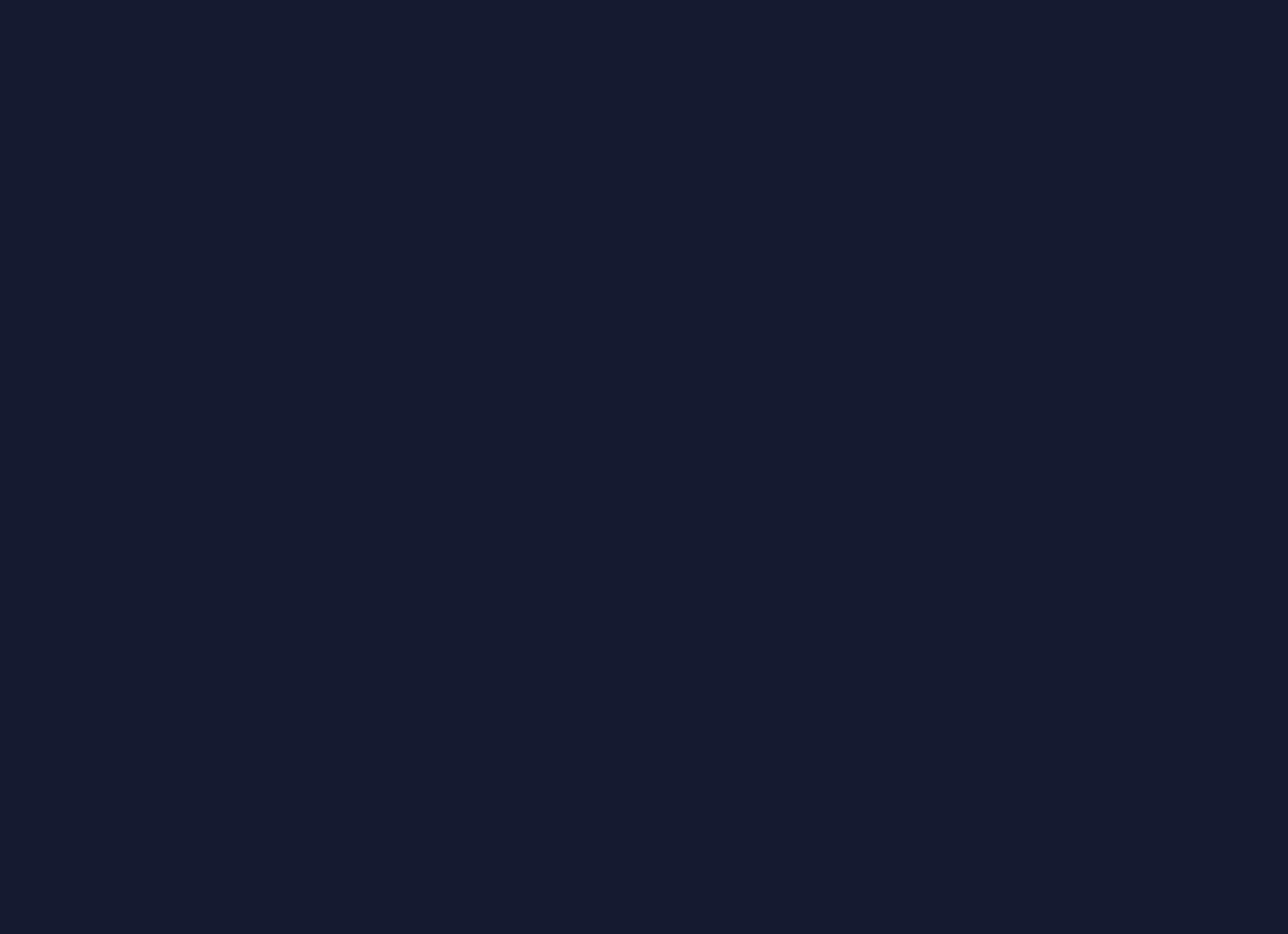 scroll, scrollTop: 0, scrollLeft: 0, axis: both 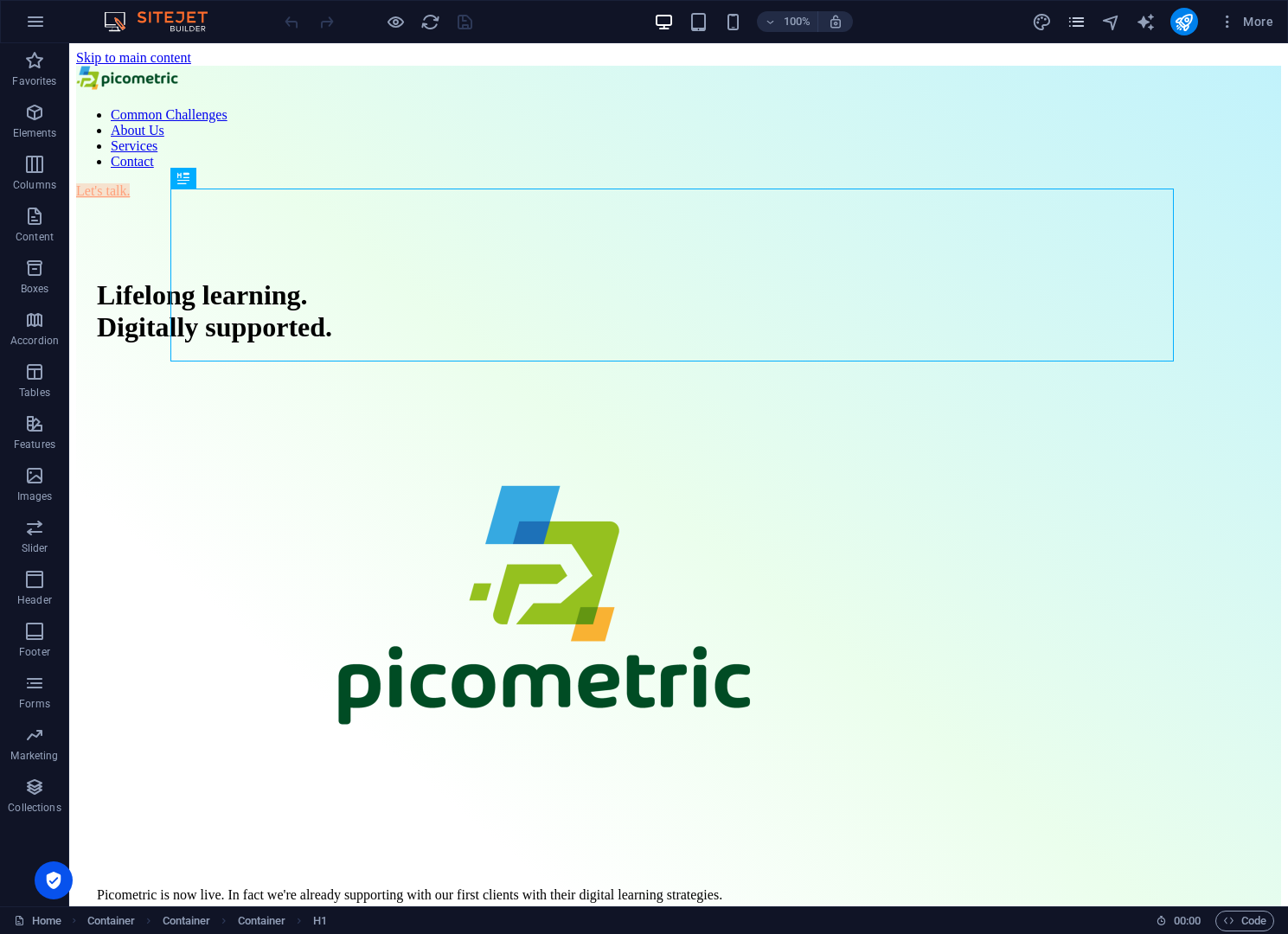 click at bounding box center [1076, 22] 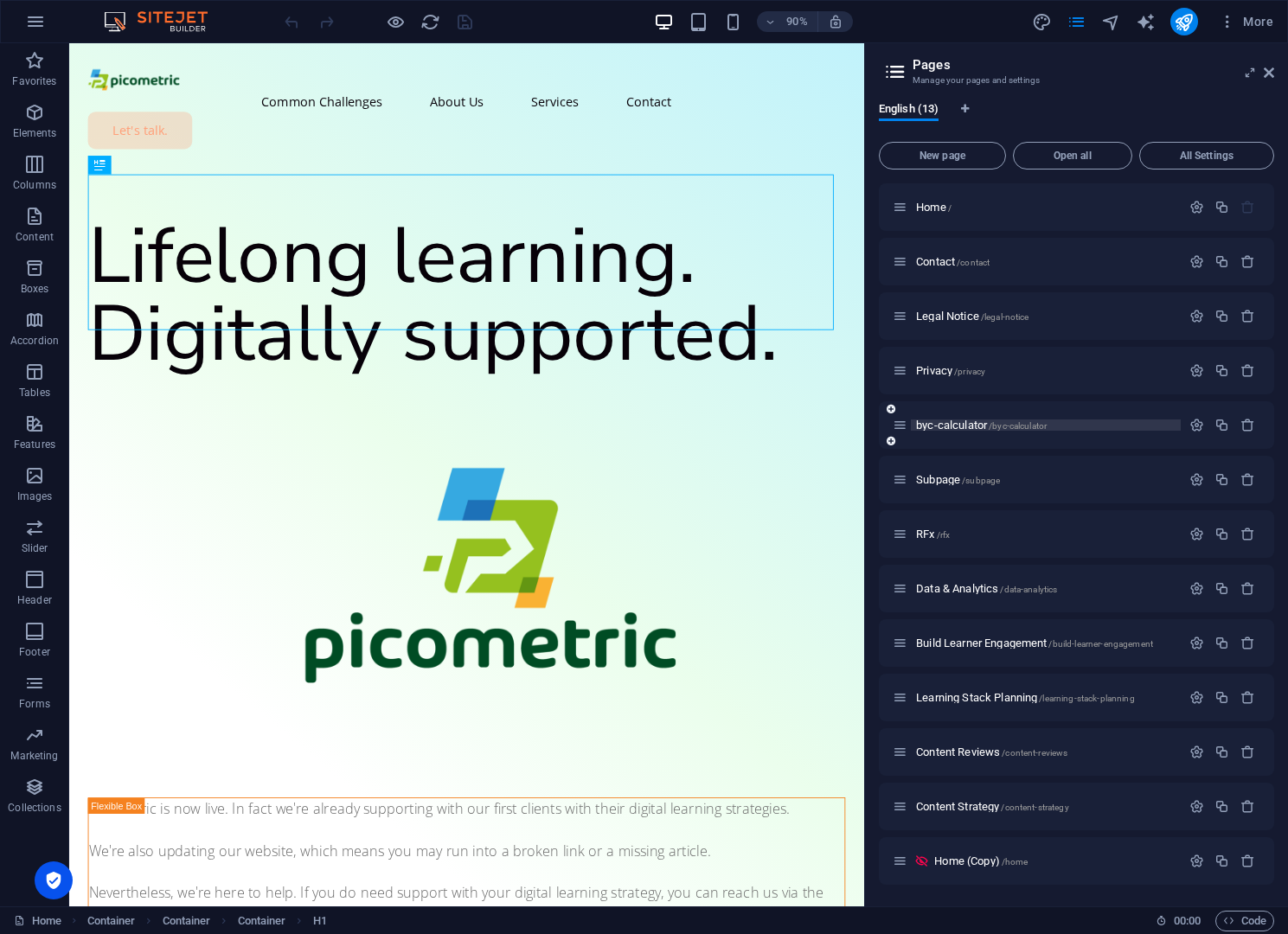 click on "byc-calculator /byc-calculator" at bounding box center [981, 425] 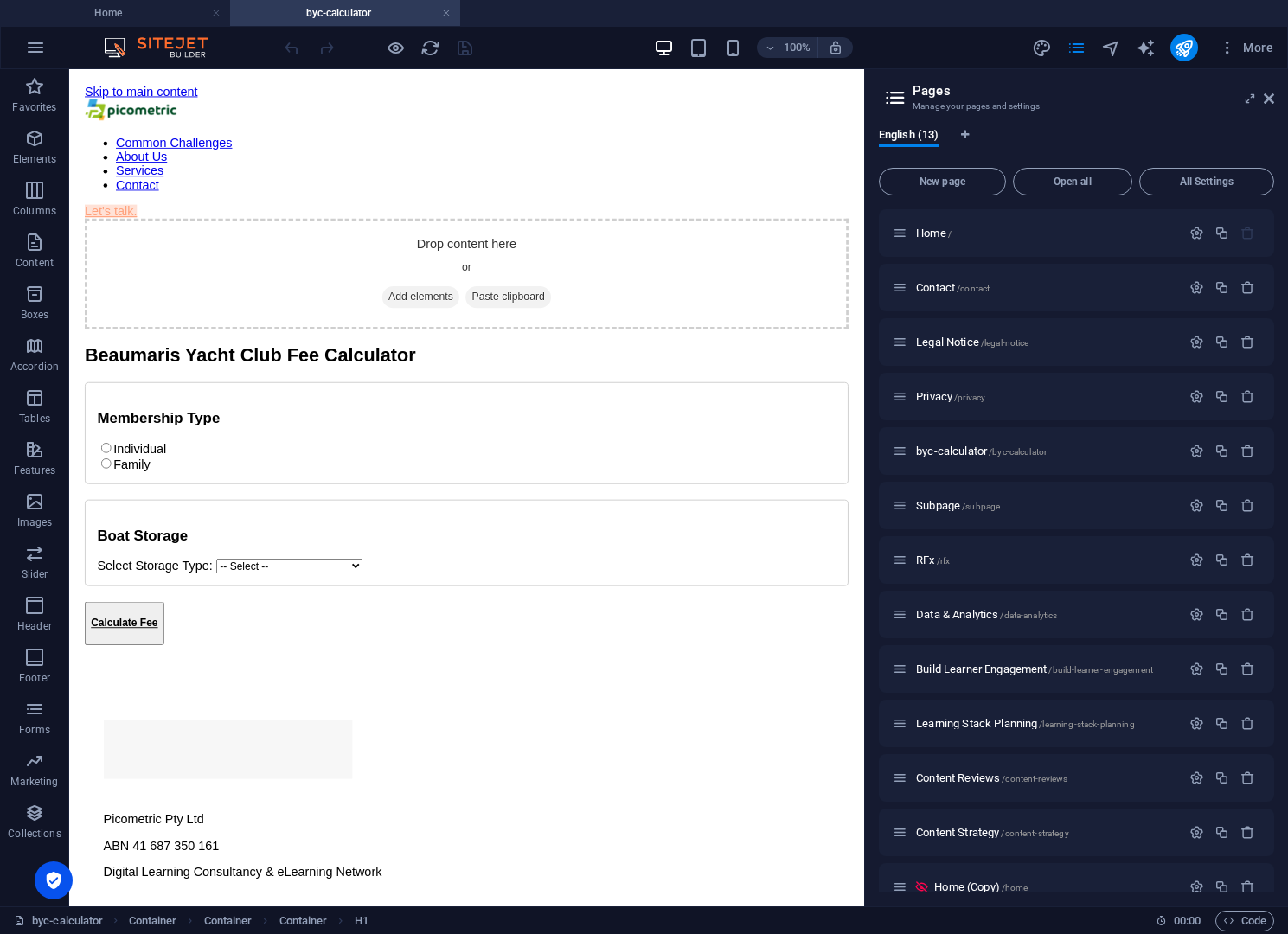 scroll, scrollTop: 0, scrollLeft: 0, axis: both 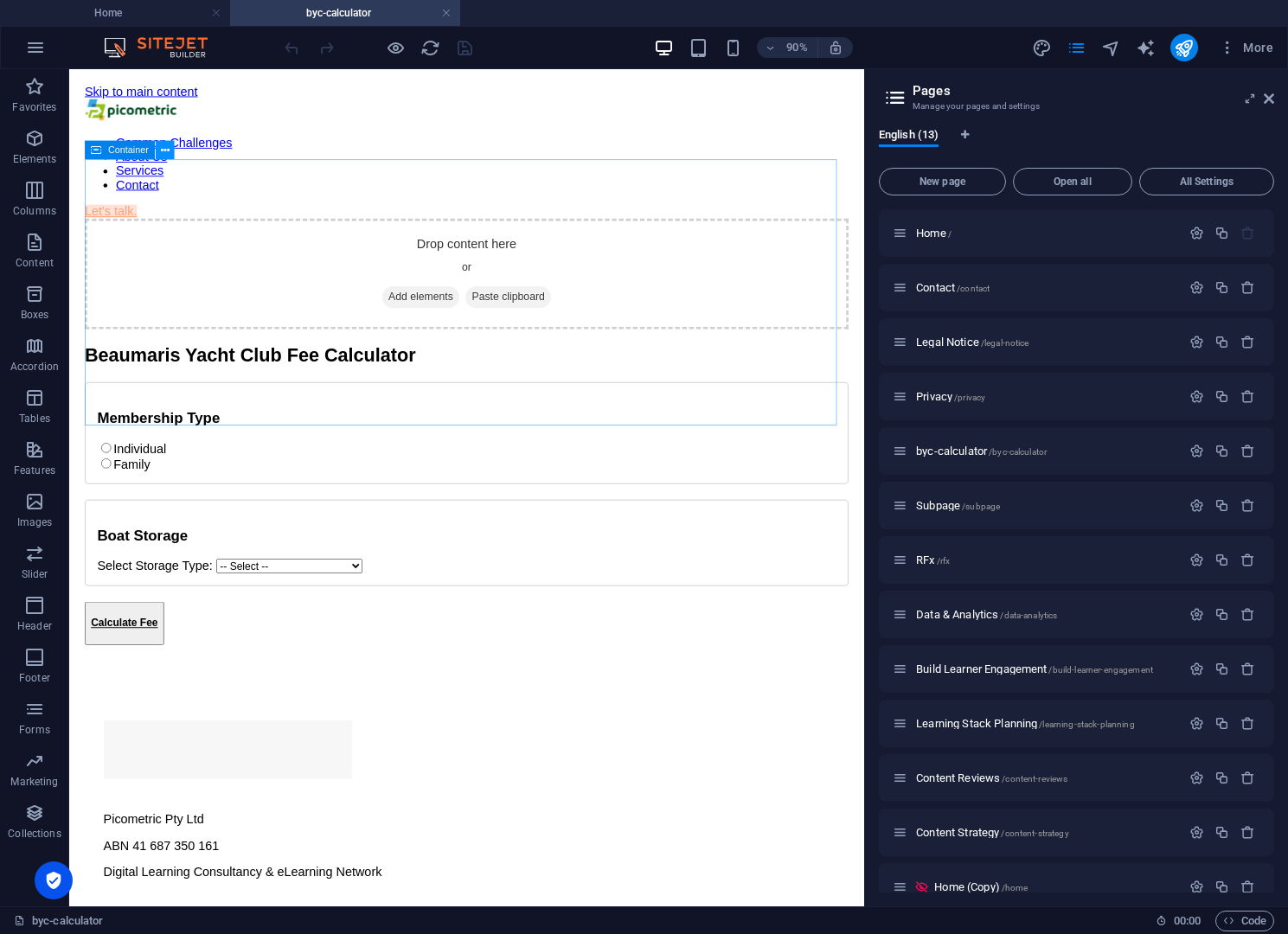 click at bounding box center [165, 150] 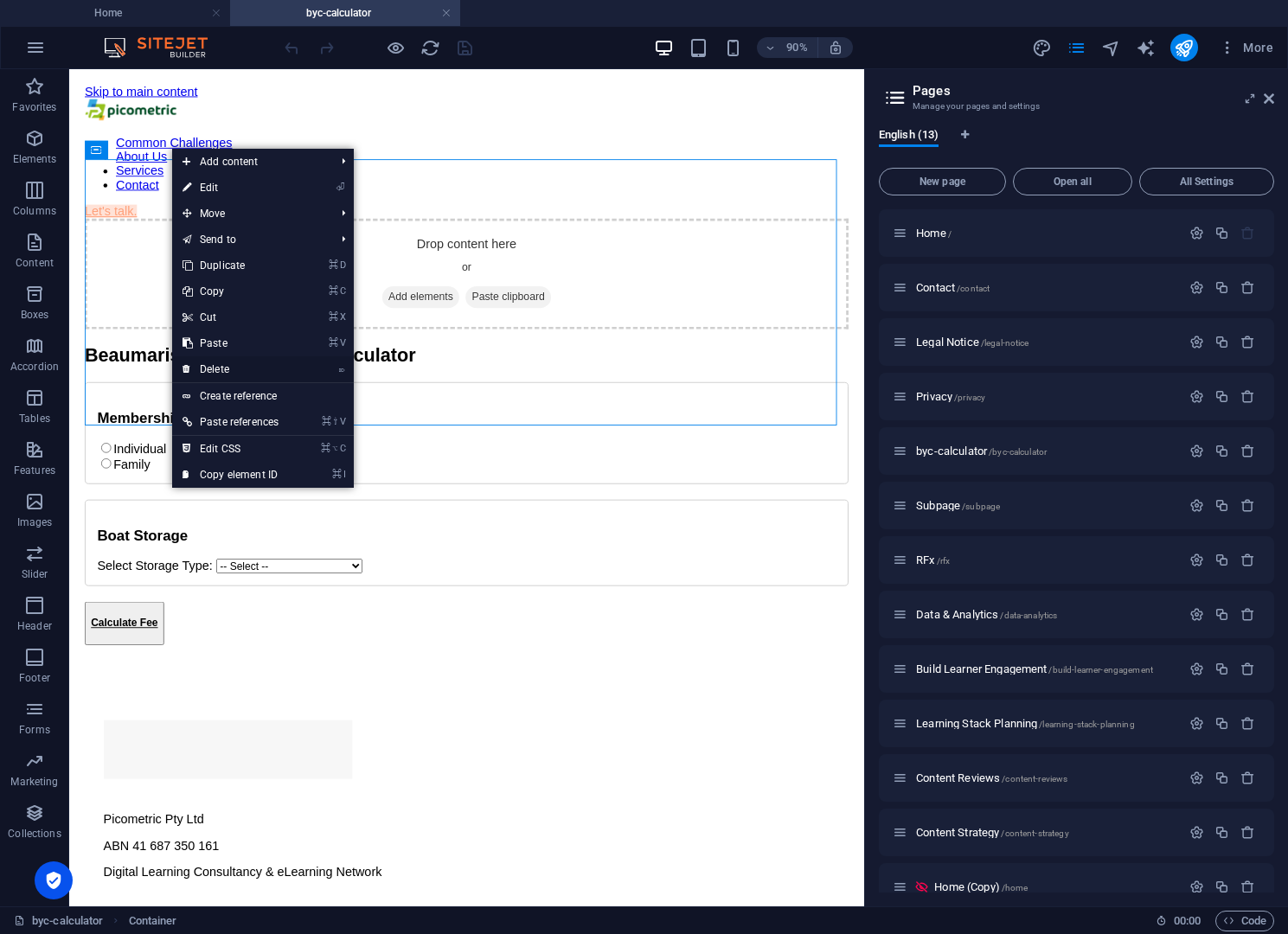 click on "⌦  Delete" at bounding box center [230, 369] 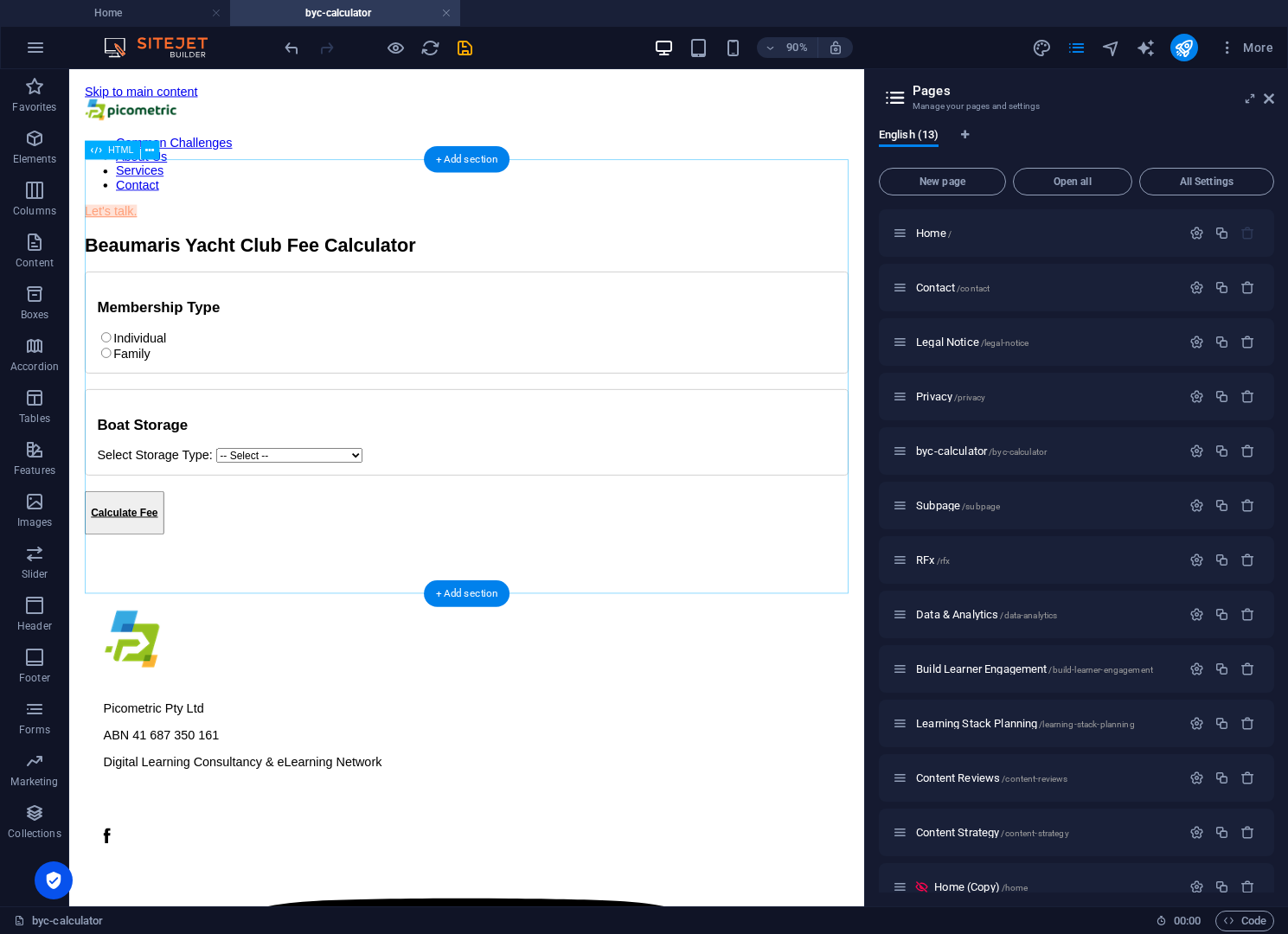 click on "Yacht Club Fee Calculator
Beaumaris Yacht Club Fee Calculator
Membership Type
Individual
Family
Individual Membership
Select Type:
-- Select --
Senior - $530
Youth - $200
Student - $260
Associate - $160
Service - $95
Life (sailing) - $95
Life (non-sailing) - $0
Family Membership
Base fee: $665 (includes one adult)
Number of Adults:
1
Number of Dependent Full Time Students:
0
Number of Dependent Youths:
0
Boat Storage
Select Storage Type:
-- Select --
Ground rack - $370
Middle rack - $310" at bounding box center [510, 419] 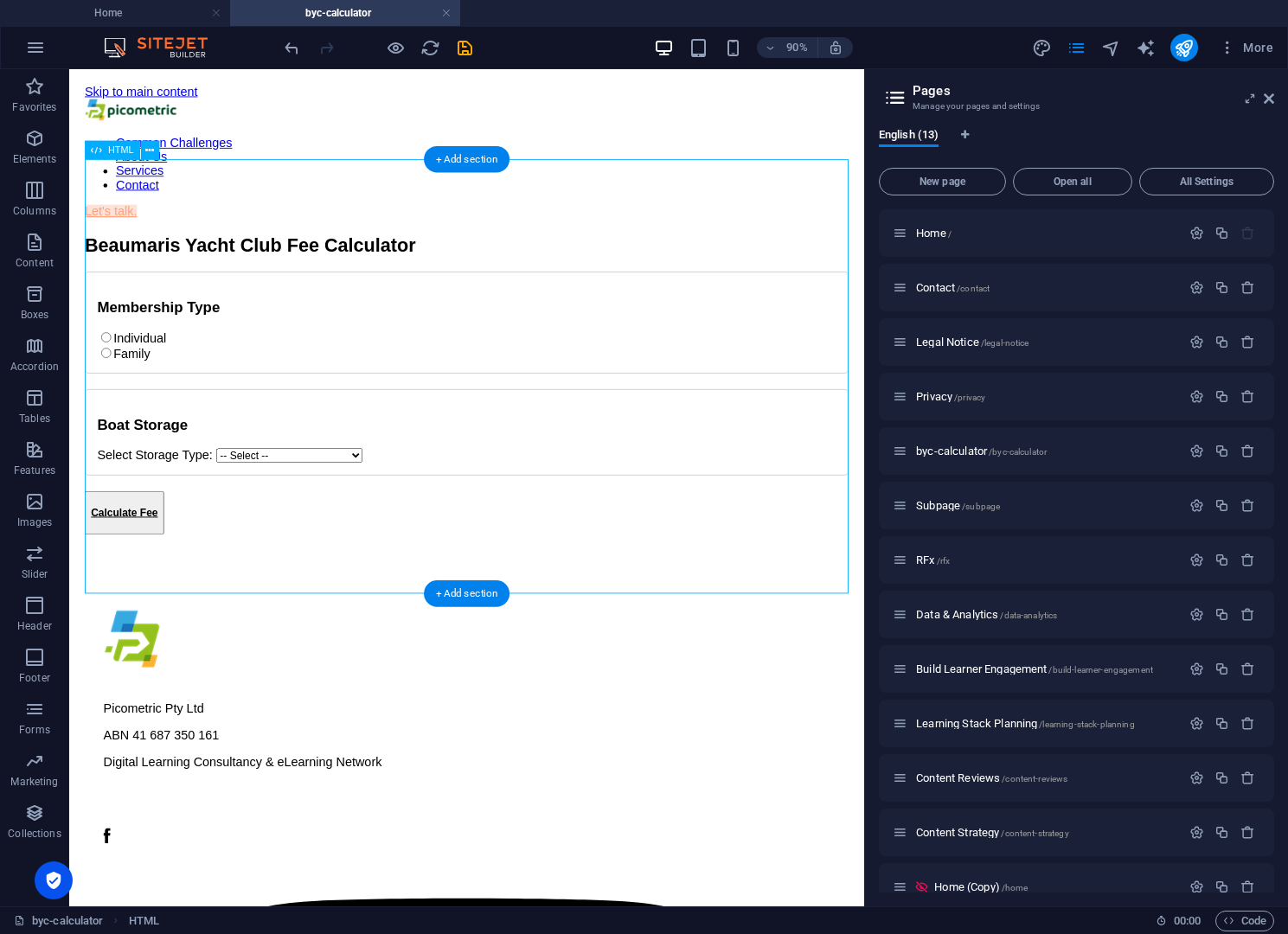 click on "Yacht Club Fee Calculator
Beaumaris Yacht Club Fee Calculator
Membership Type
Individual
Family
Individual Membership
Select Type:
-- Select --
Senior - $530
Youth - $200
Student - $260
Associate - $160
Service - $95
Life (sailing) - $95
Life (non-sailing) - $0
Family Membership
Base fee: $665 (includes one adult)
Number of Adults:
1
Number of Dependent Full Time Students:
0
Number of Dependent Youths:
0
Boat Storage
Select Storage Type:
-- Select --
Ground rack - $370
Middle rack - $310" at bounding box center [510, 419] 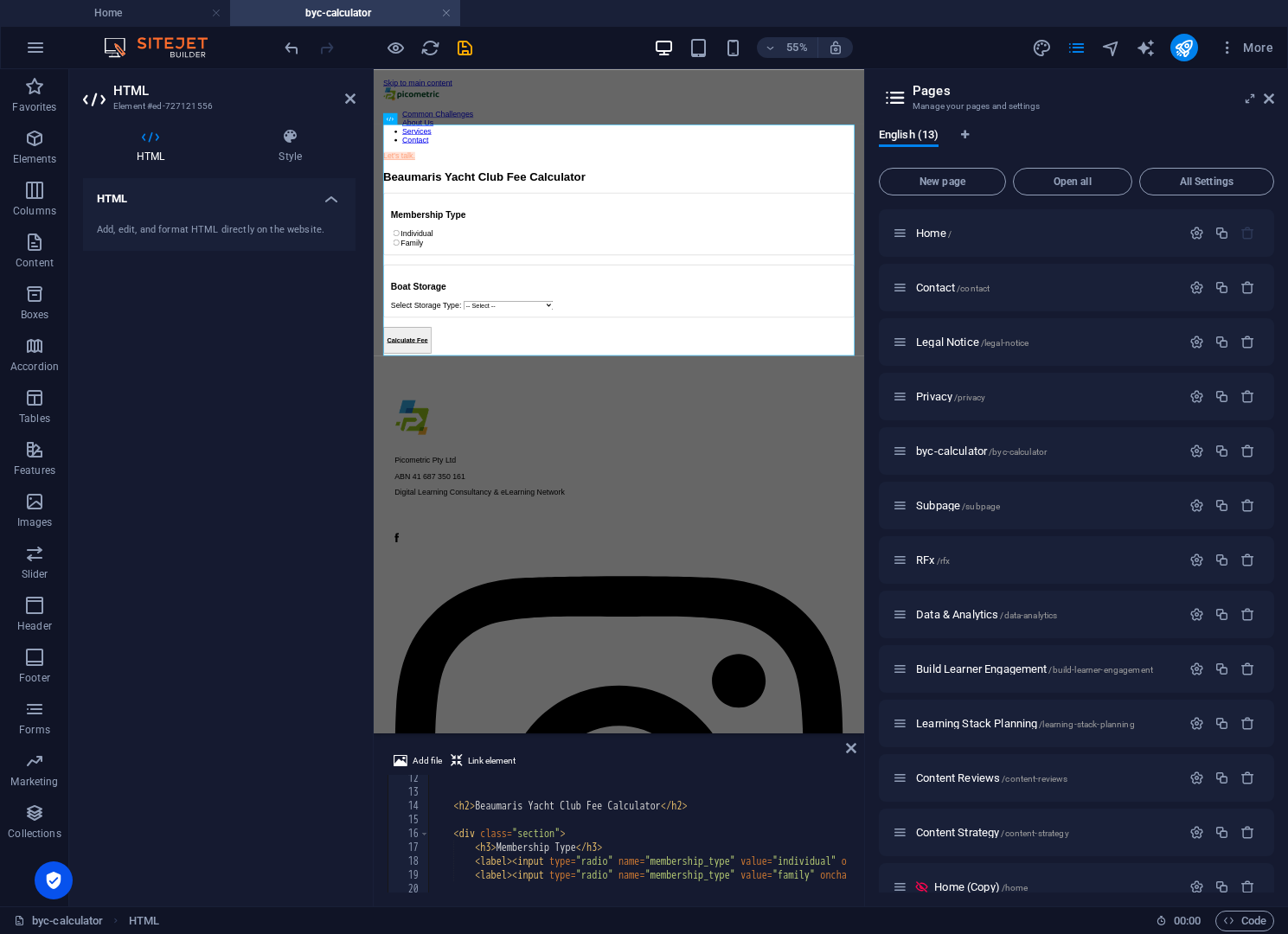 scroll, scrollTop: 156, scrollLeft: 0, axis: vertical 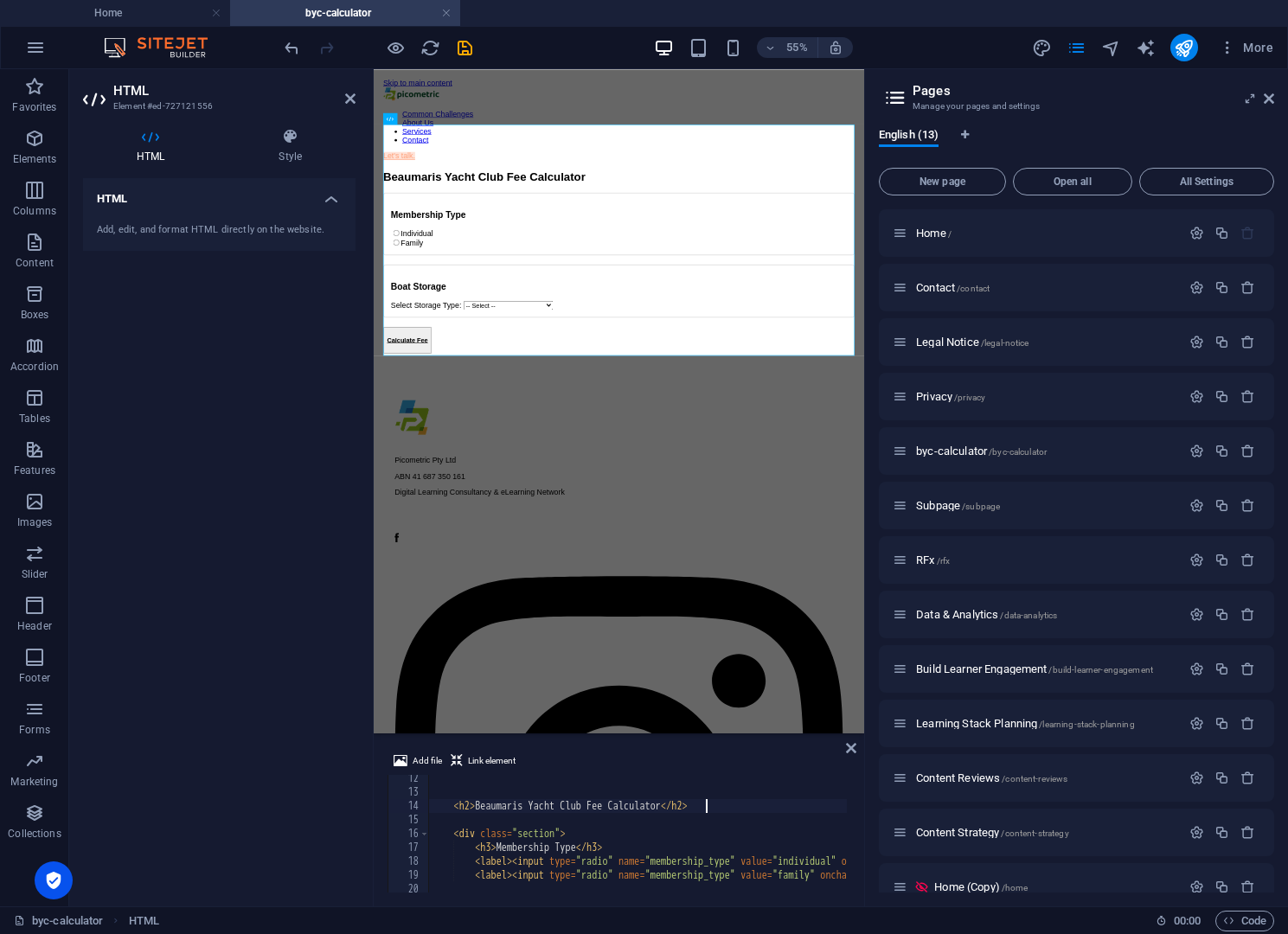 click on "< h2 > Beaumaris Yacht Club Fee Calculator </ h2 >      < div   class = "section" >           < h3 > Membership Type </ h3 >           < label > < input   type = "radio"   name = "membership_type"   value = "individual"   onchange = "showIndividualOptions()" >  Individual </ label > < br >           < label > < input   type = "radio"   name = "membership_type"   value = "family"   onchange = "showFamilyOptions()" >  Family </ label >           < div   id = "individual_options"   style = "display:none;" >" at bounding box center (906, 842) 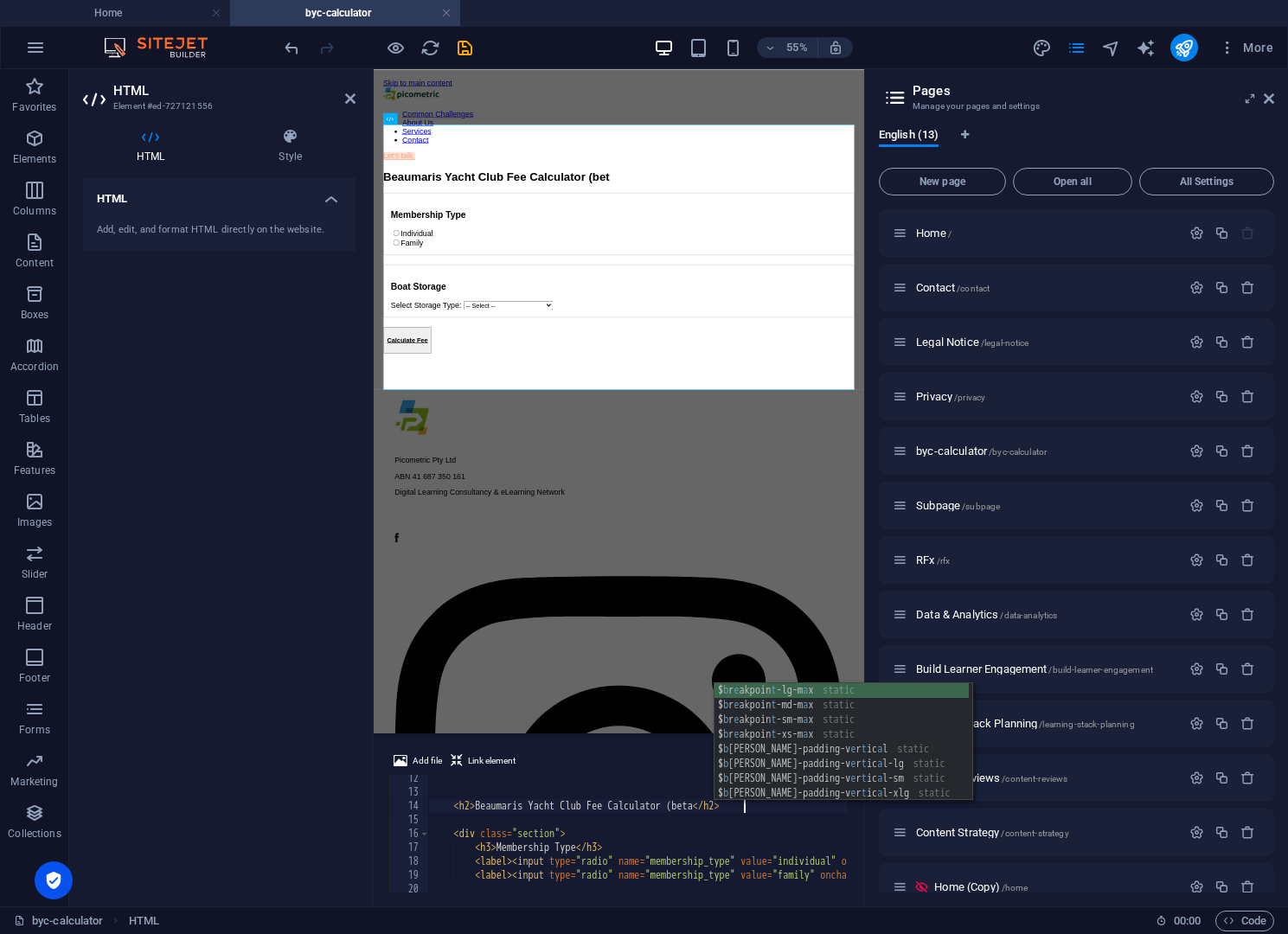 type on "<h2>Beaumaris Yacht Club Fee Calculator (beta)</h2>" 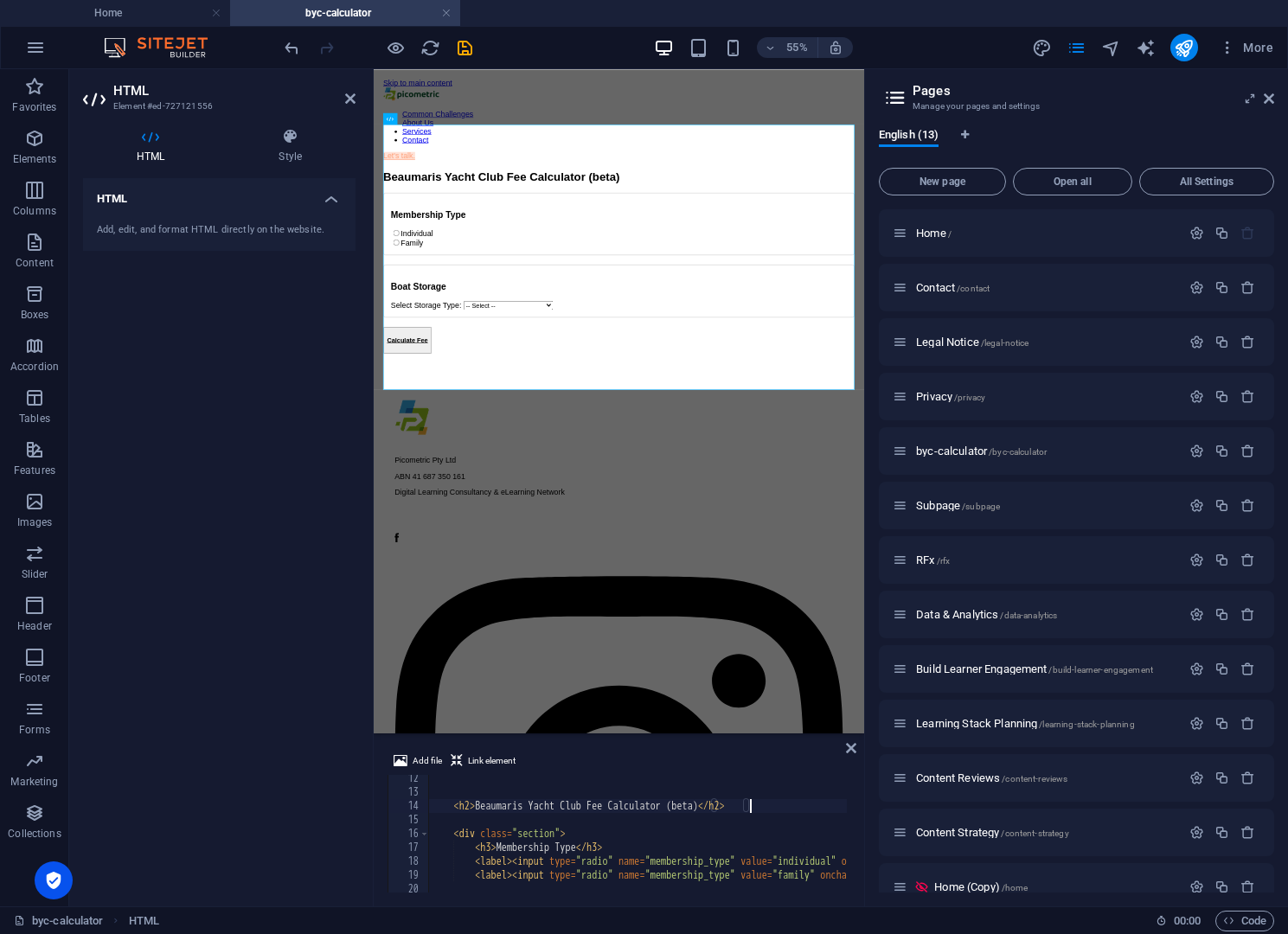 scroll, scrollTop: 0, scrollLeft: 0, axis: both 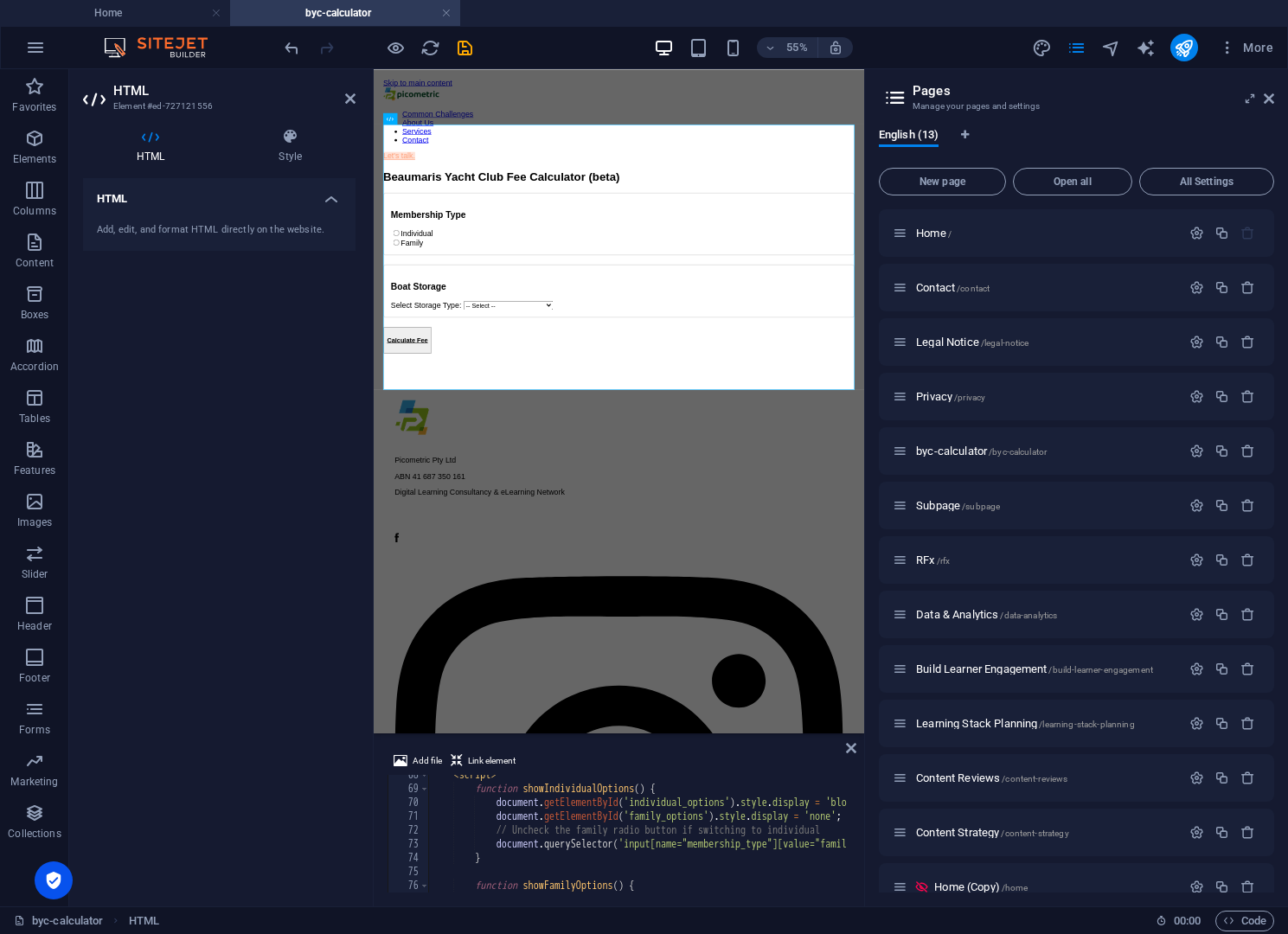 type 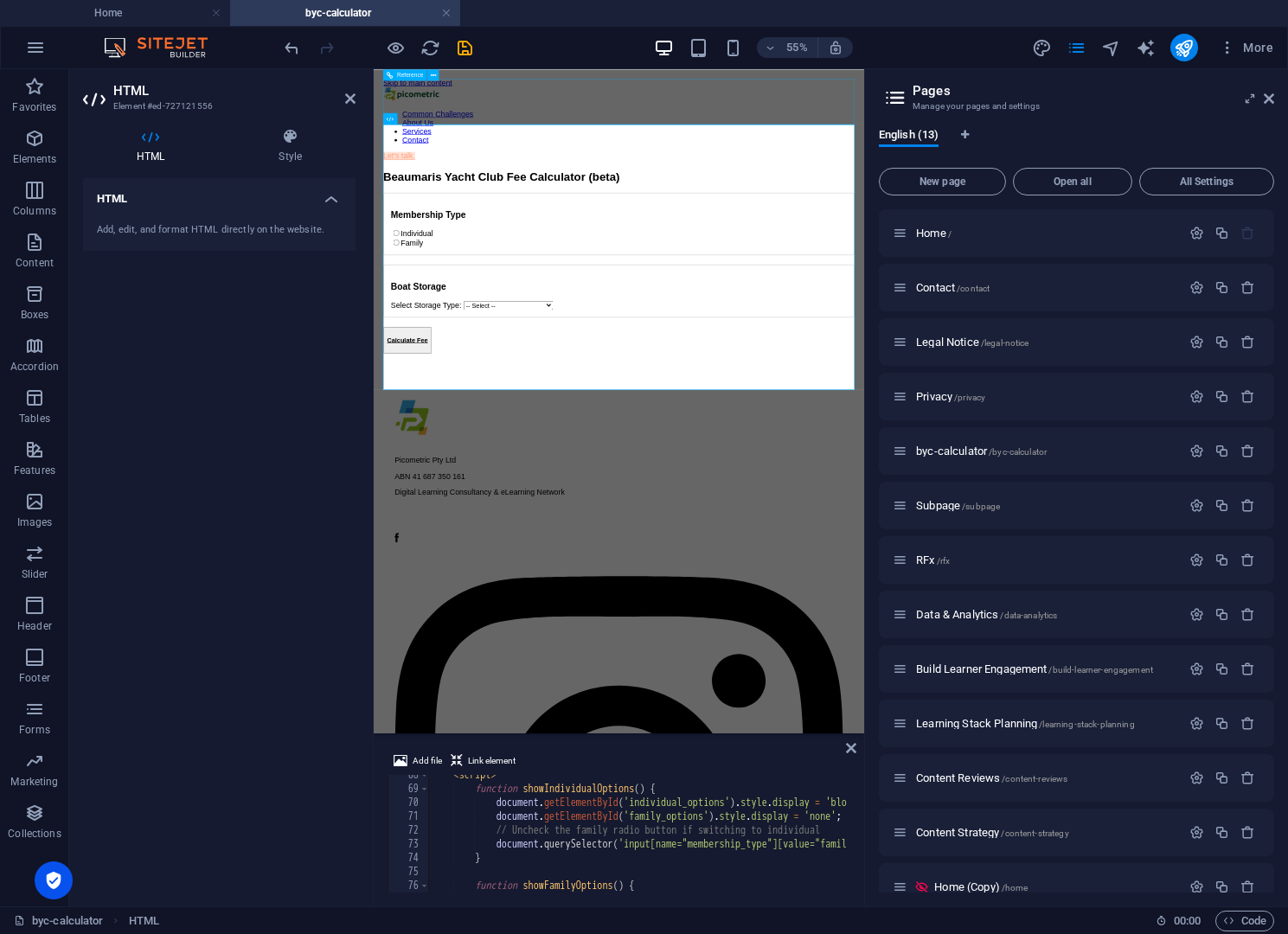 drag, startPoint x: 676, startPoint y: 105, endPoint x: 896, endPoint y: 90, distance: 220.51077 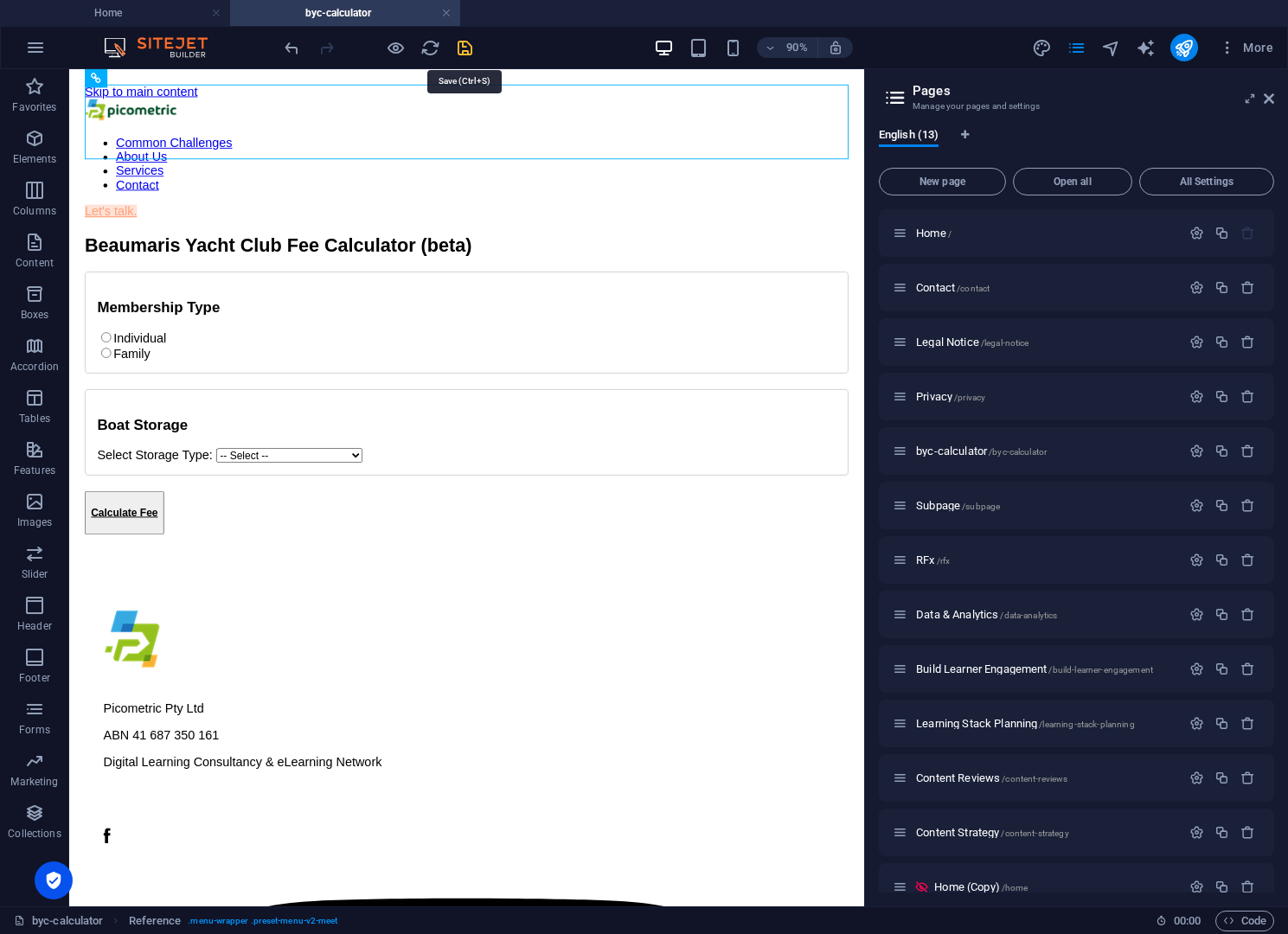 click at bounding box center [465, 48] 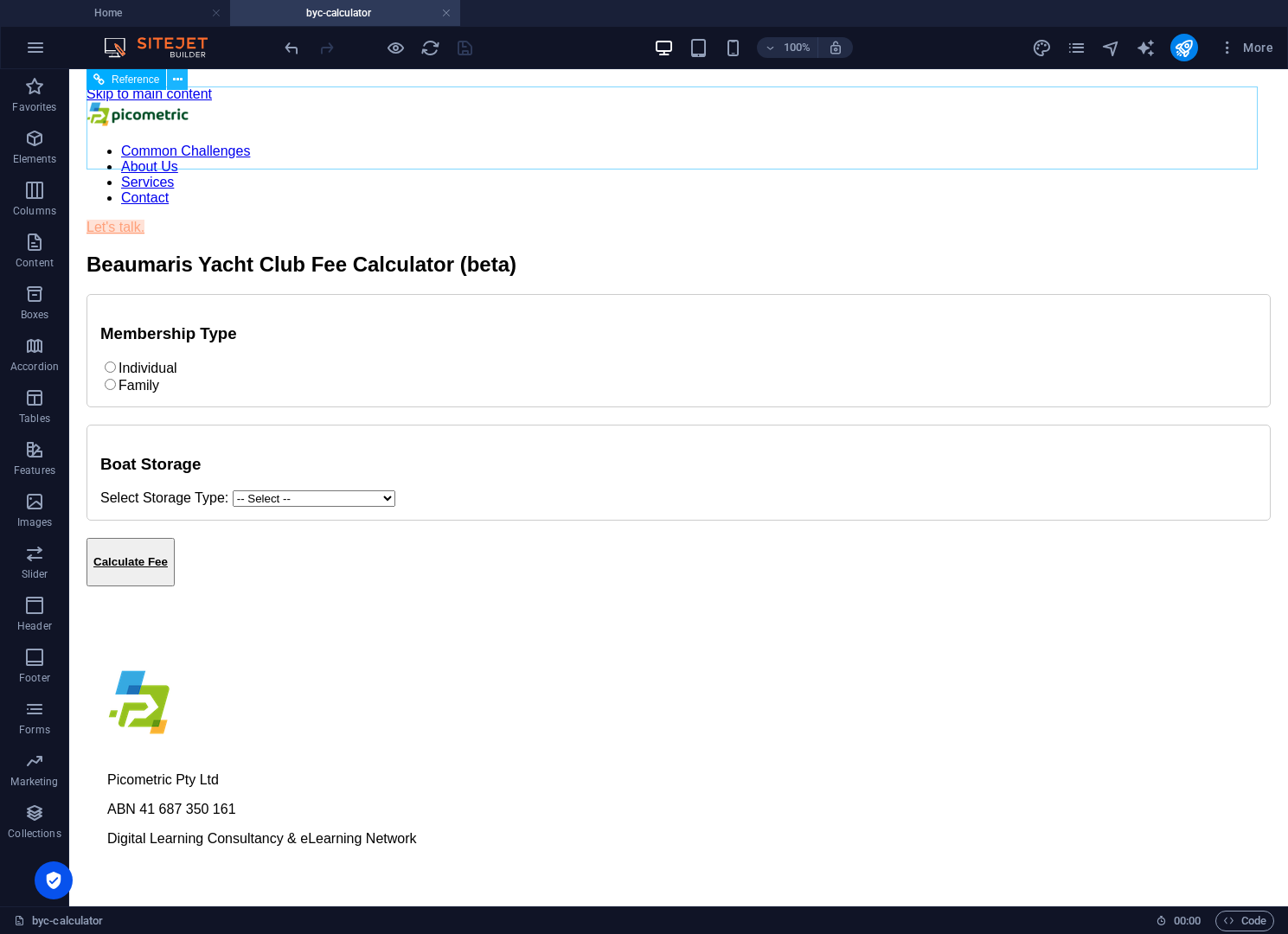 click at bounding box center [177, 80] 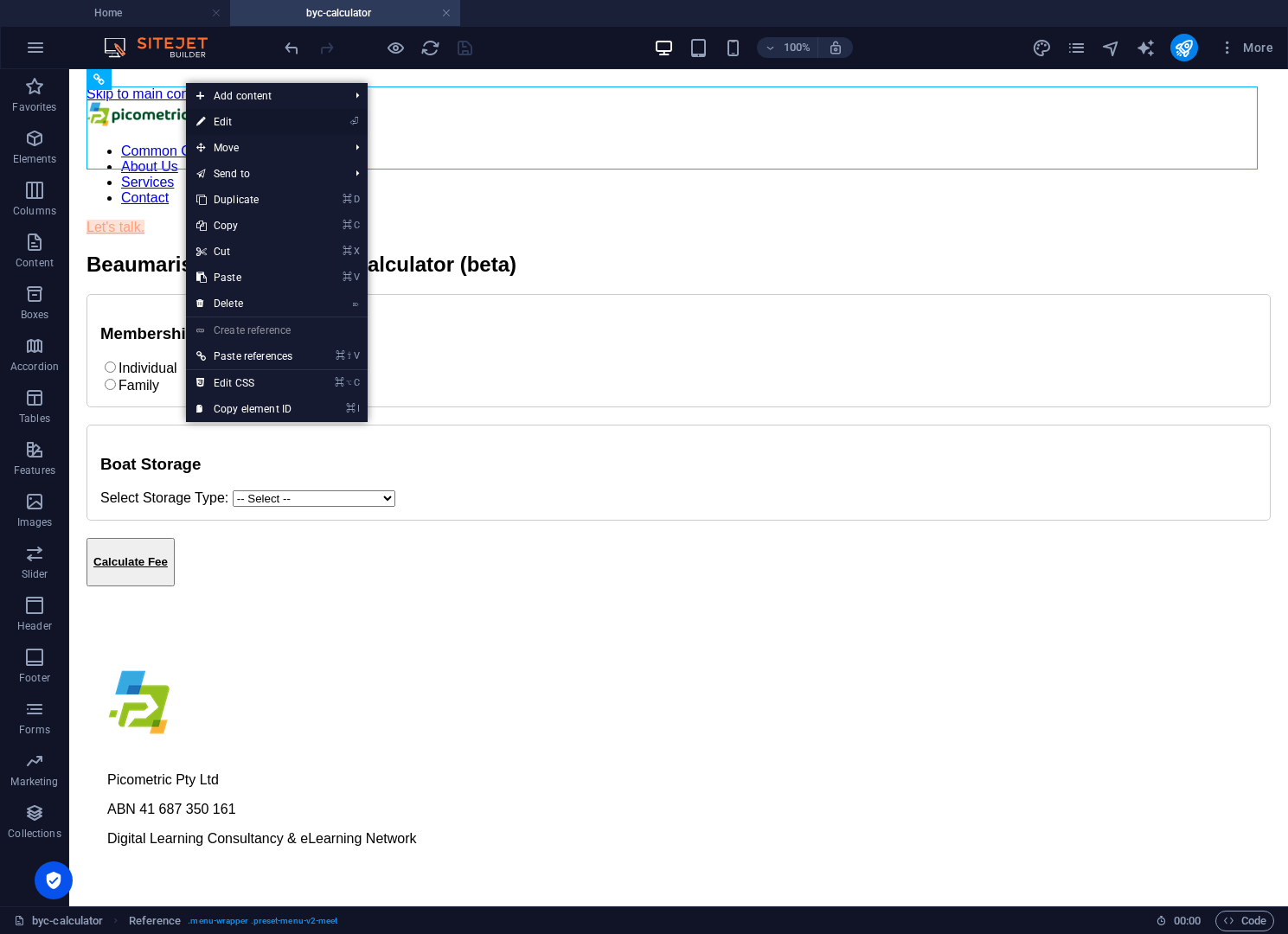 click on "⏎  Edit" at bounding box center (244, 122) 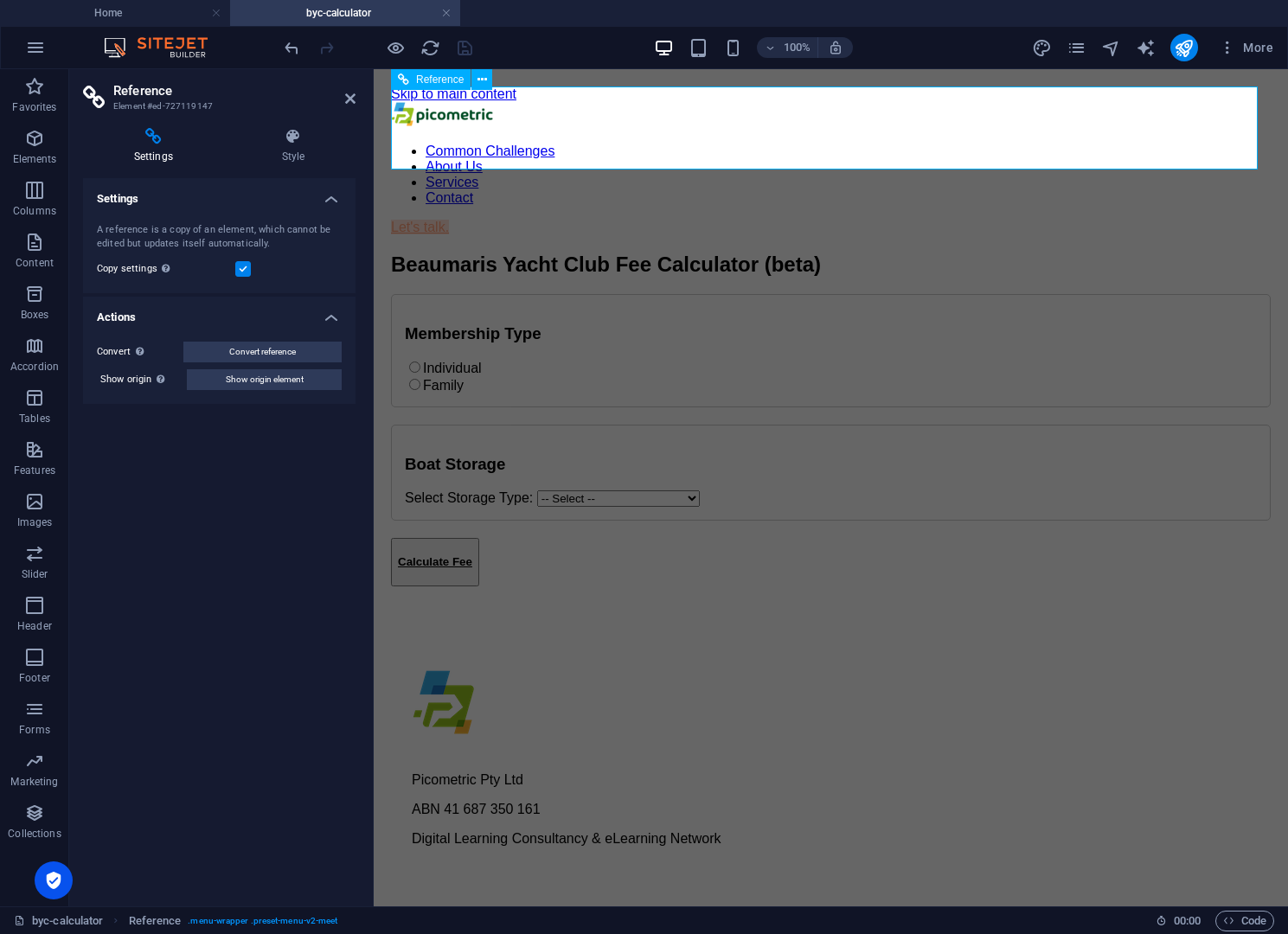 click on "Common Challenges About Us Services Contact Let's talk." at bounding box center [830, 169] 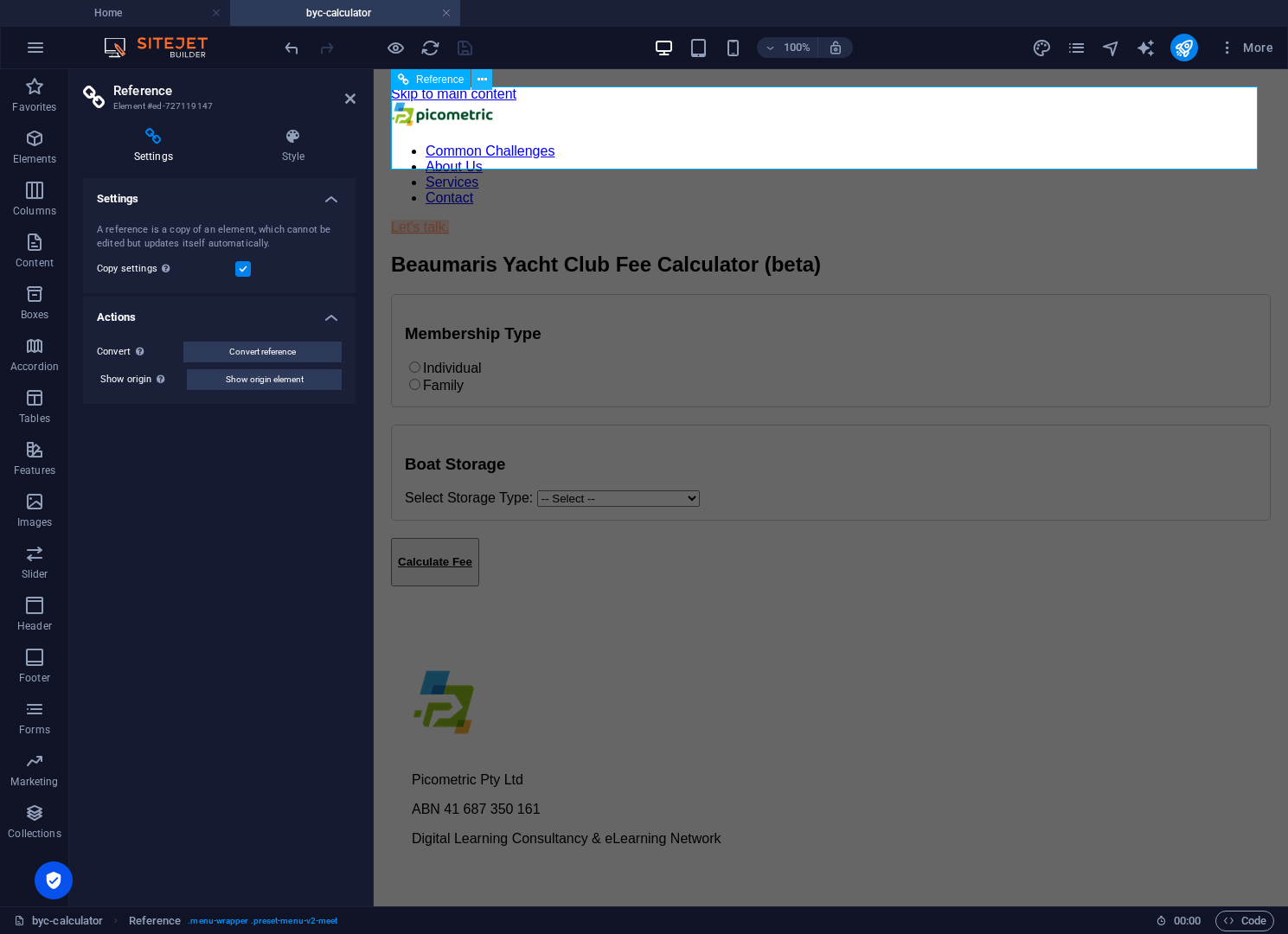 click at bounding box center (482, 80) 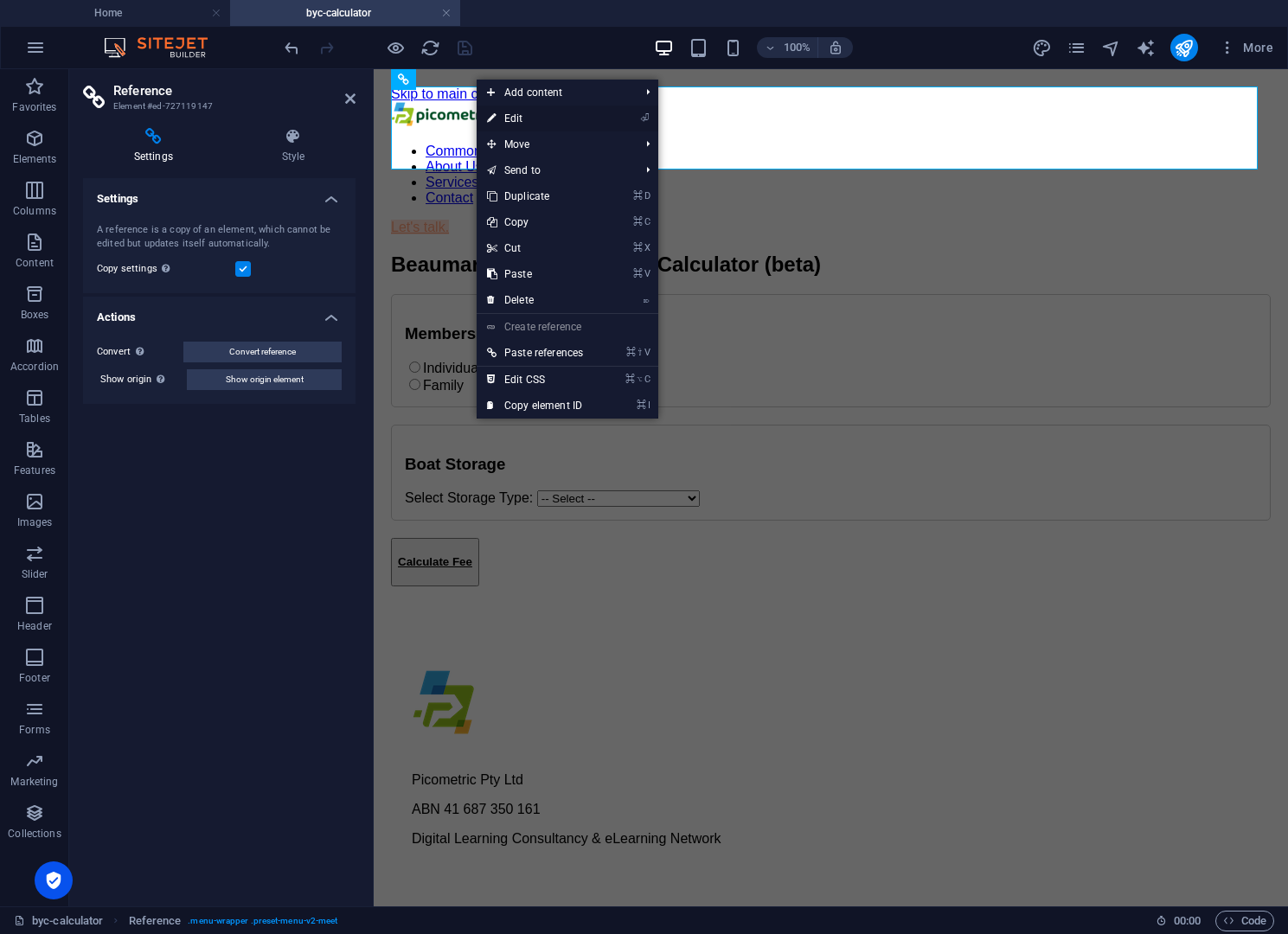 click on "⏎  Edit" at bounding box center (535, 118) 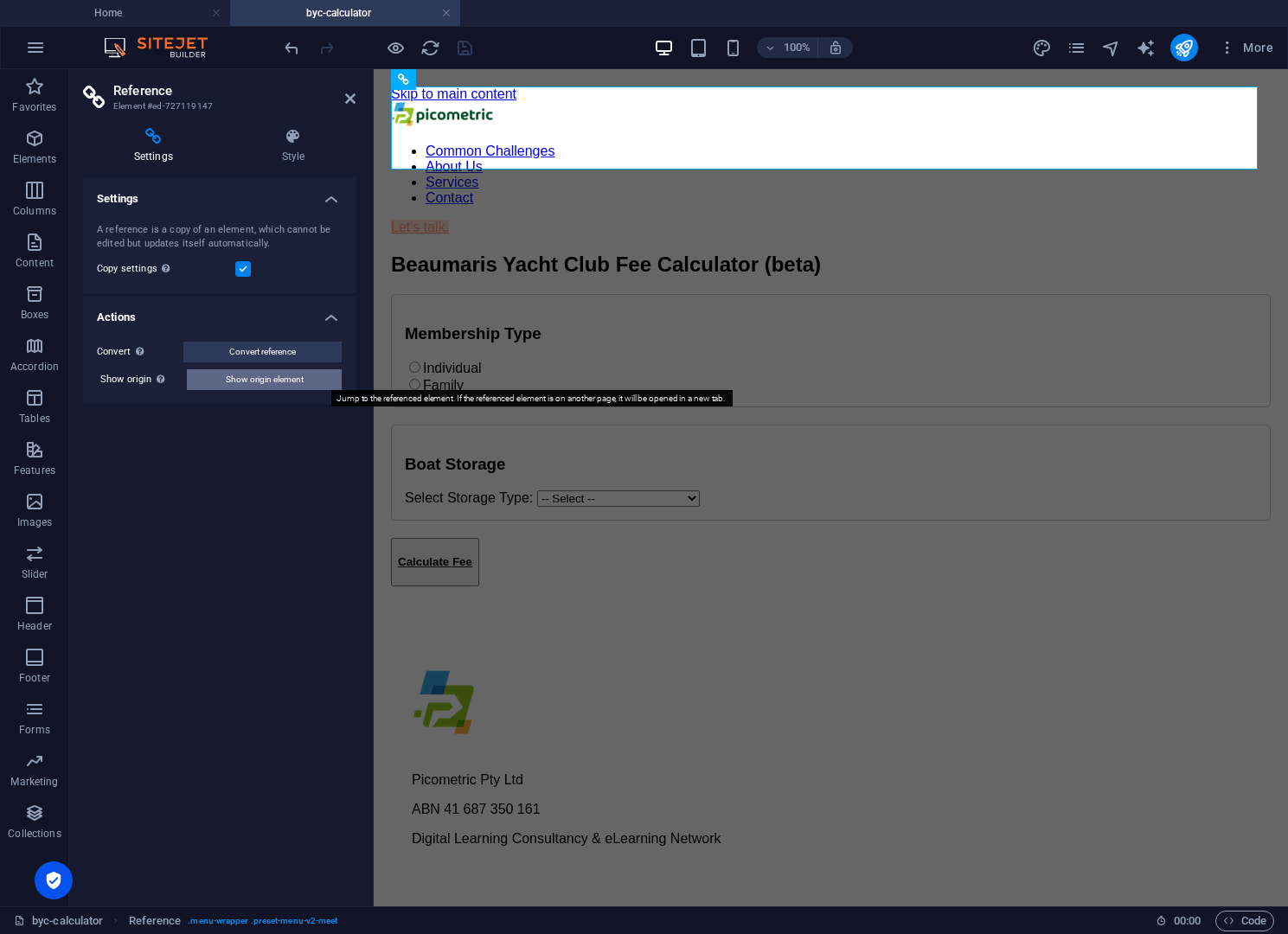 click on "Show origin element" at bounding box center (265, 380) 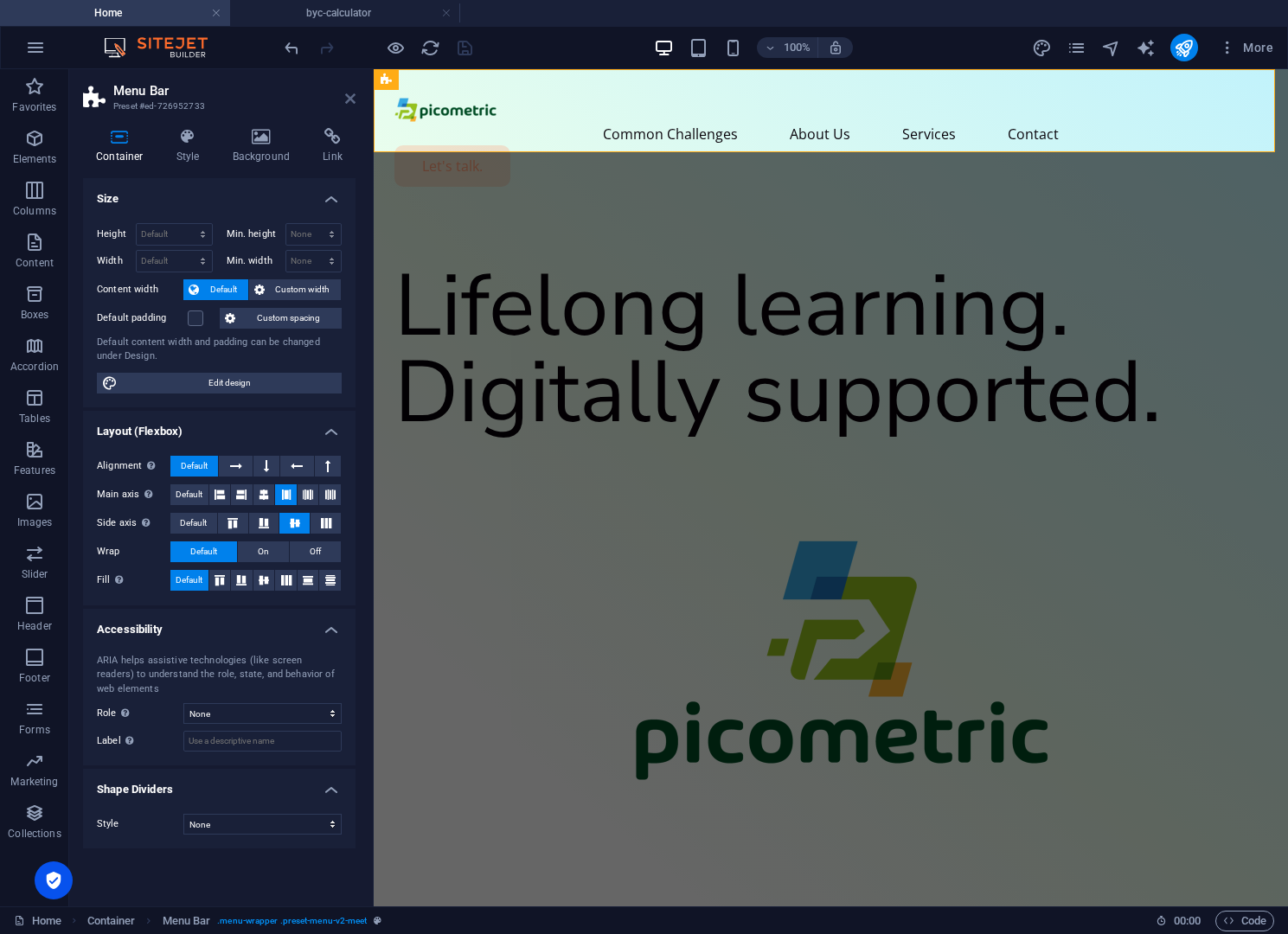 click at bounding box center (350, 99) 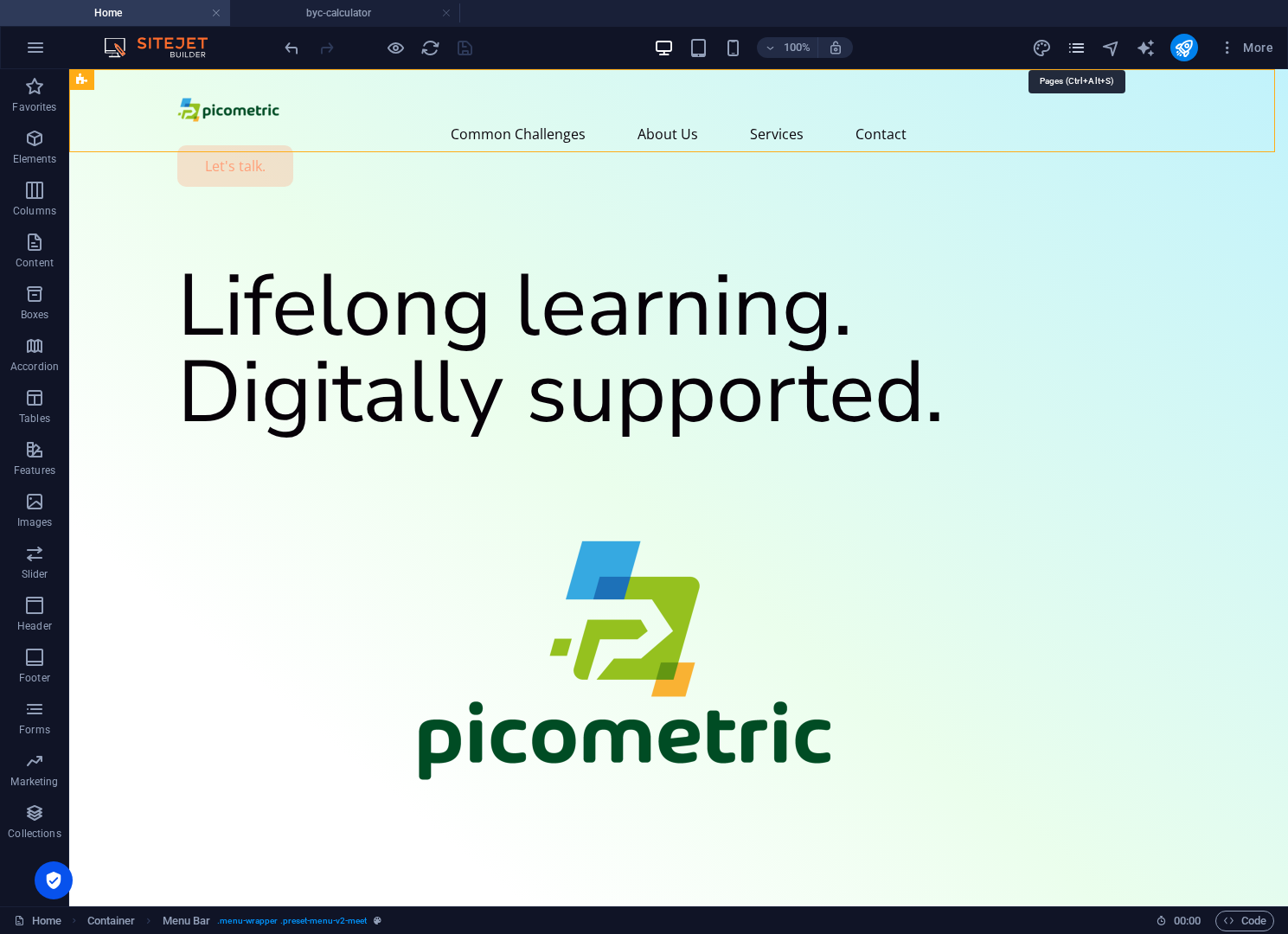click at bounding box center (1076, 48) 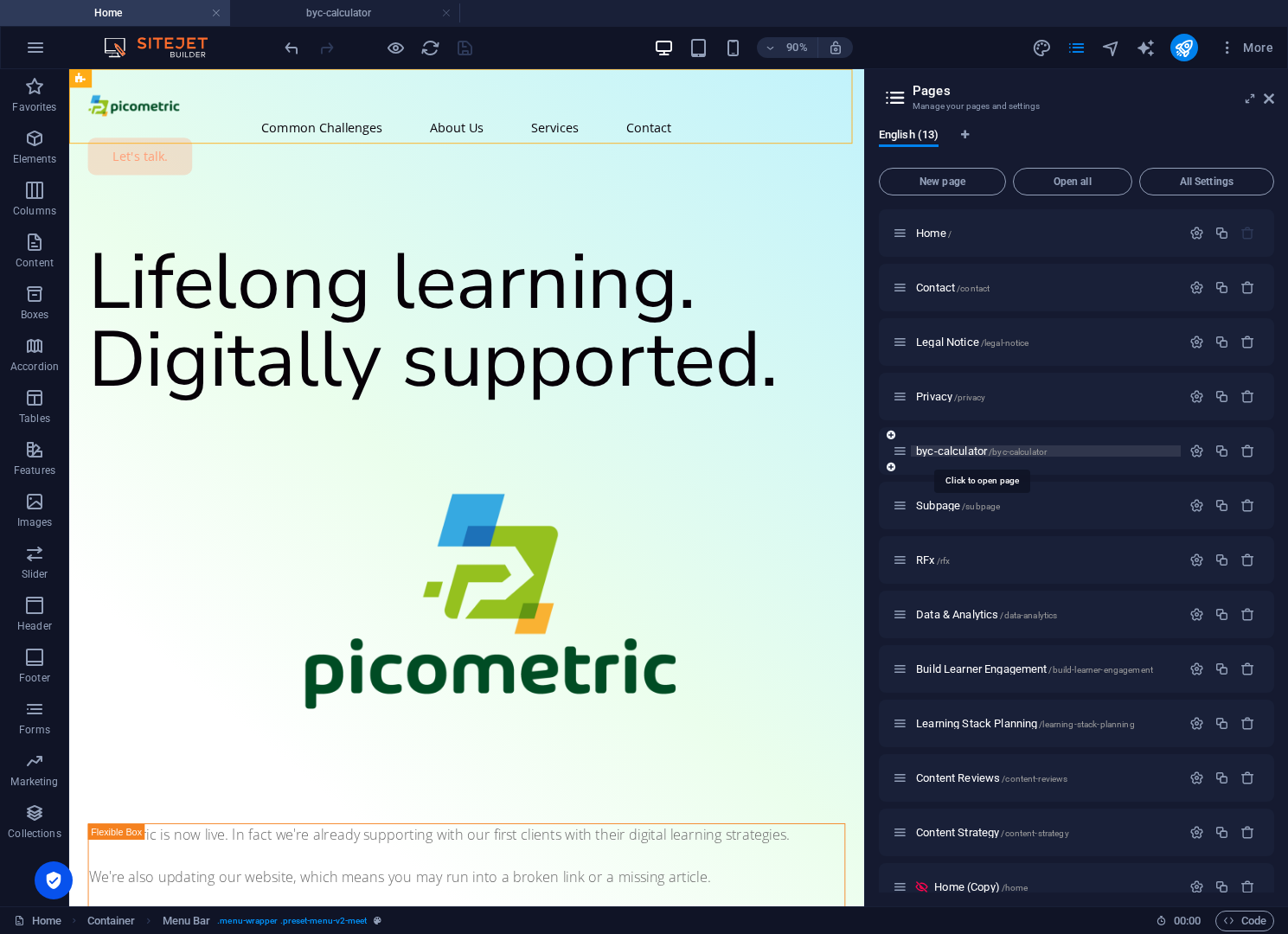 click on "/byc-calculator" at bounding box center (1017, 451) 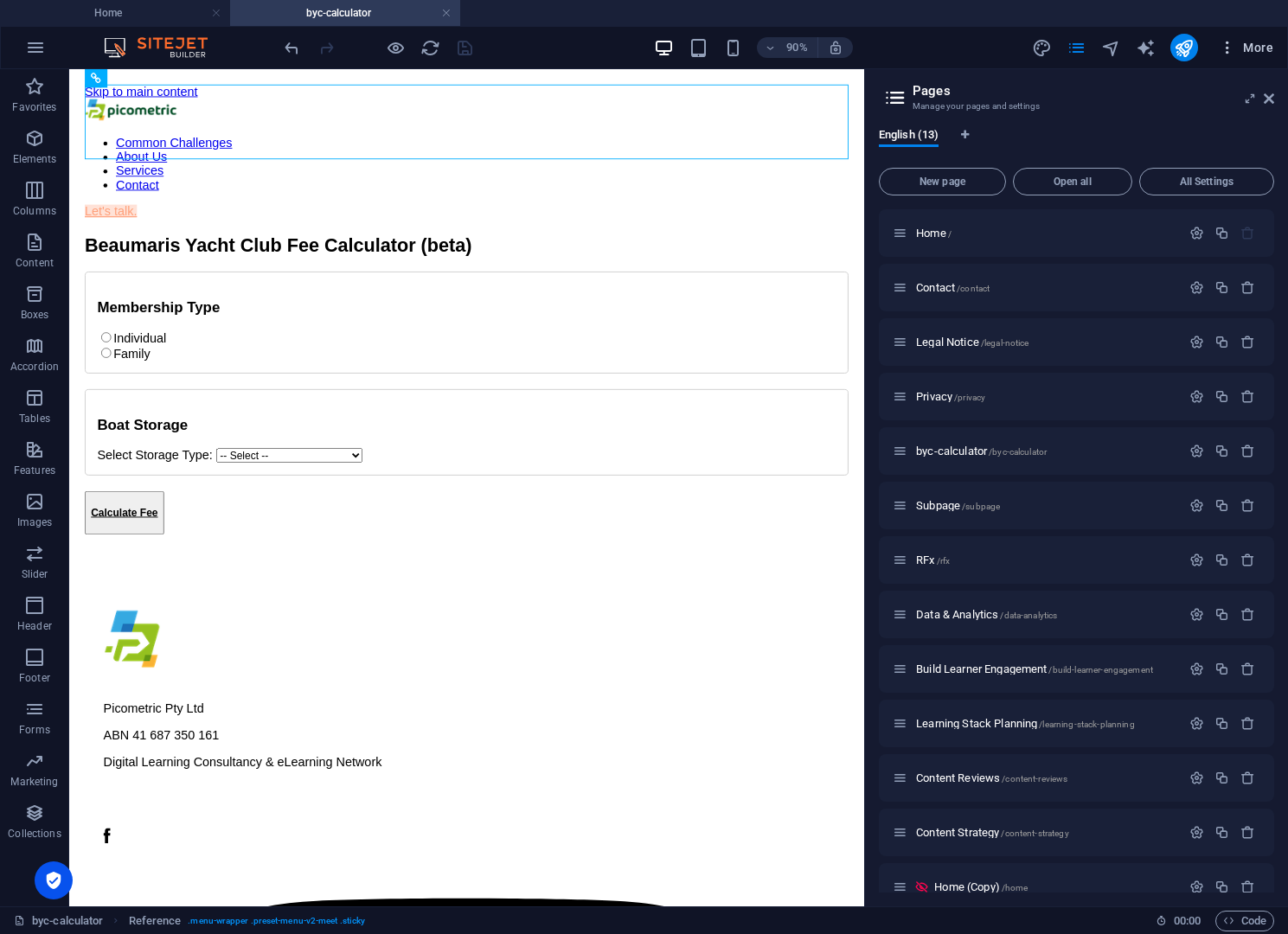 click at bounding box center (1227, 48) 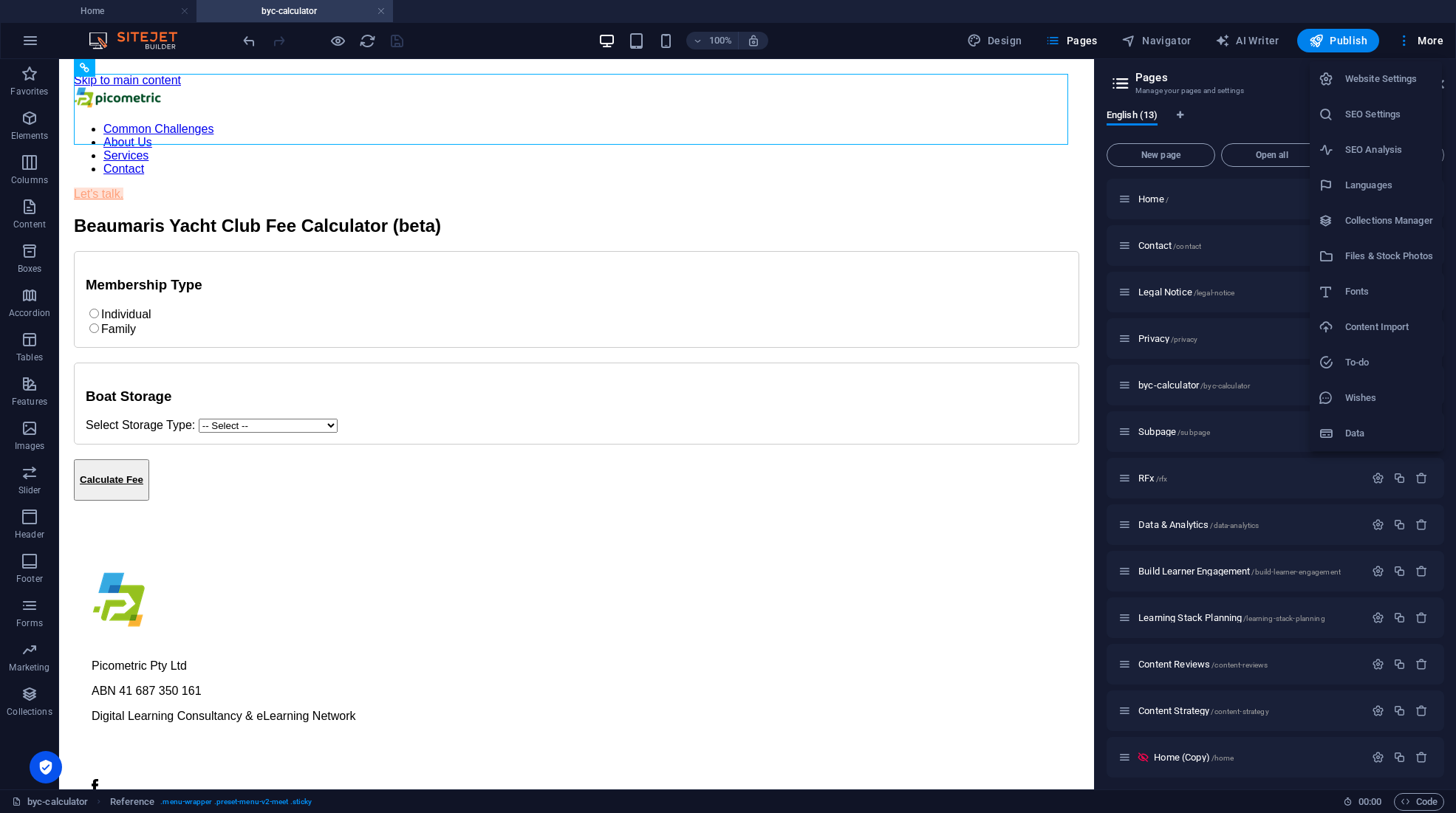 click at bounding box center (728, 406) 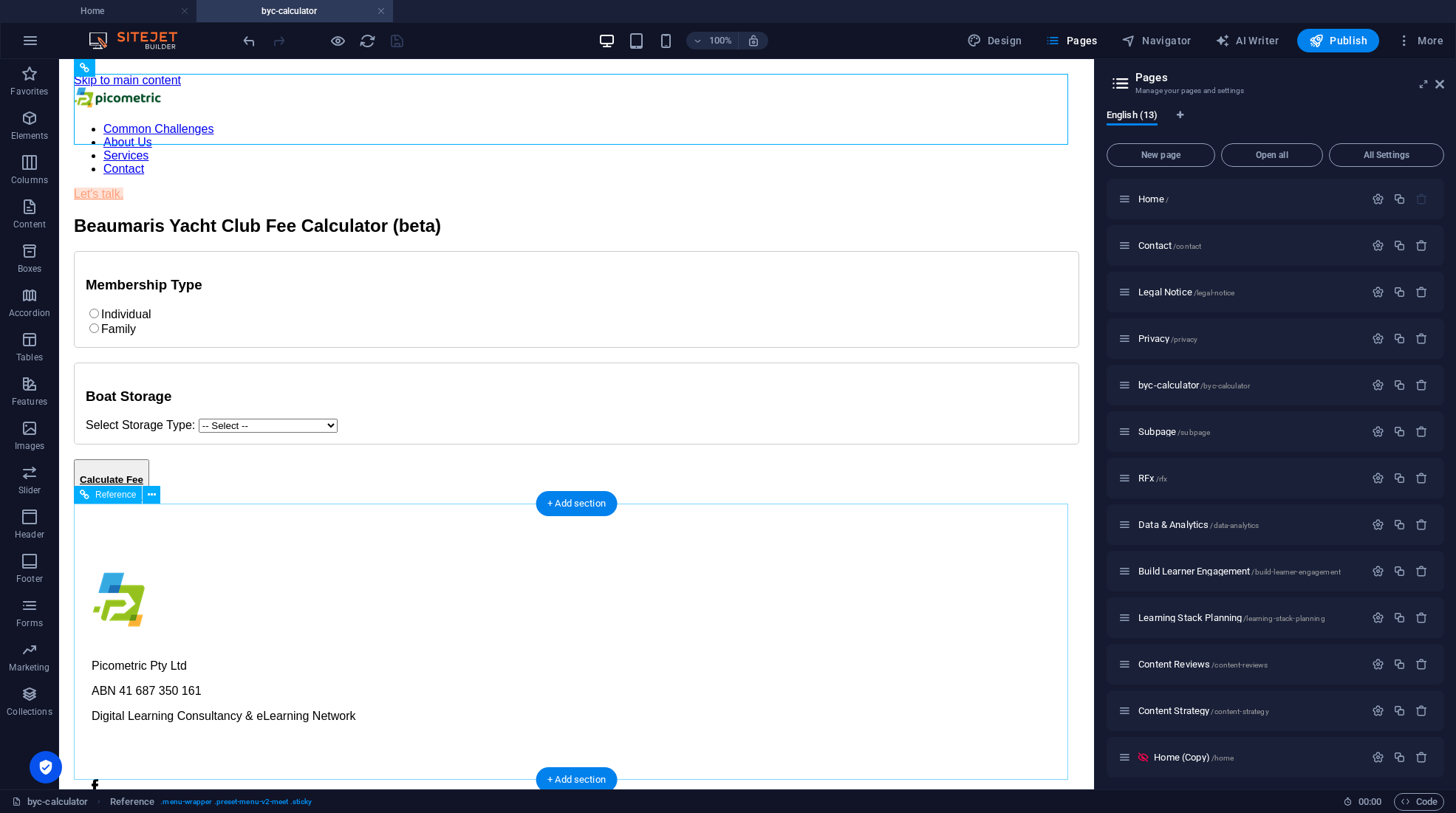 click on "Picometric Pty Ltd ABN 41 687 350 161 Digital Learning Consultancy & eLearning Network" at bounding box center (576, 2589) 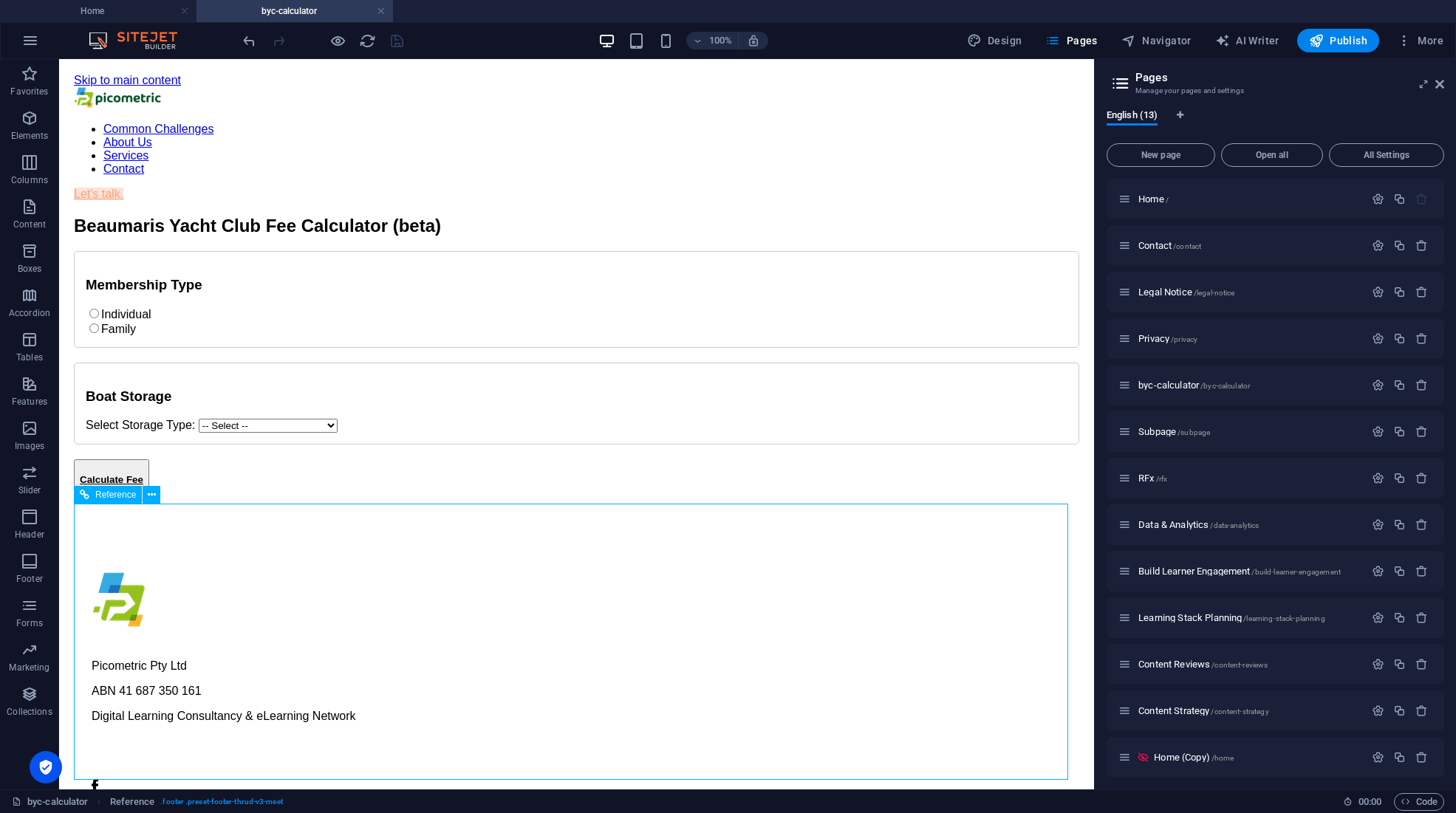 click at bounding box center [84, 495] 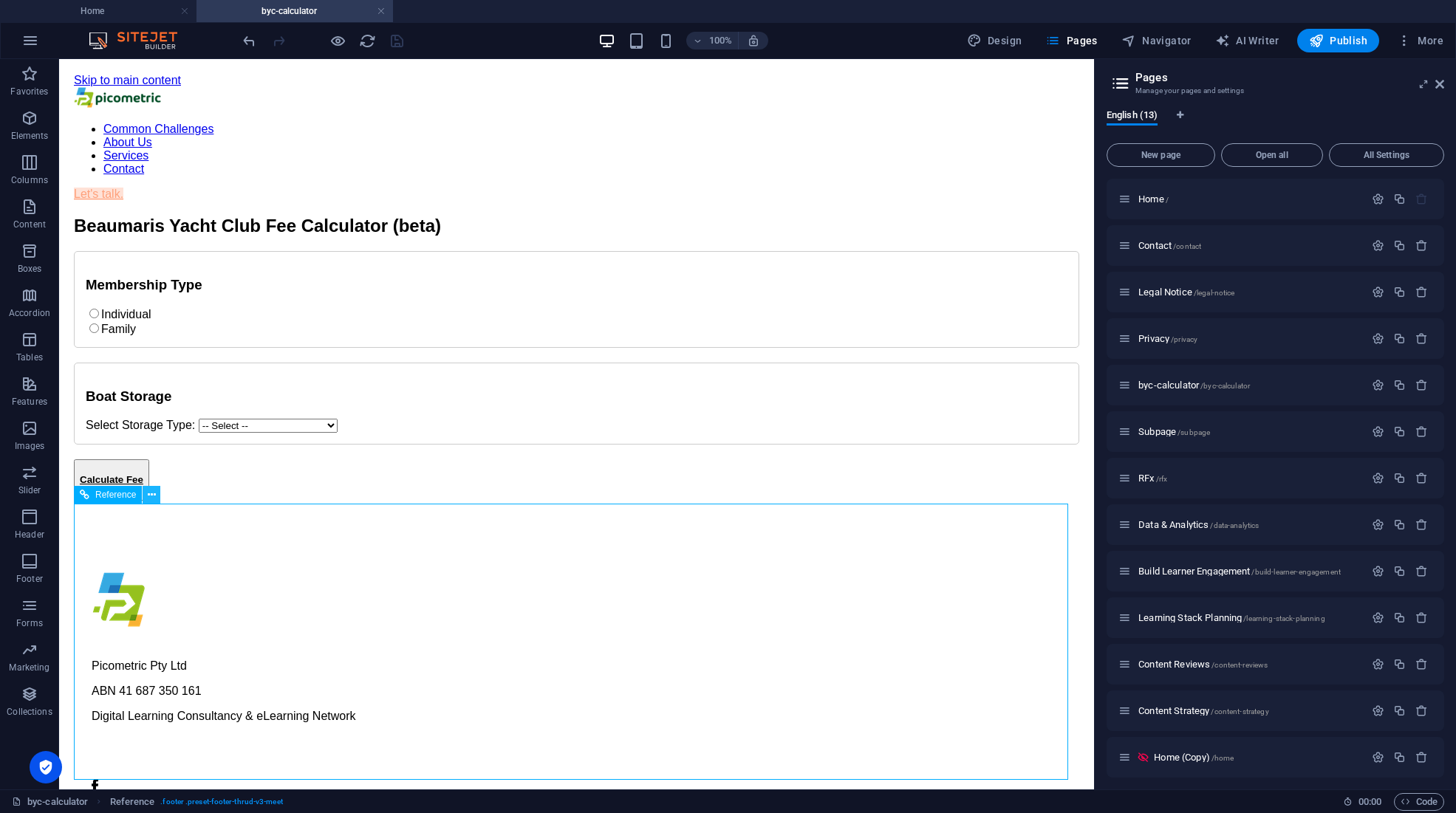 click at bounding box center (151, 495) 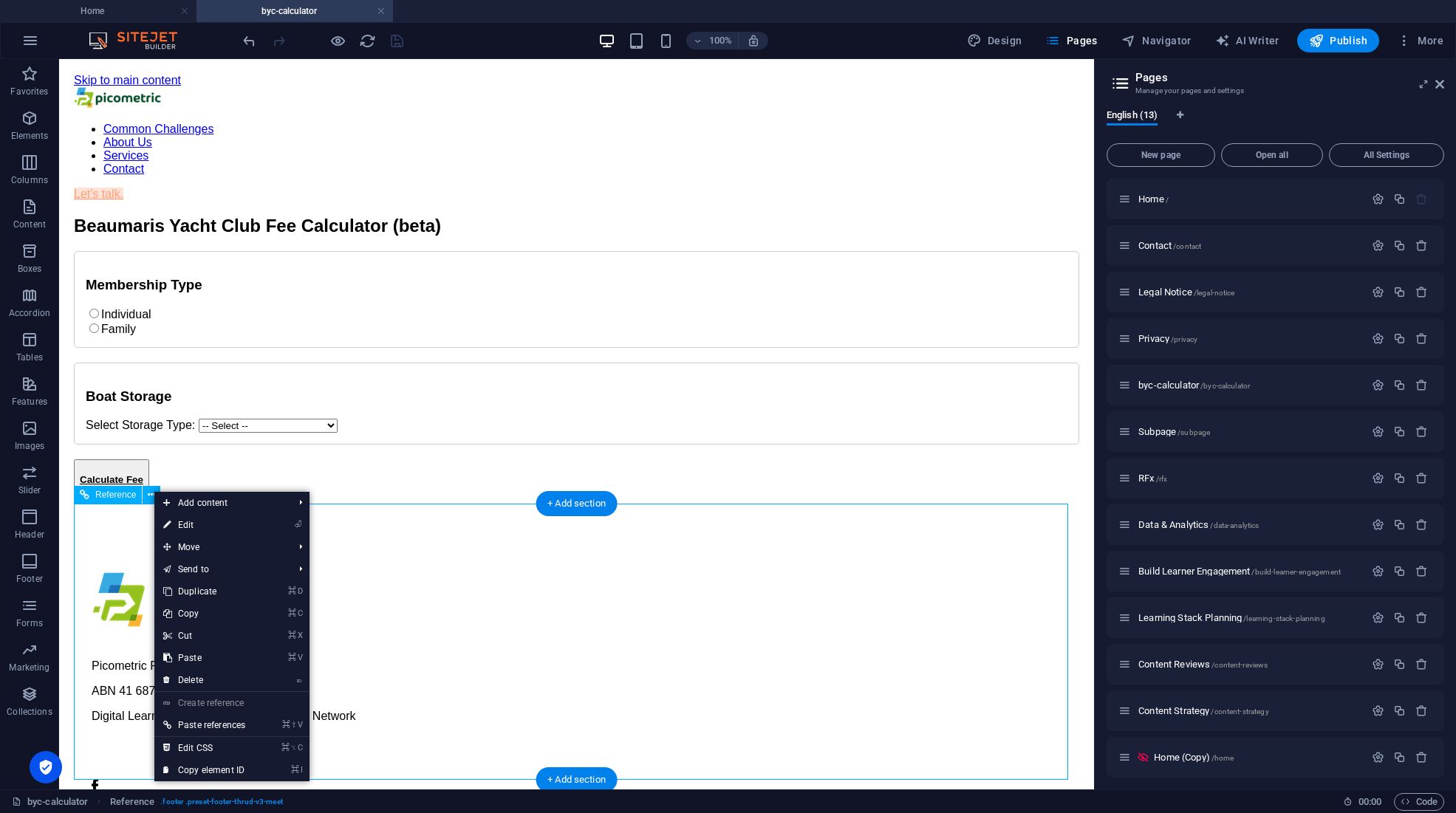 click at bounding box center (576, 566) 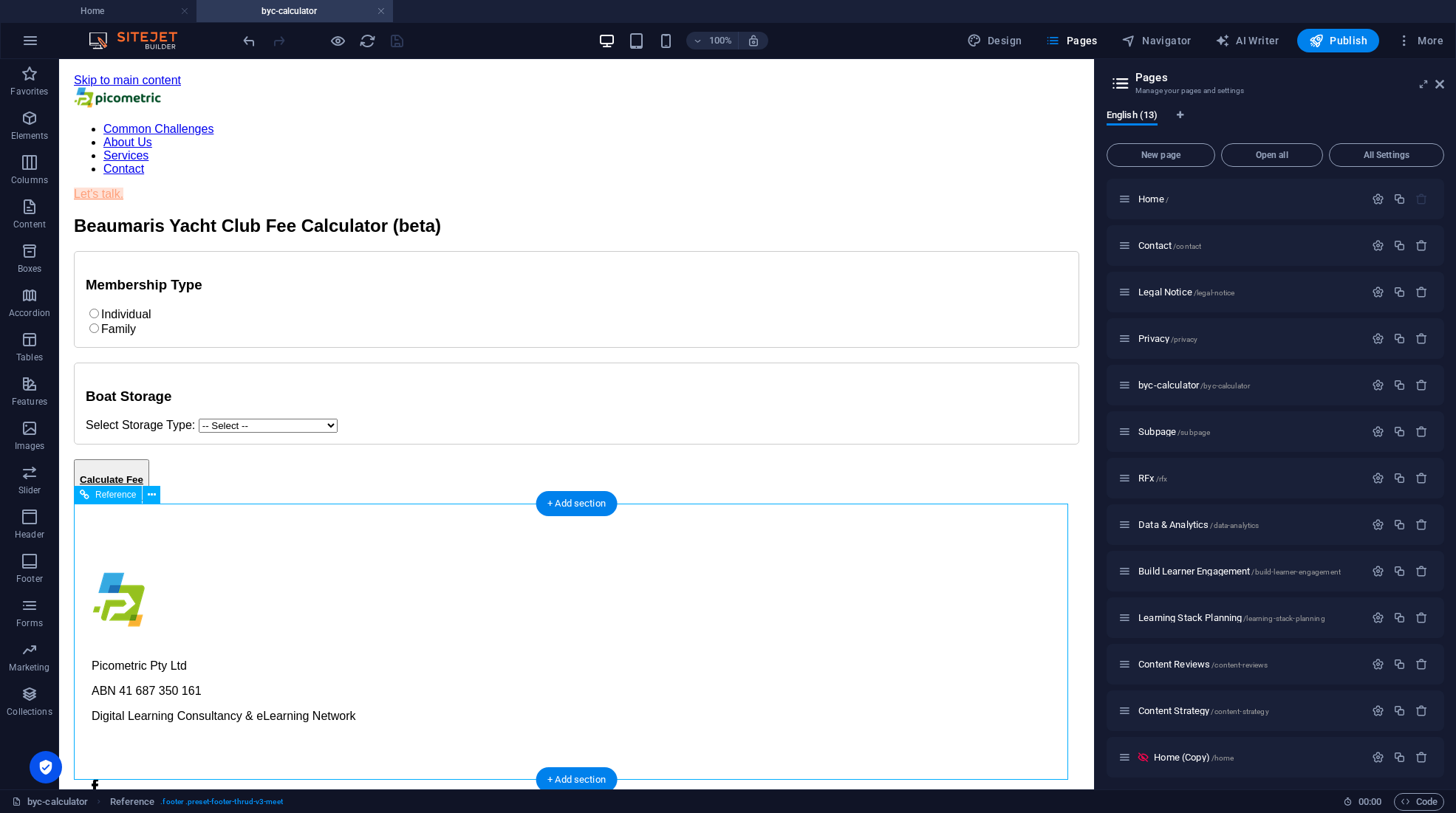 click on "Yacht Club Fee Calculator
Beaumaris Yacht Club Fee Calculator (beta)
Membership Type
Individual
Family
Individual Membership
Select Type:
-- Select --
Senior - $530
Youth - $200
Student - $260
Associate - $160
Service - $95
Life (sailing) - $95
Life (non-sailing) - $0
Family Membership
Base fee: $665 (includes one adult)
Number of Adults:
1
Number of Dependent Full Time Students:
0
Number of Dependent Youths:
0
Boat Storage
Select Storage Type:
-- Select --
Ground rack - $370
Middle rack - $310" at bounding box center [576, 358] 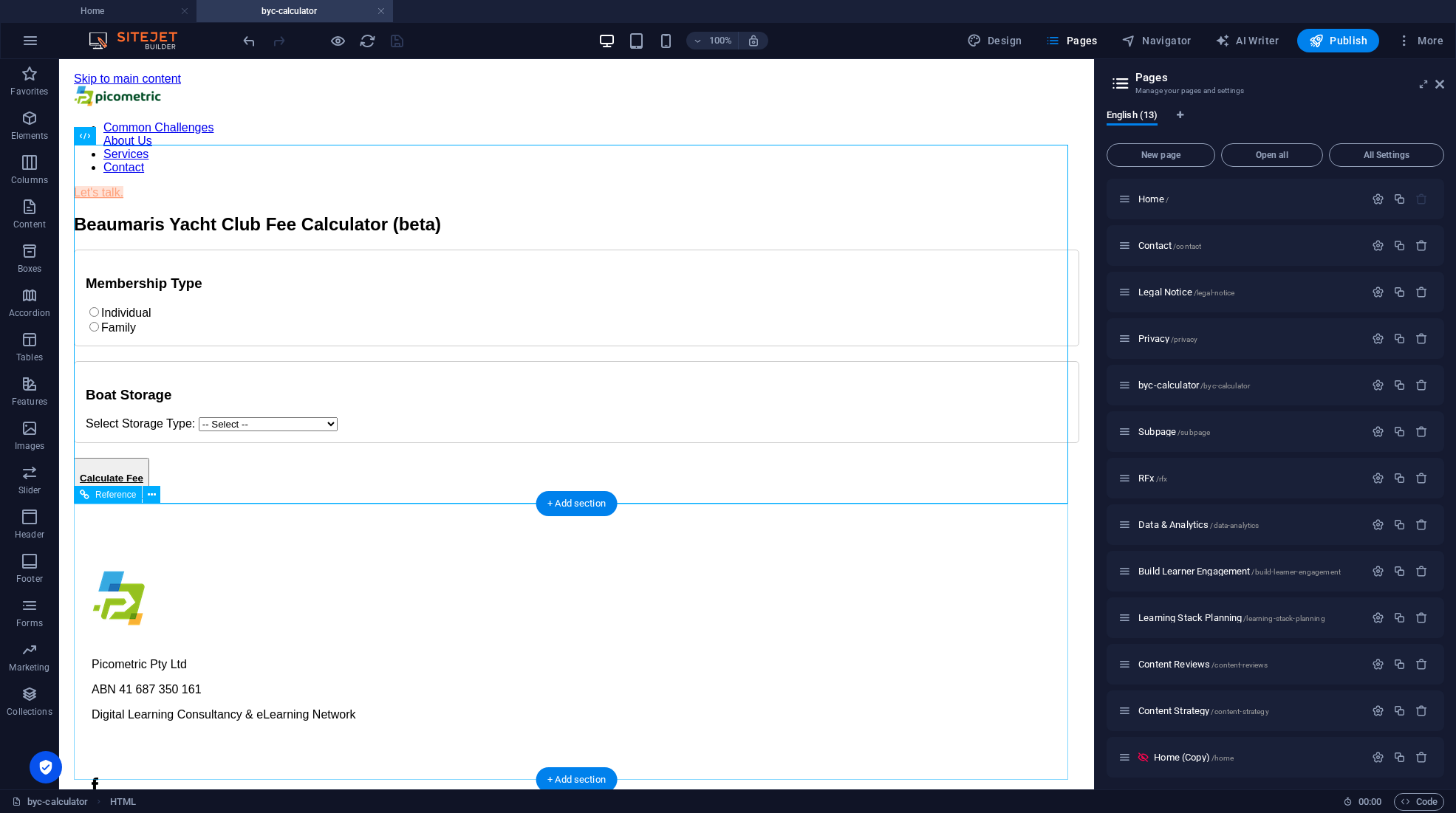 scroll, scrollTop: 0, scrollLeft: 0, axis: both 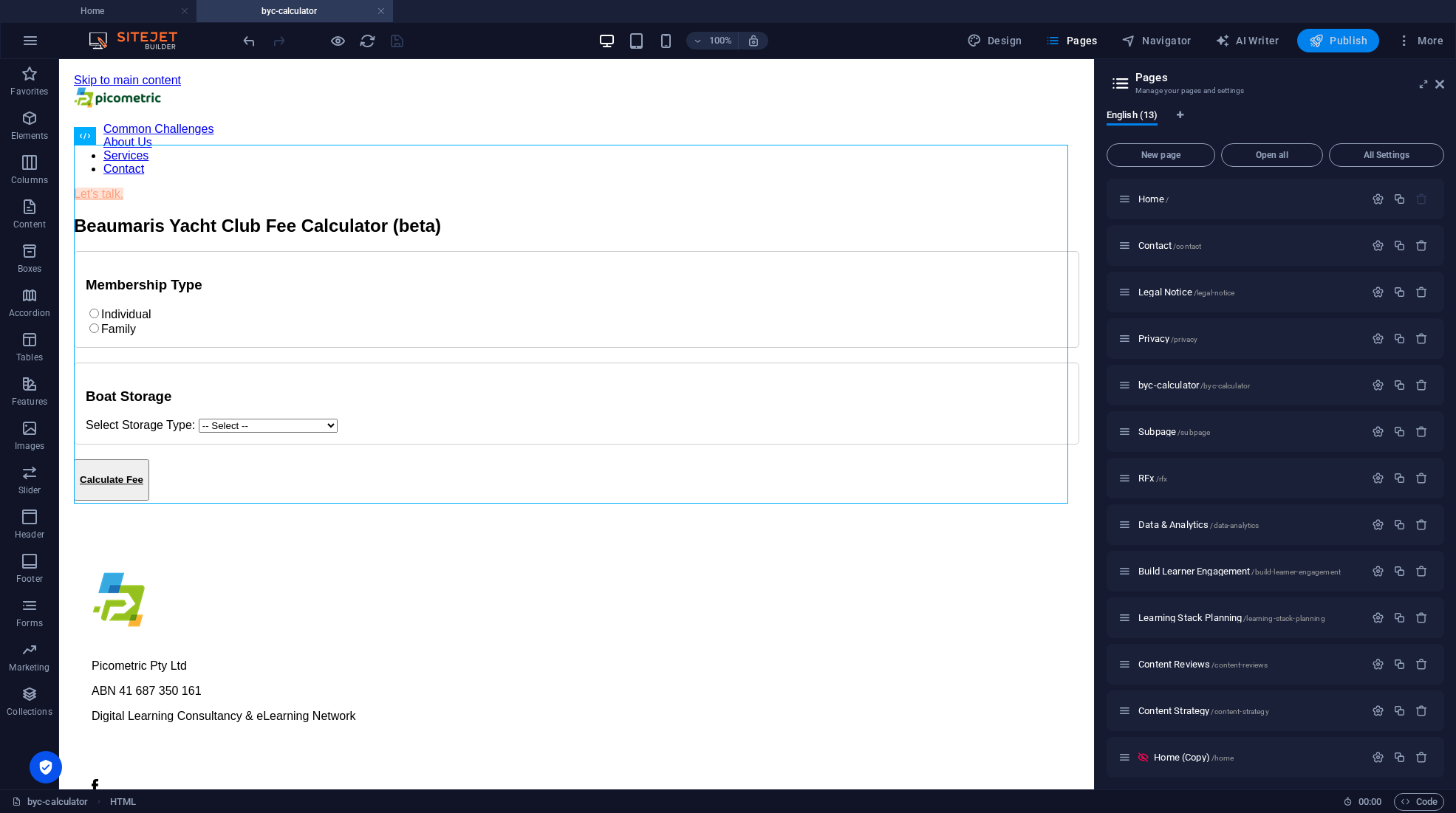 click at bounding box center (1316, 41) 